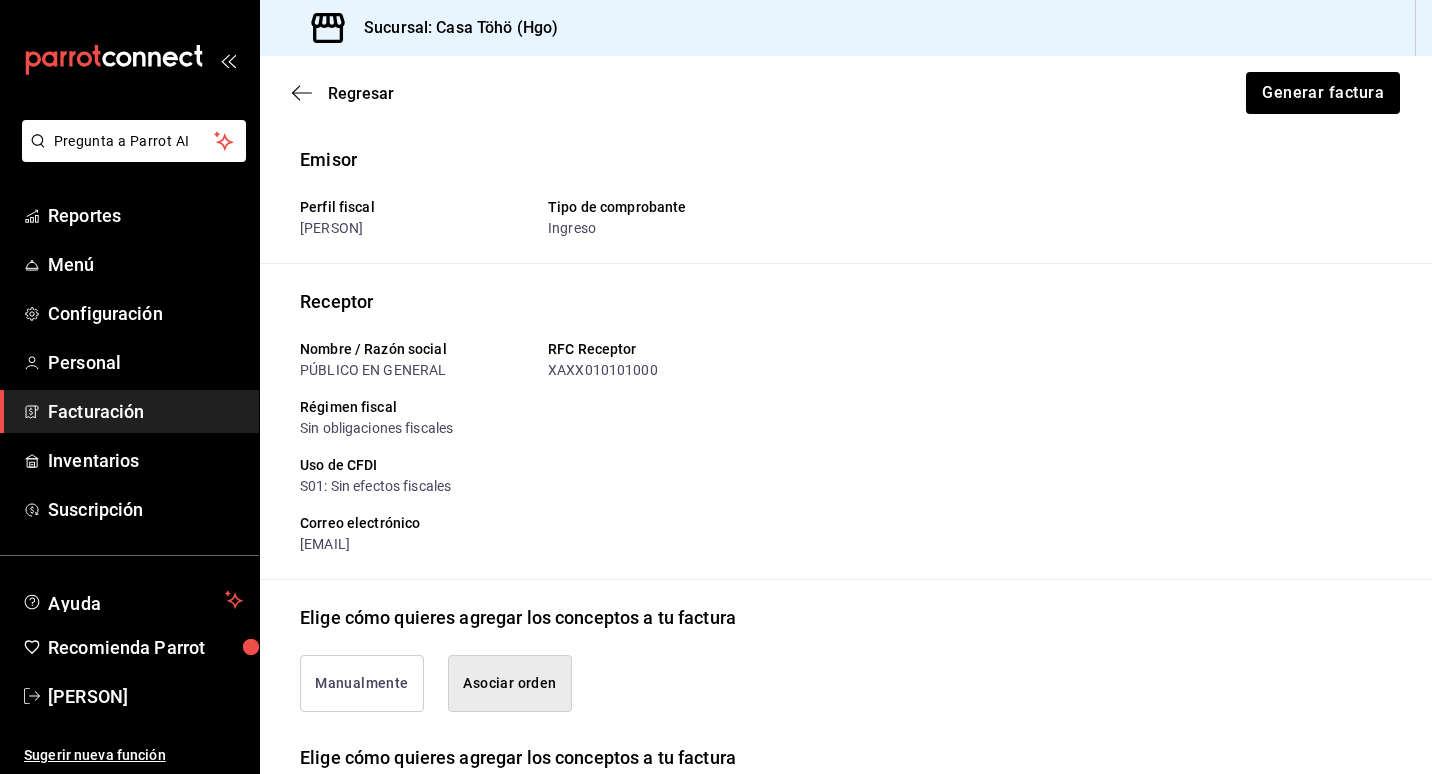 scroll, scrollTop: 0, scrollLeft: 0, axis: both 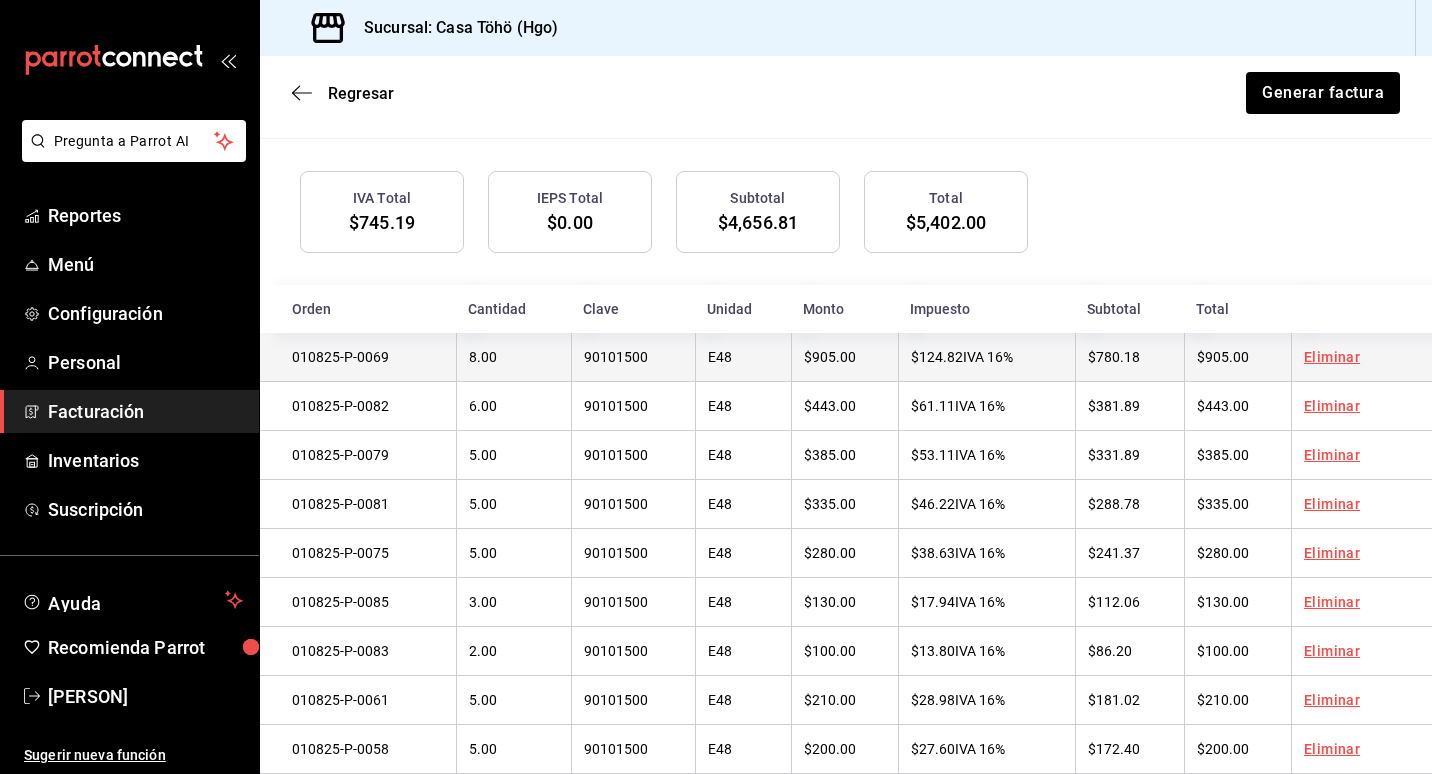 click on "010825-P-0069" at bounding box center (358, 357) 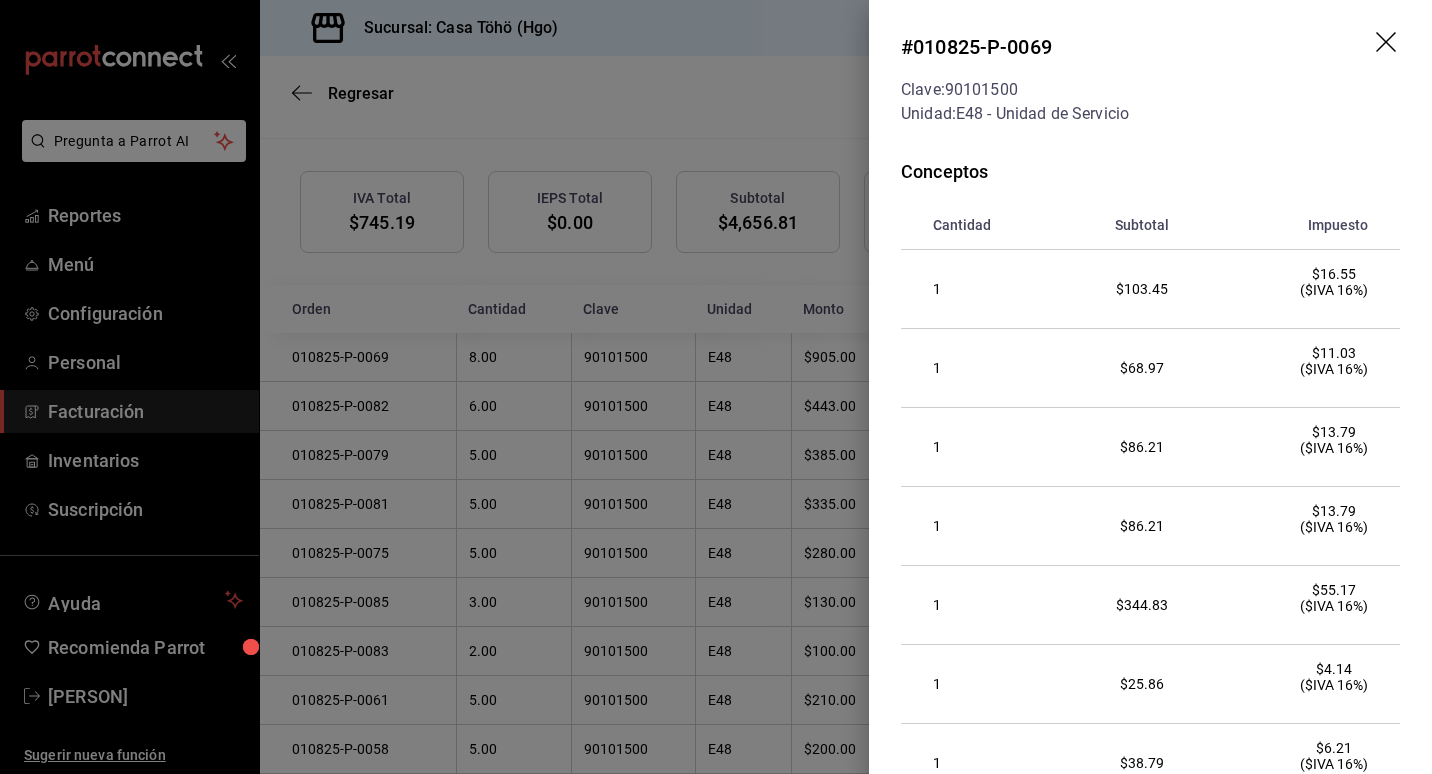 click 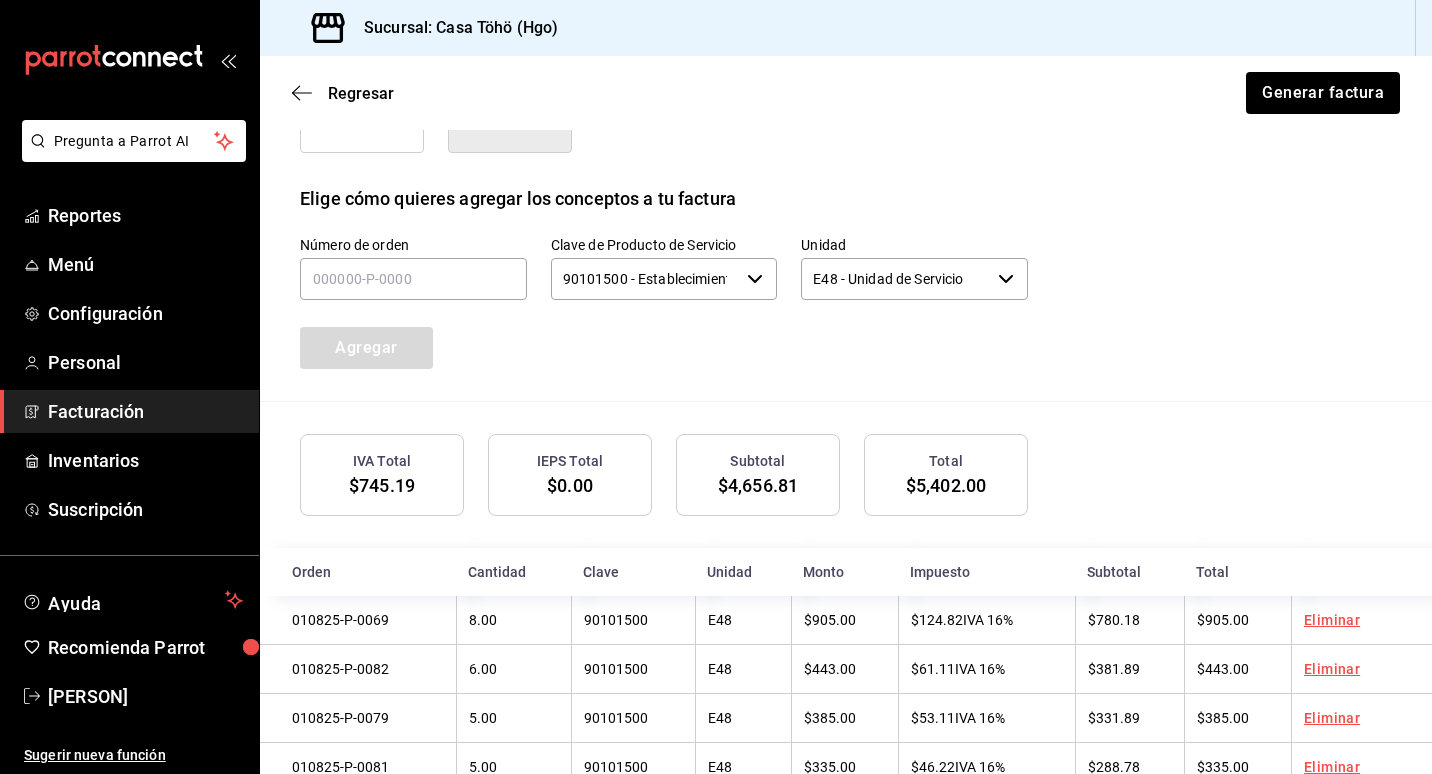 scroll, scrollTop: 522, scrollLeft: 0, axis: vertical 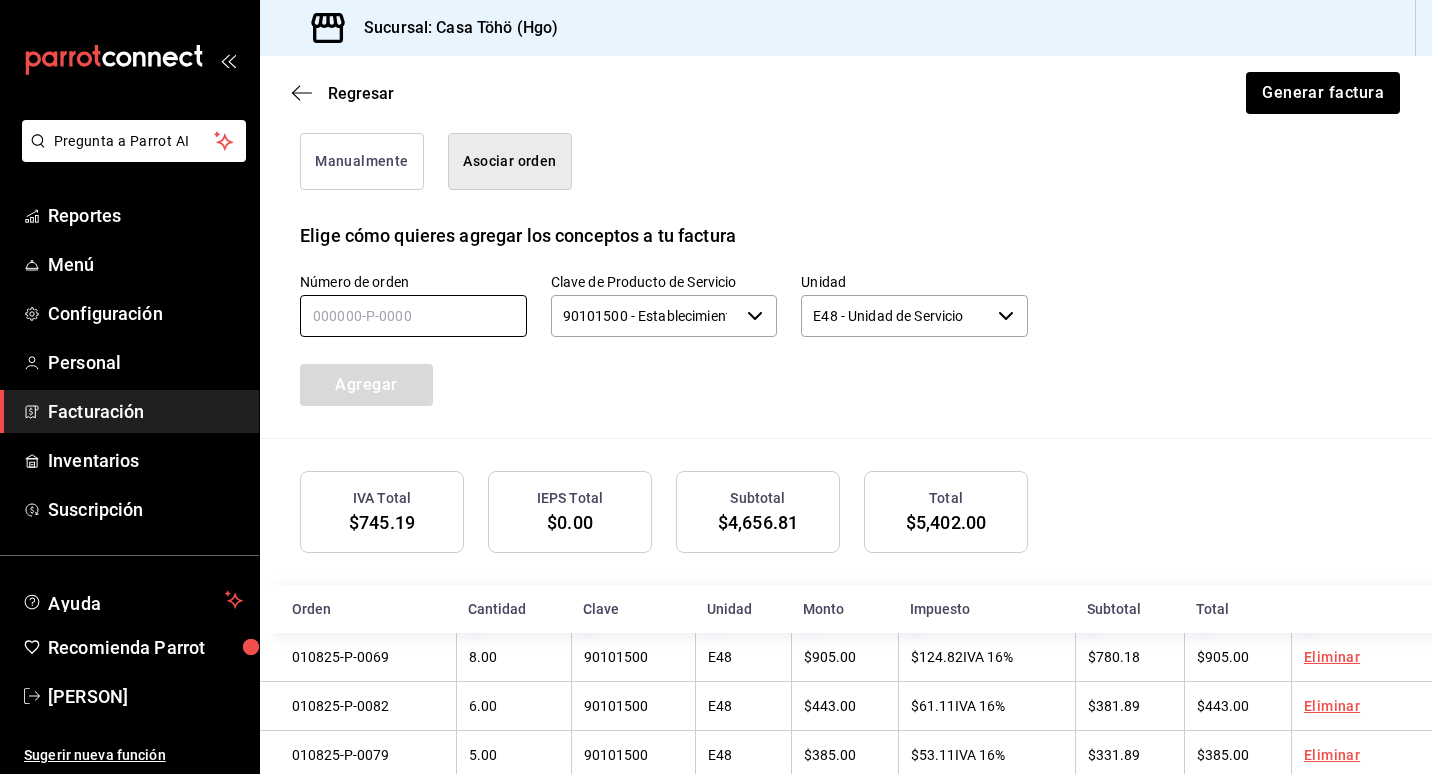 click at bounding box center [413, 316] 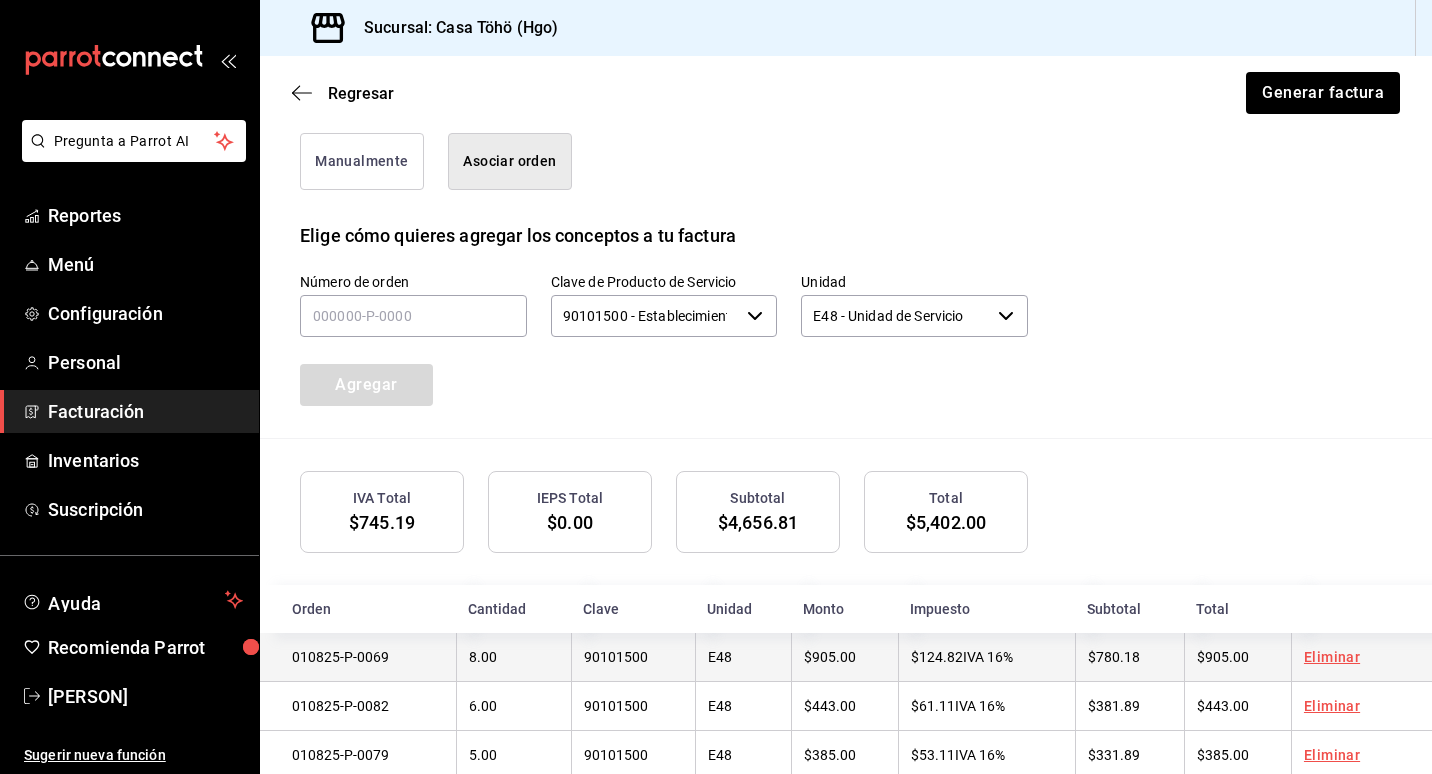 click on "010825-P-0069" at bounding box center [358, 657] 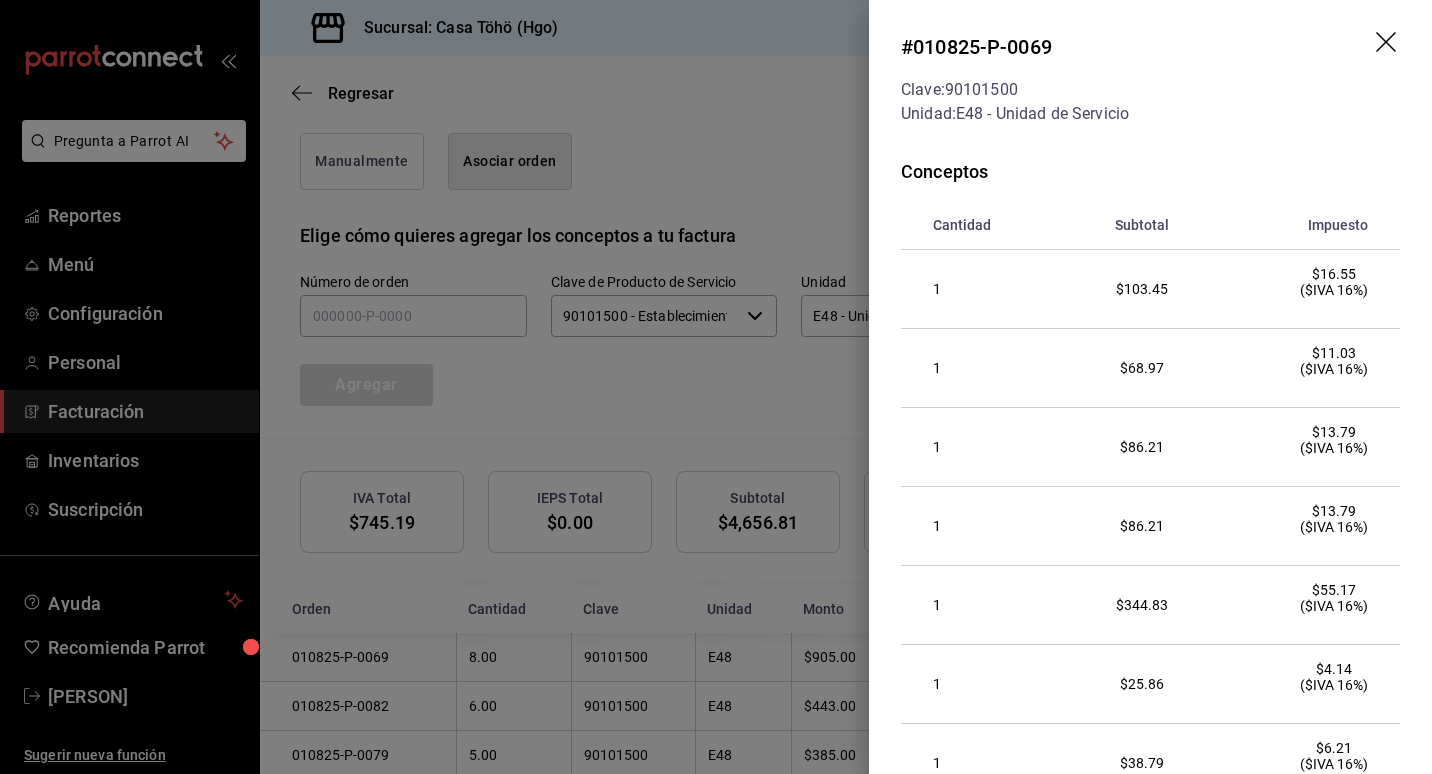 click at bounding box center [716, 387] 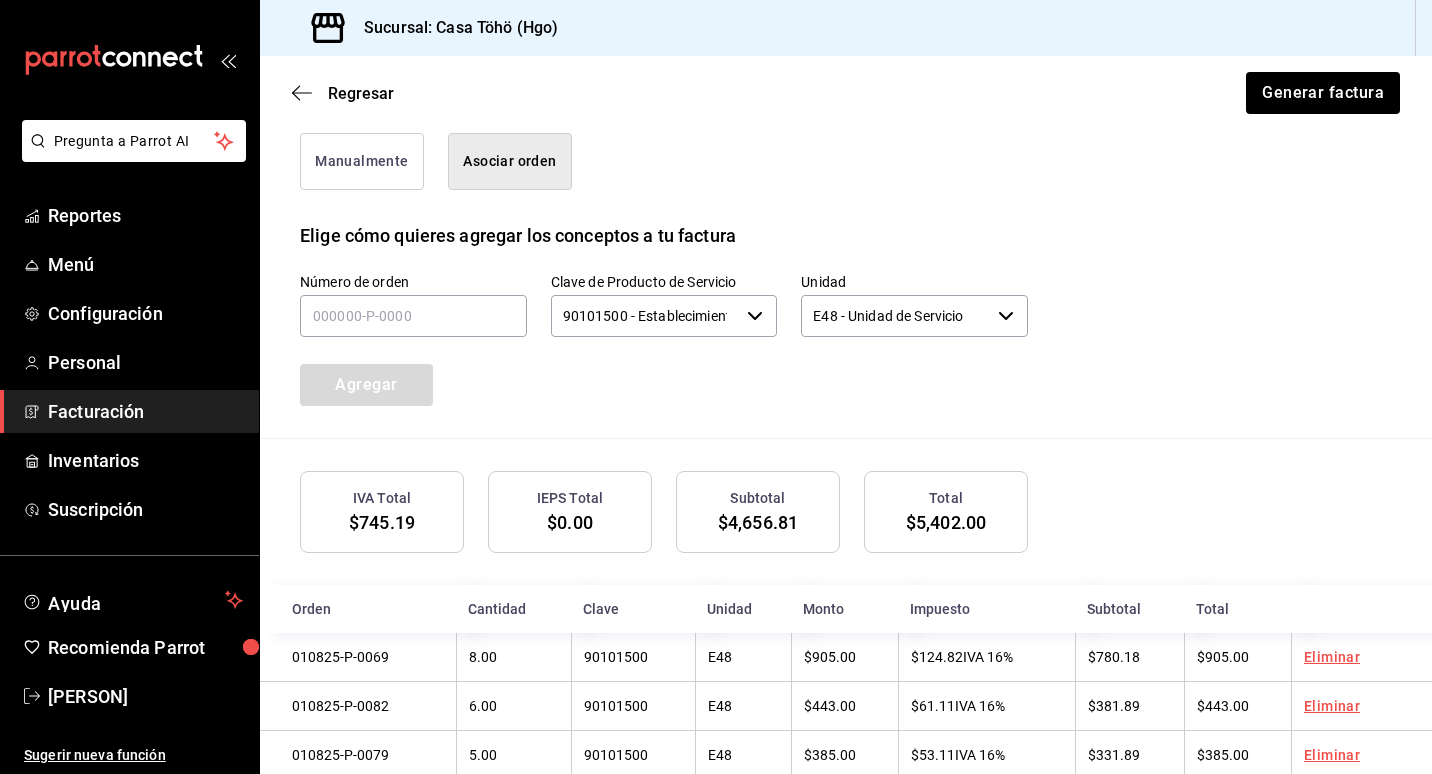 click on "010825-P-0069" at bounding box center [358, 657] 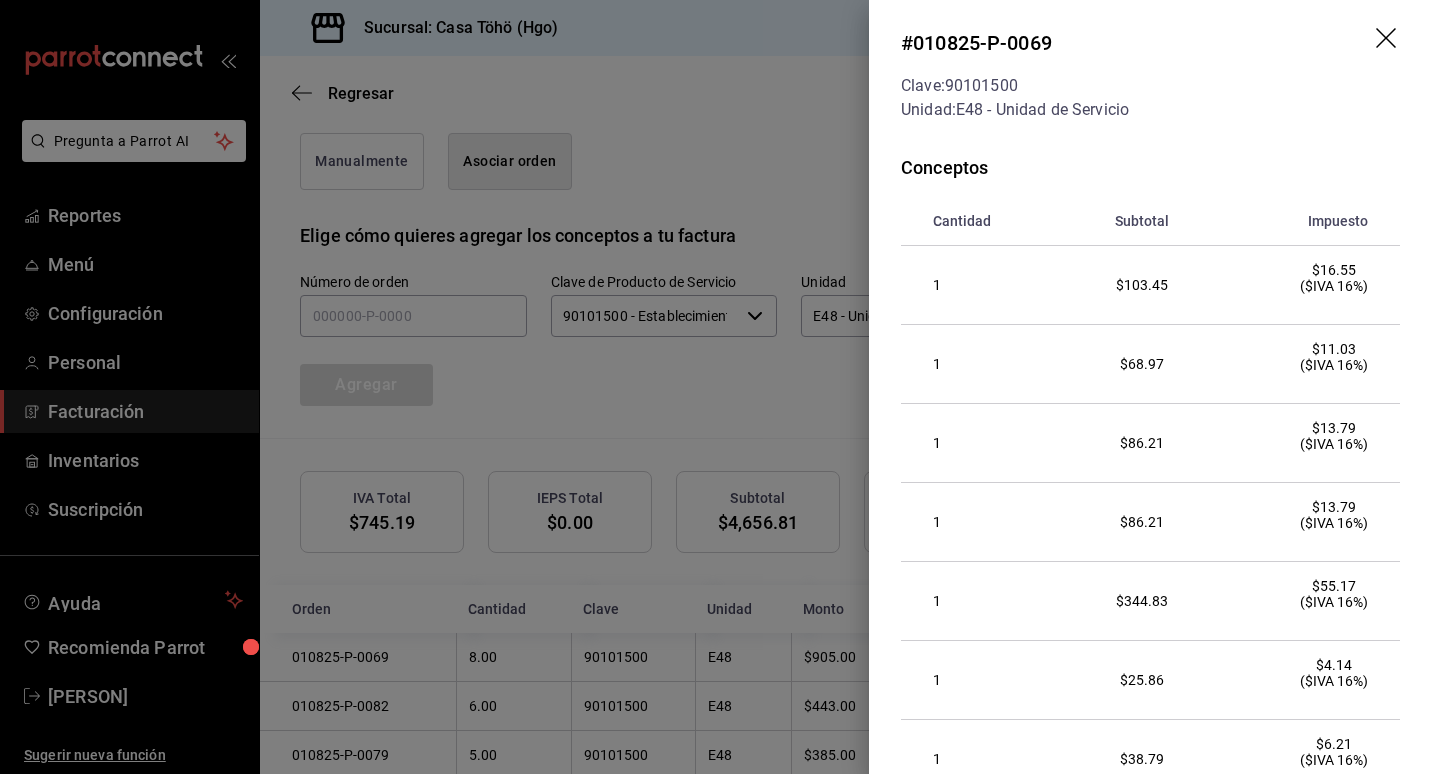 scroll, scrollTop: 0, scrollLeft: 0, axis: both 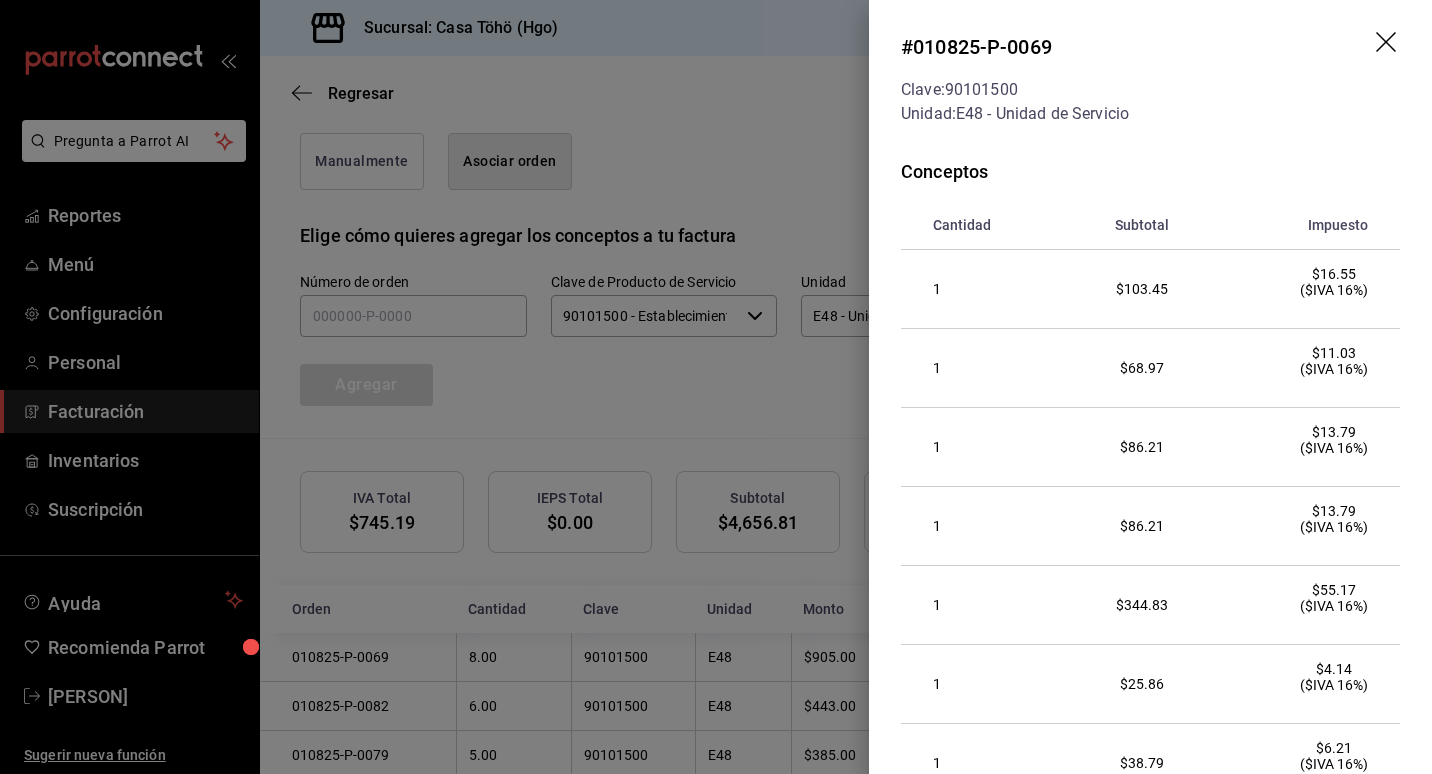 click 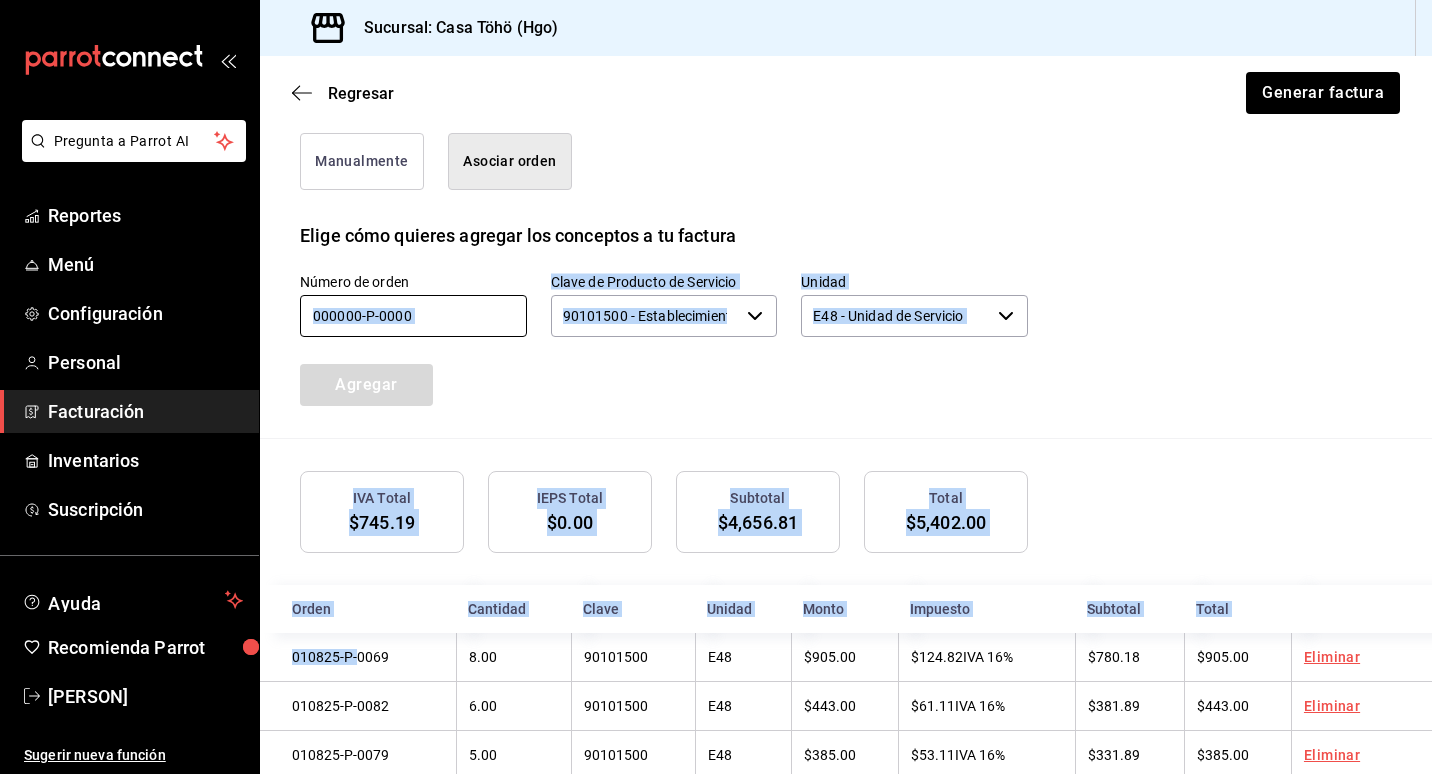 drag, startPoint x: 358, startPoint y: 661, endPoint x: 403, endPoint y: 312, distance: 351.8892 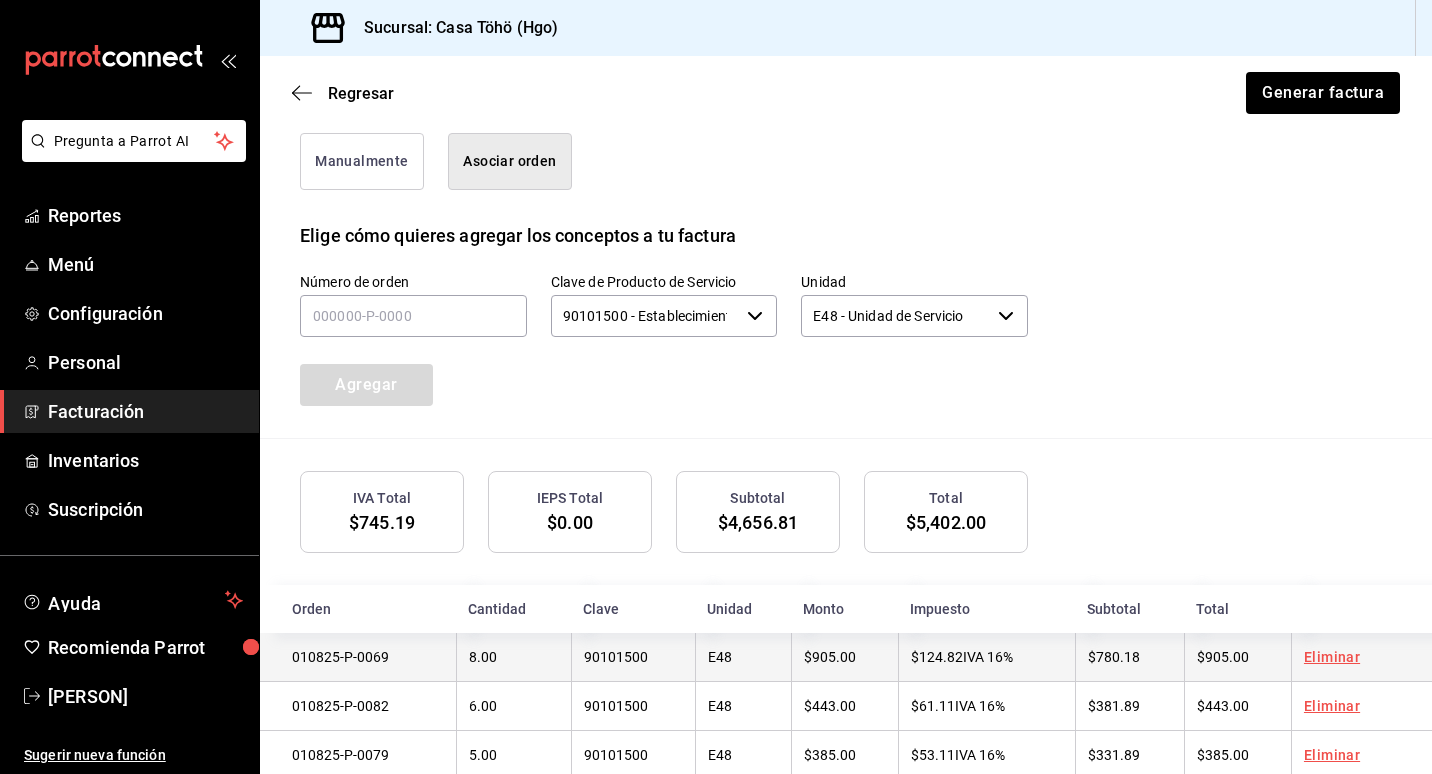 click on "010825-P-0069" at bounding box center [358, 657] 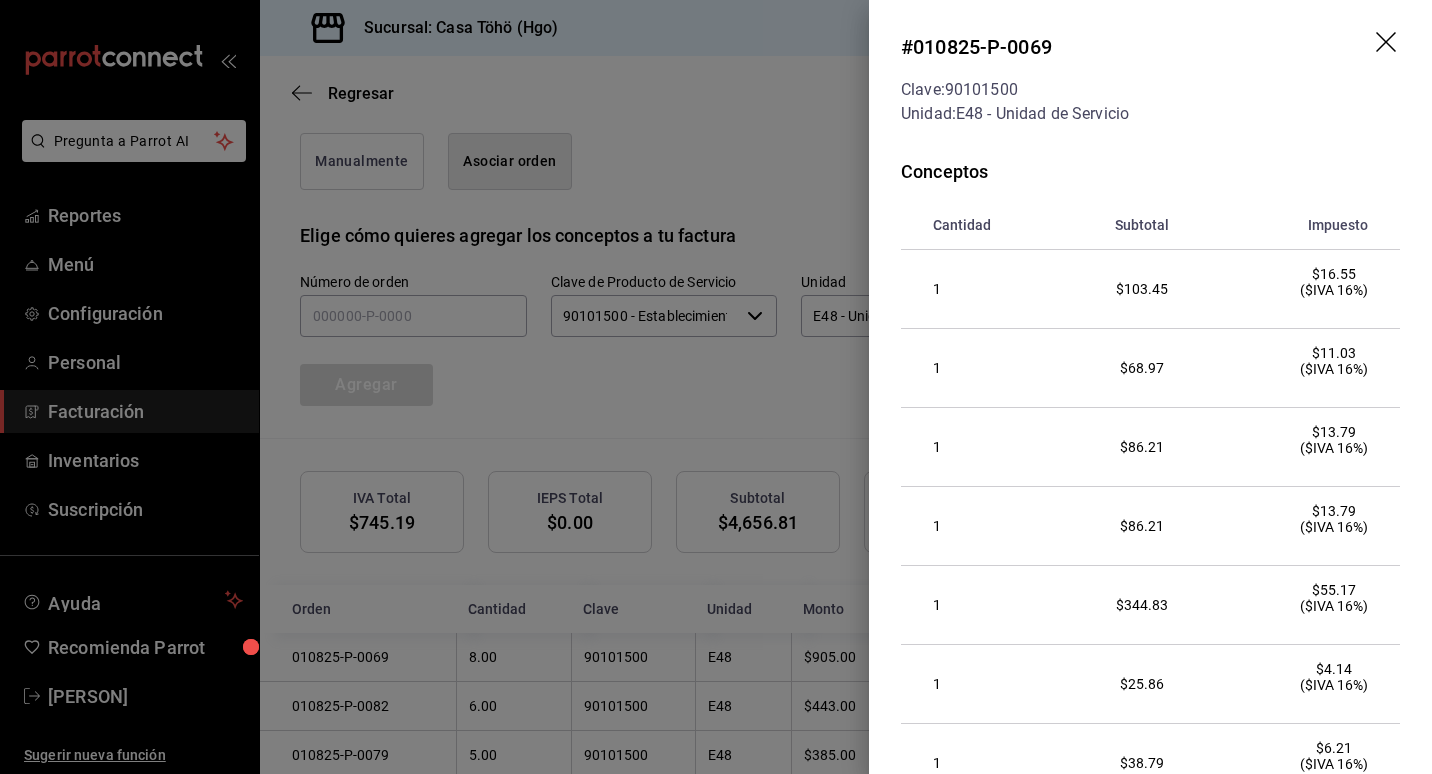 click on "# 010825-P-0069 Clave:  90101500 Unidad:  E48 - Unidad de Servicio" at bounding box center (1150, 79) 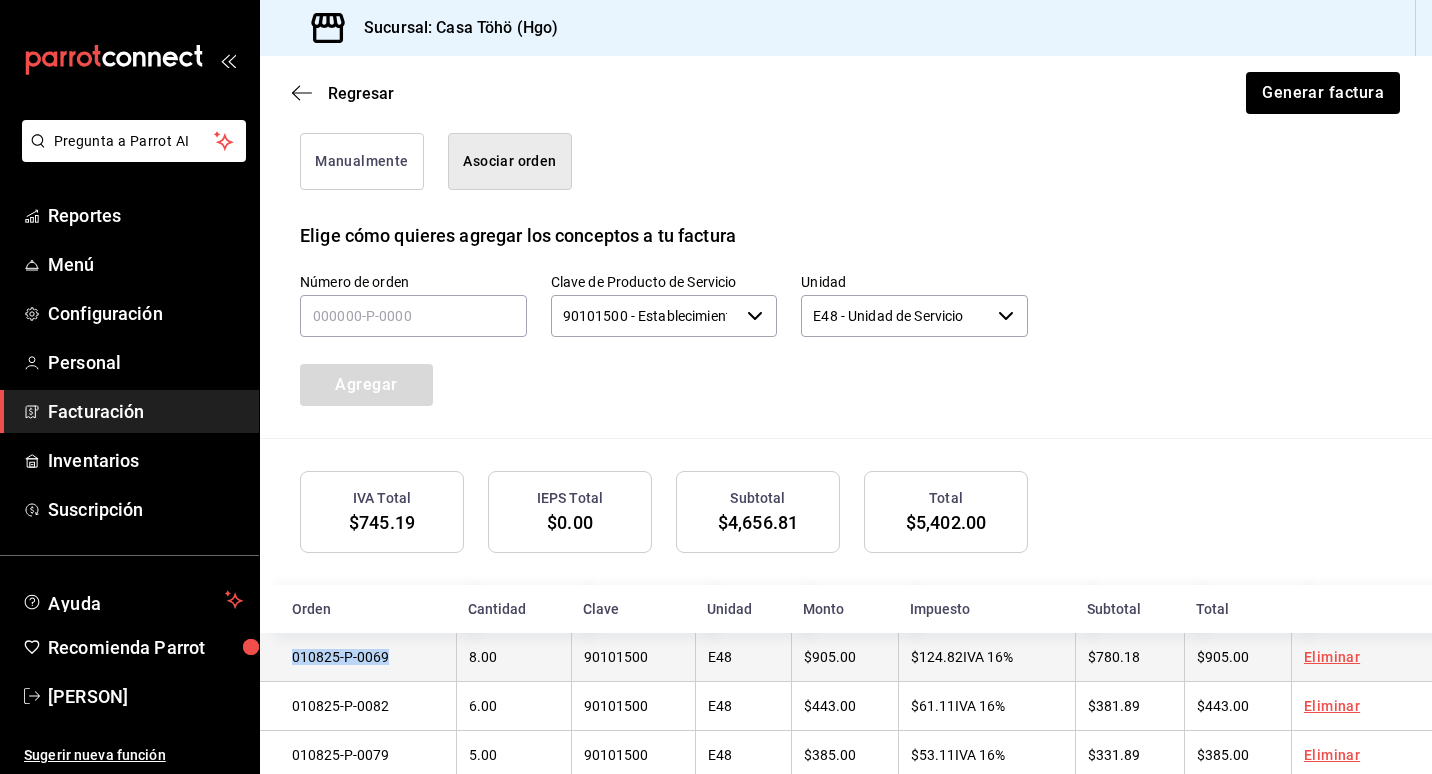 drag, startPoint x: 393, startPoint y: 652, endPoint x: 280, endPoint y: 663, distance: 113.534134 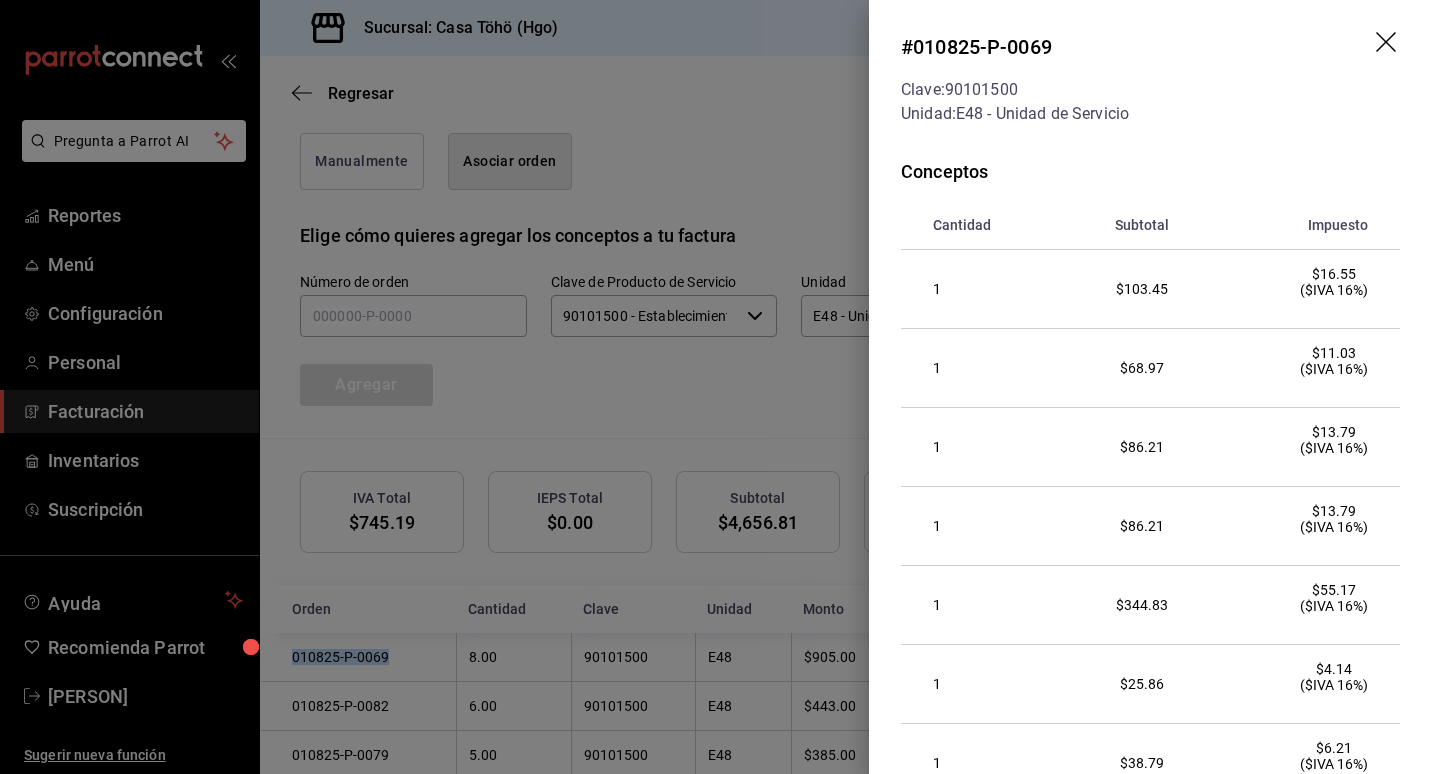 copy on "010825-P-0069" 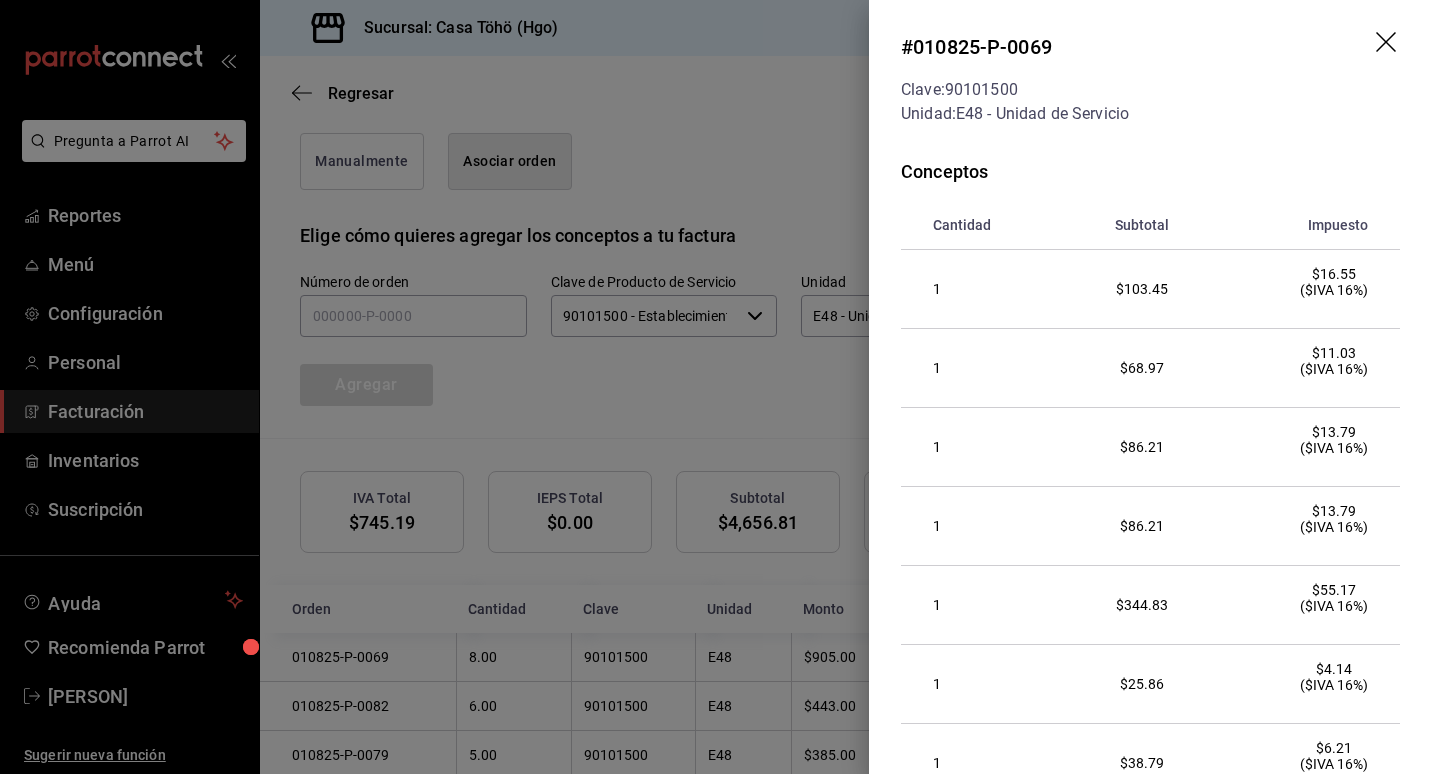 click at bounding box center (716, 387) 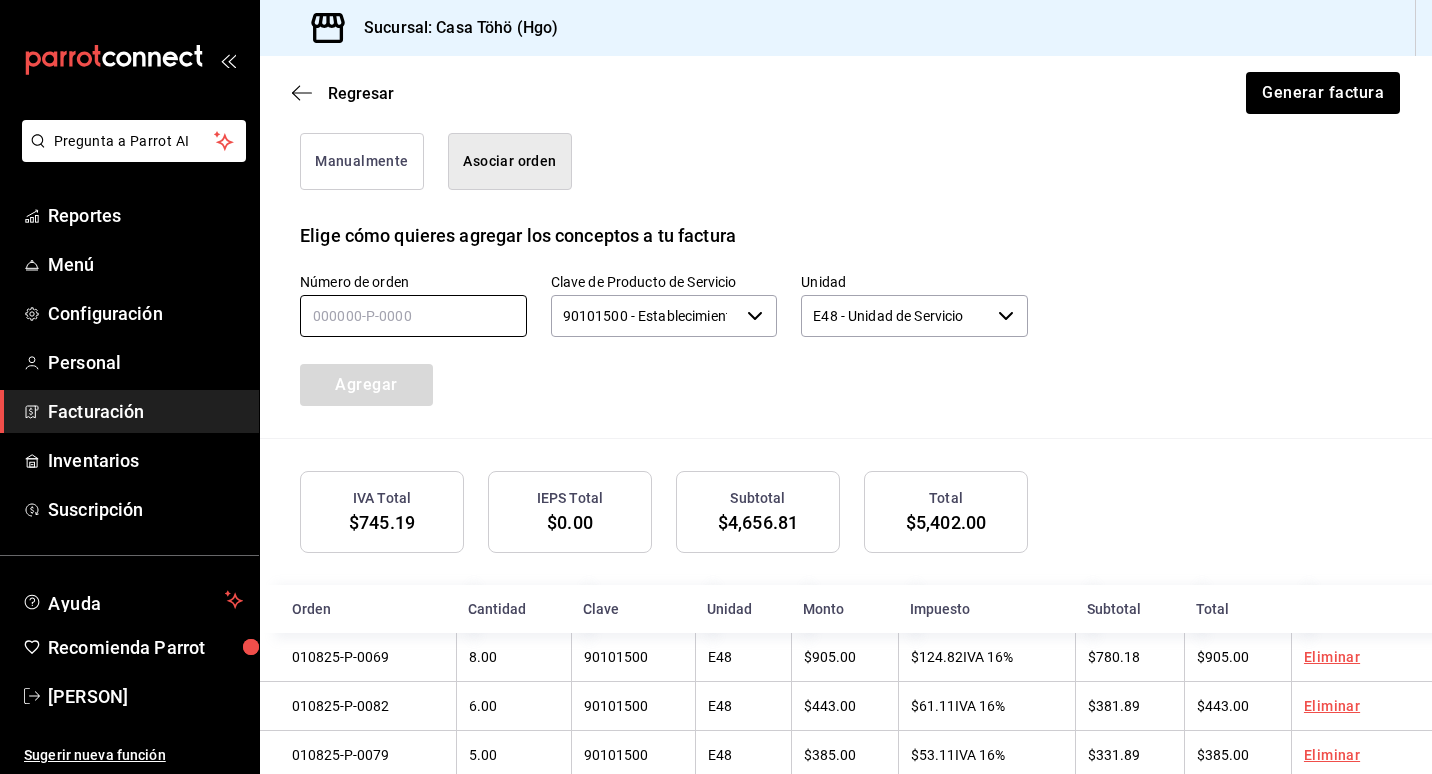 click at bounding box center [413, 316] 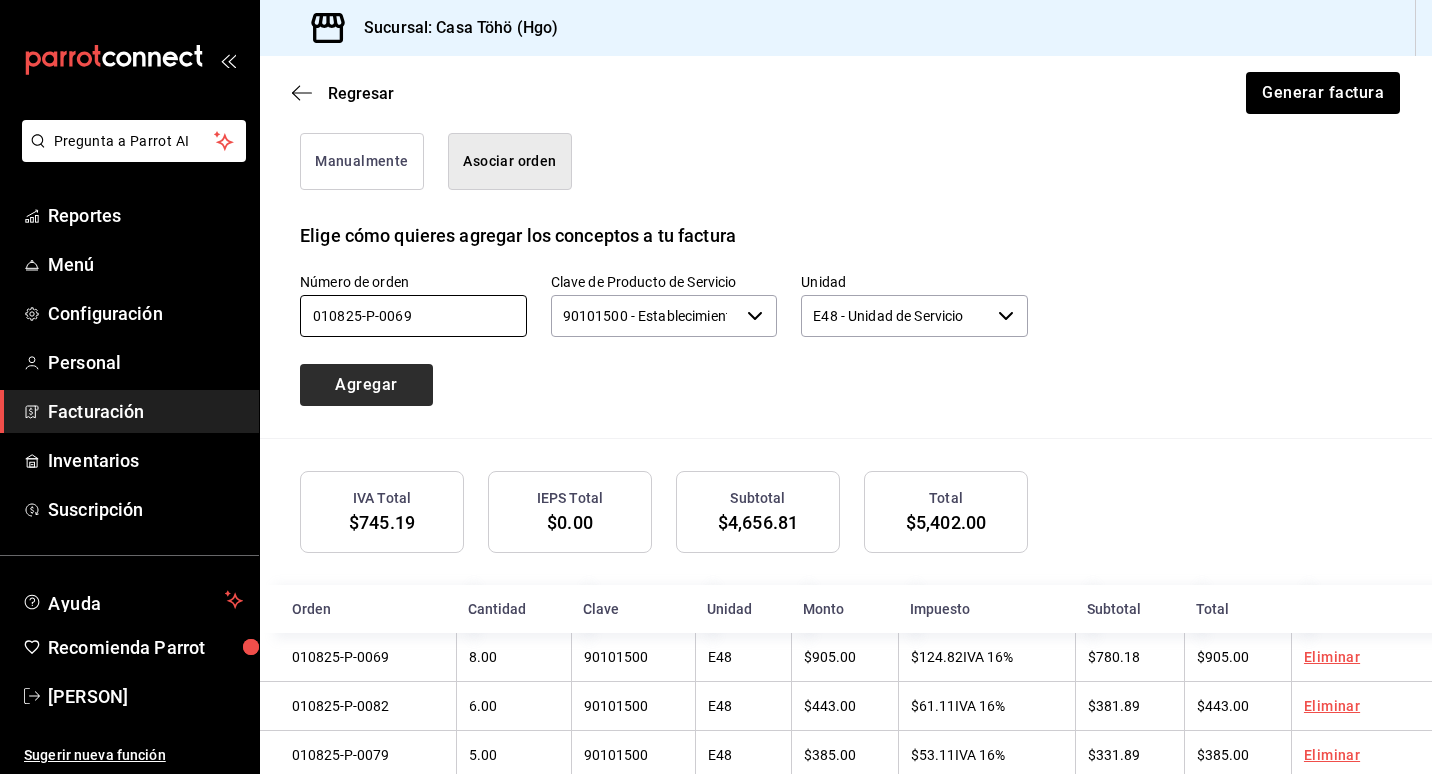 type on "010825-P-0069" 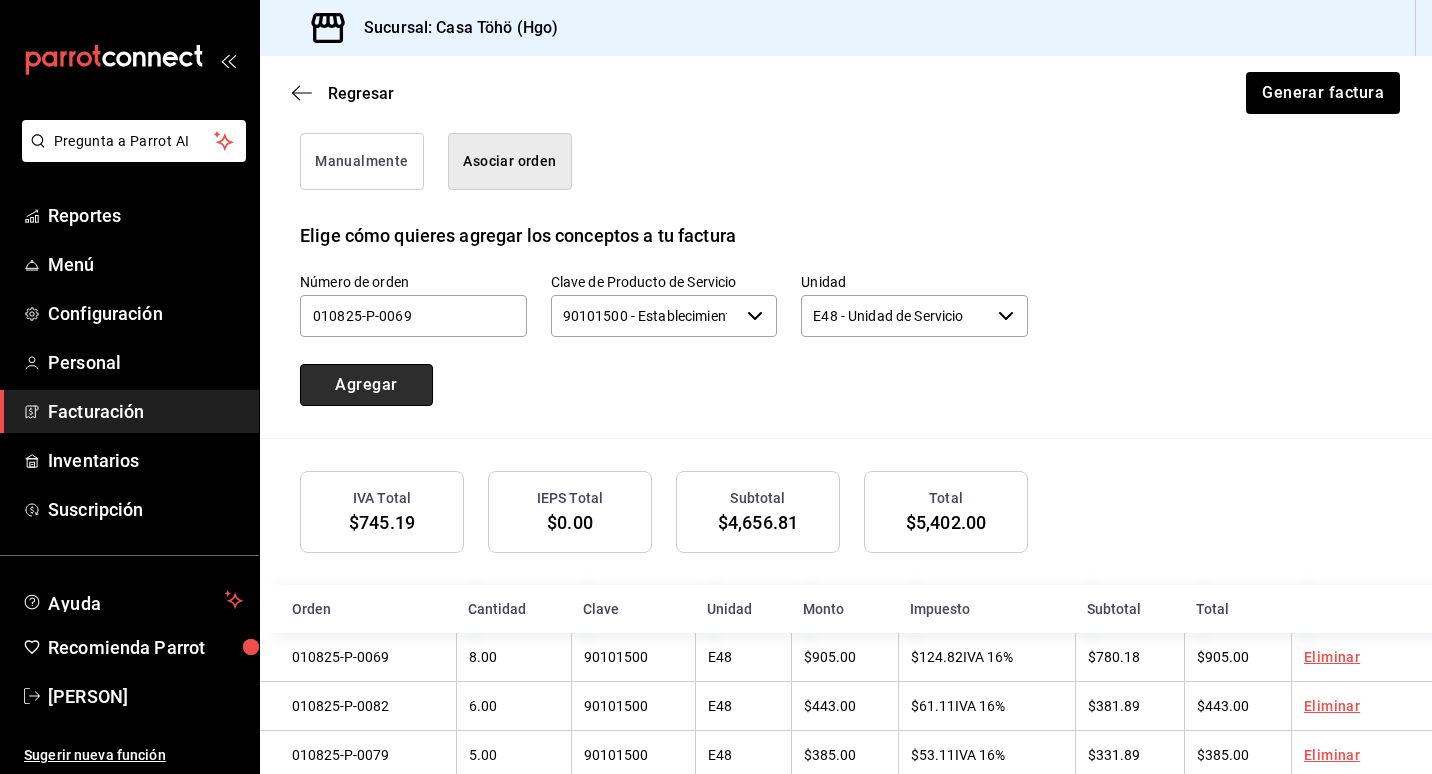 click on "Agregar" at bounding box center [366, 385] 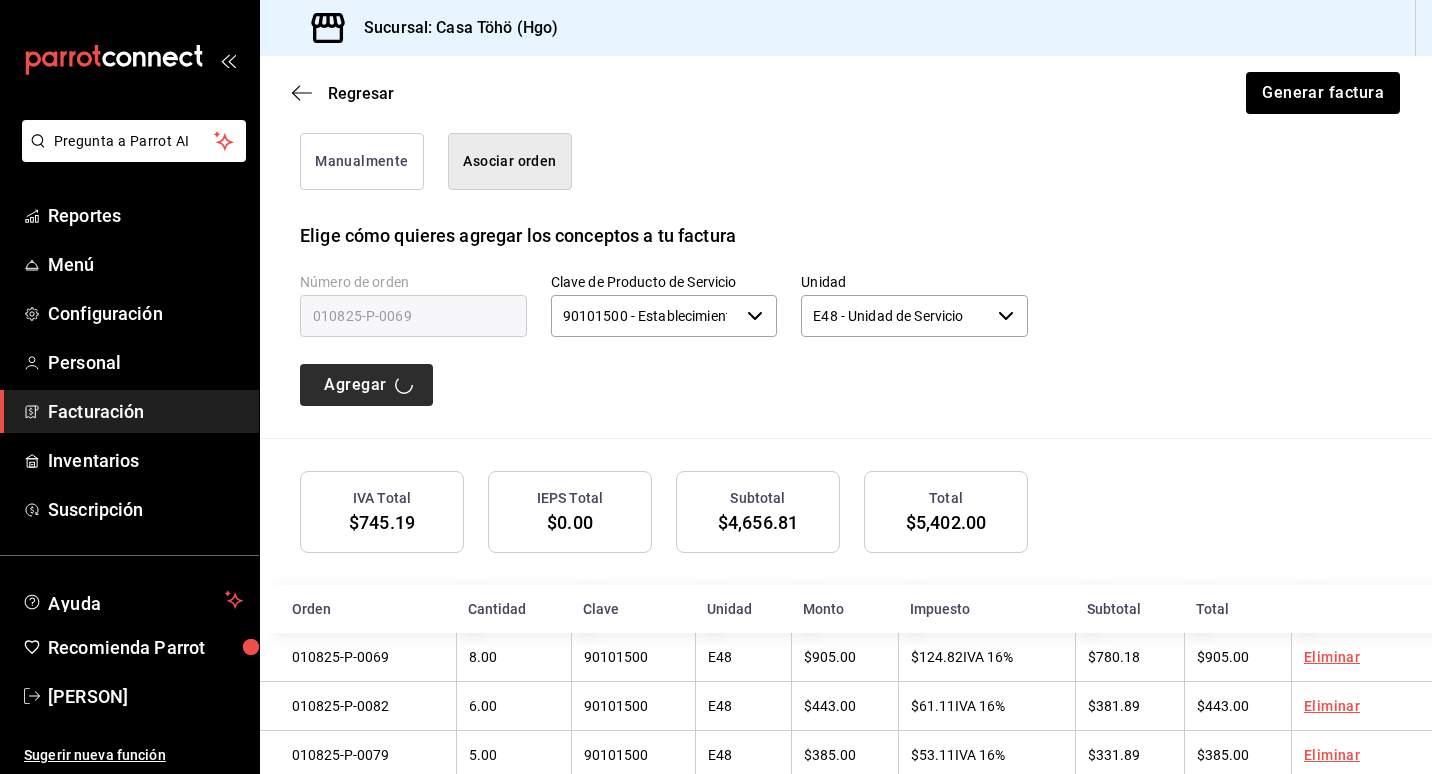 type 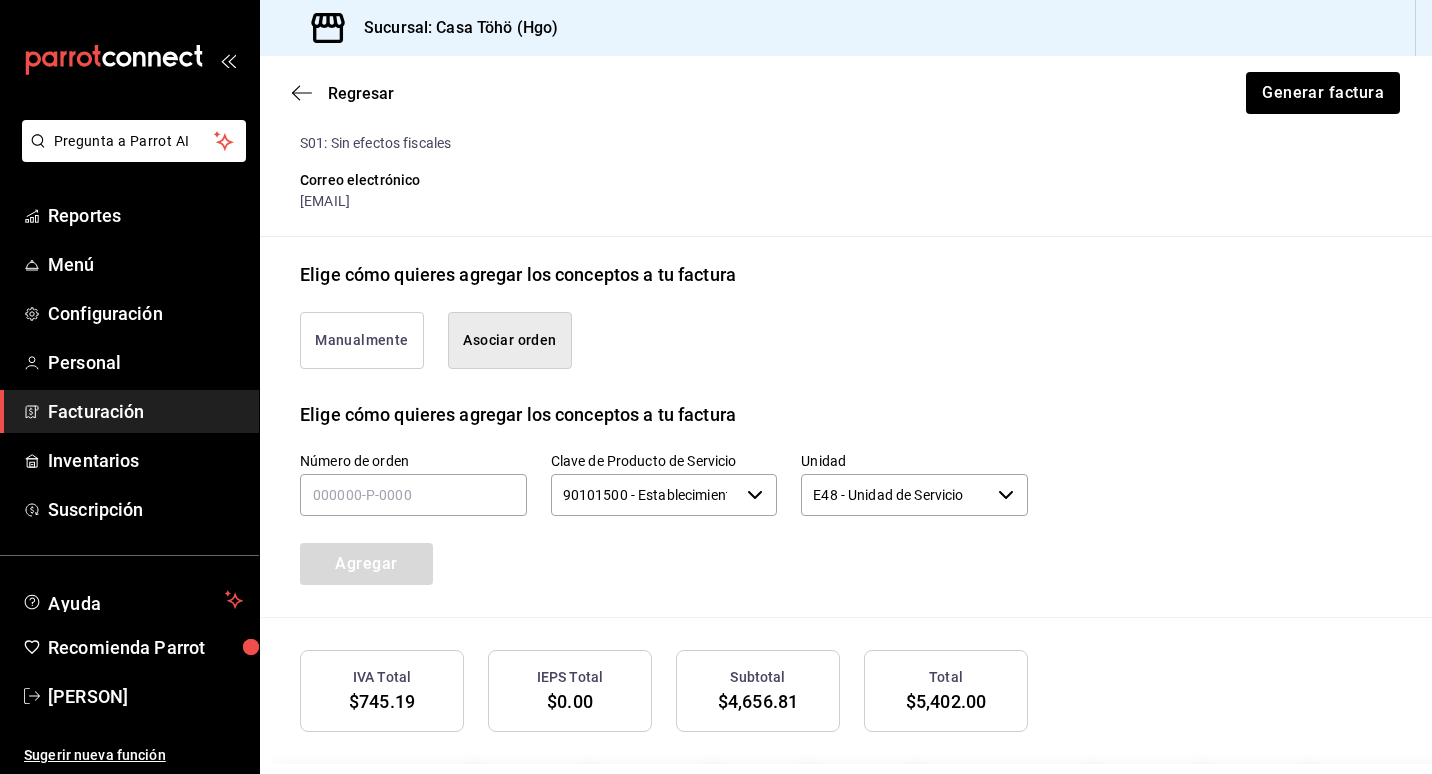 scroll, scrollTop: 500, scrollLeft: 0, axis: vertical 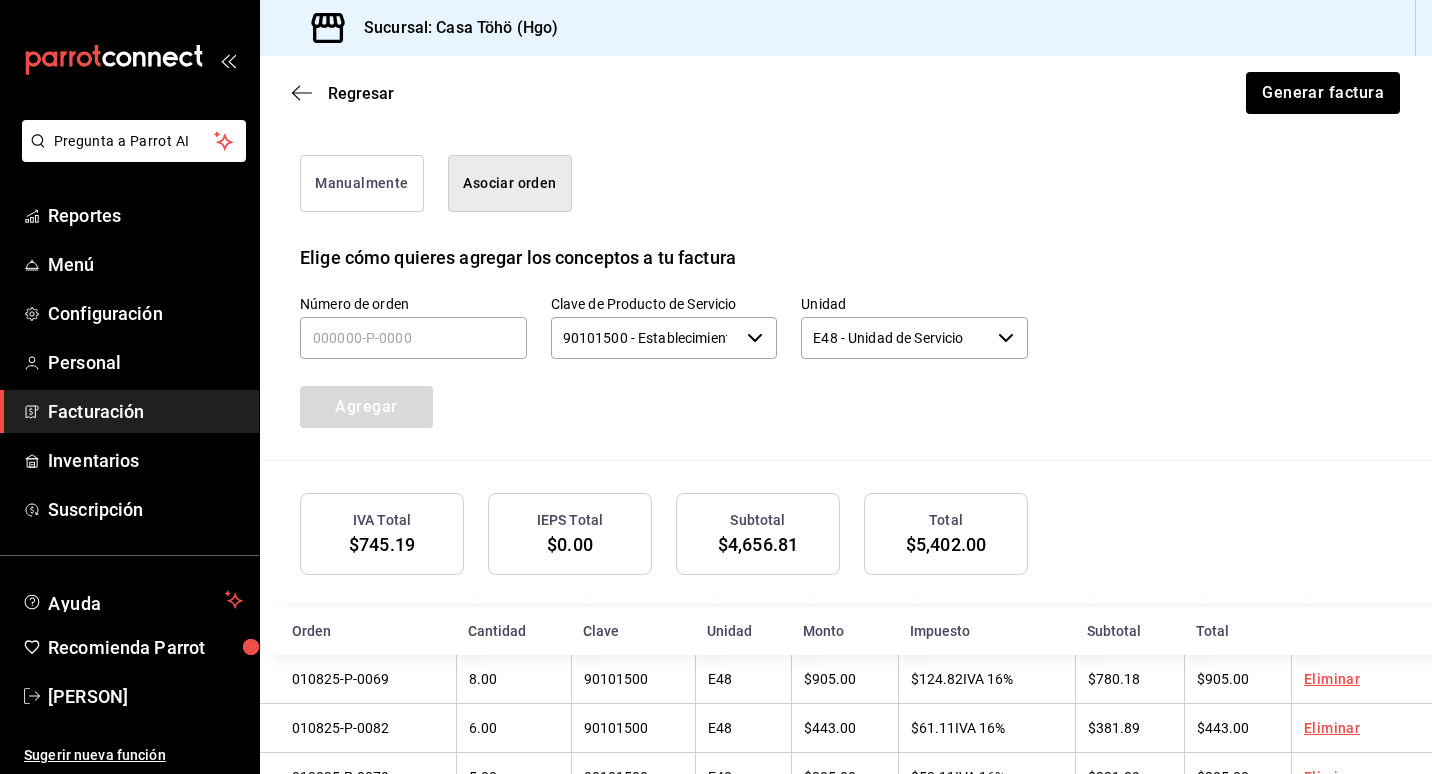 click on "$745.19" at bounding box center [382, 544] 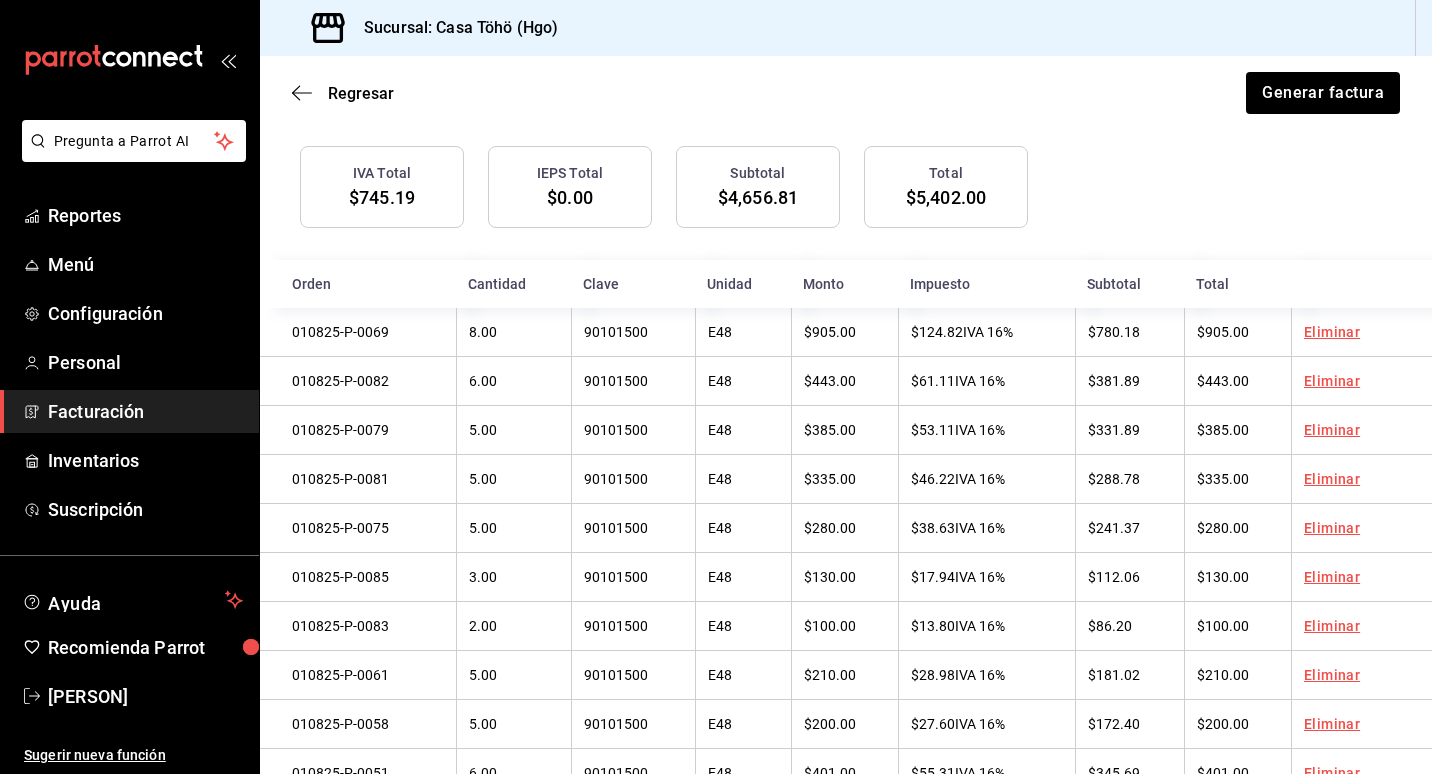 scroll, scrollTop: 822, scrollLeft: 0, axis: vertical 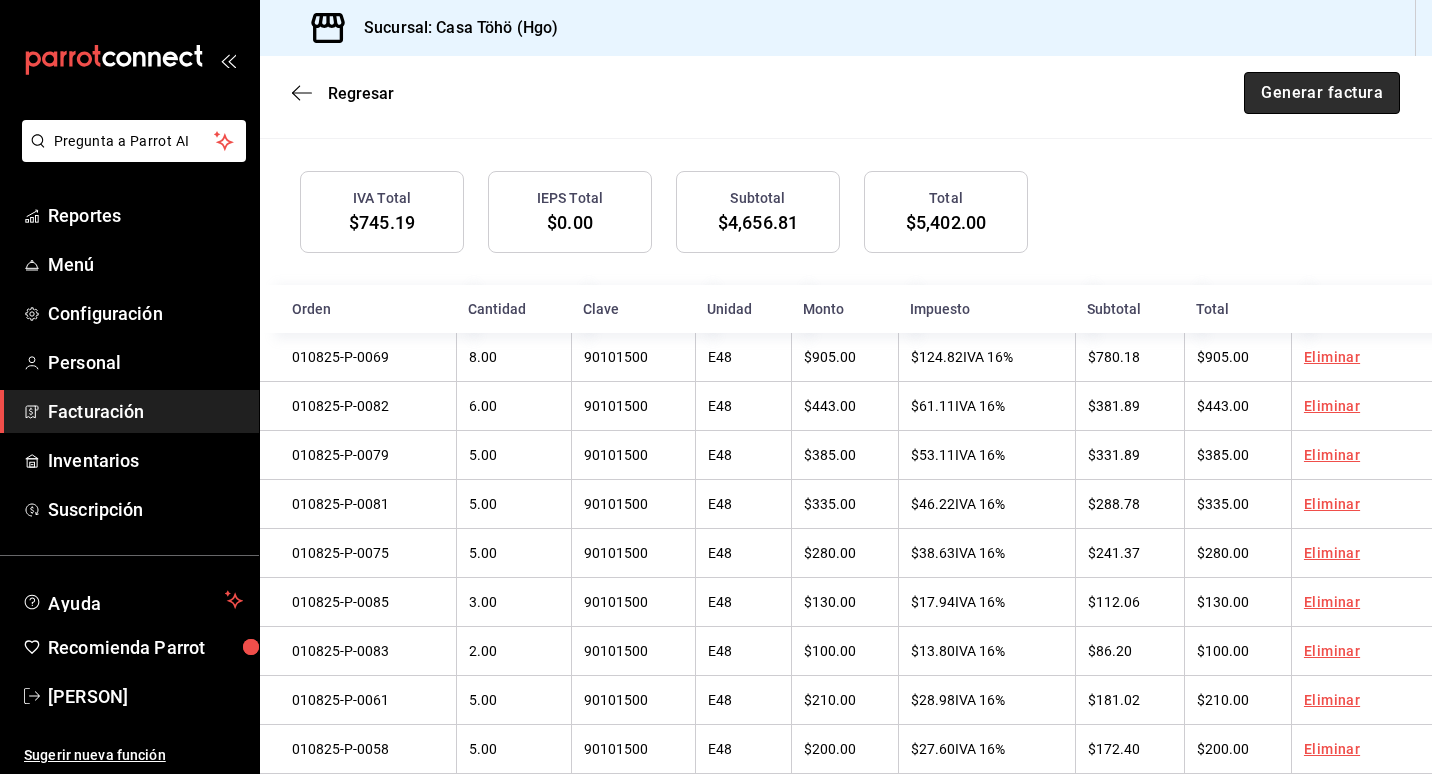 click on "Generar factura" at bounding box center [1322, 93] 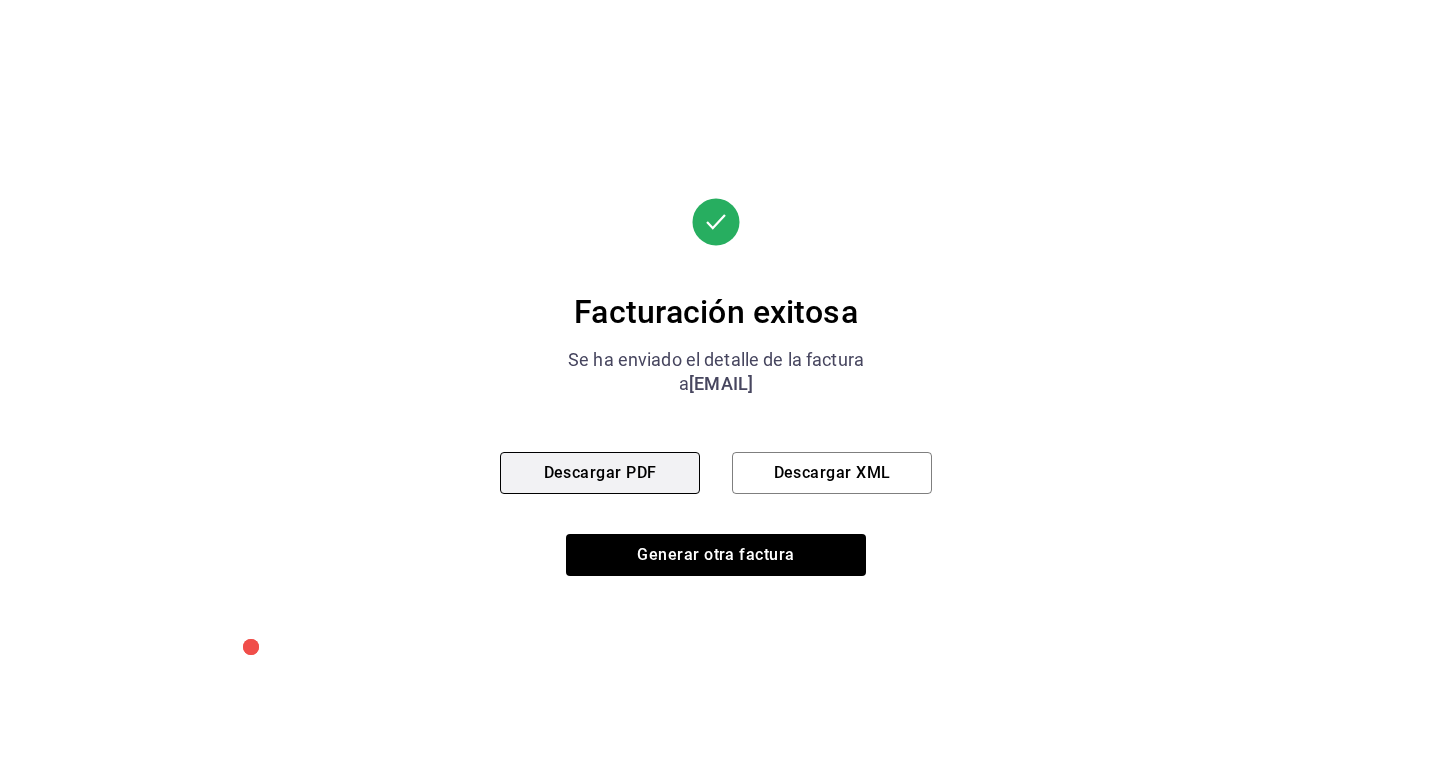 click on "Descargar PDF" at bounding box center [600, 473] 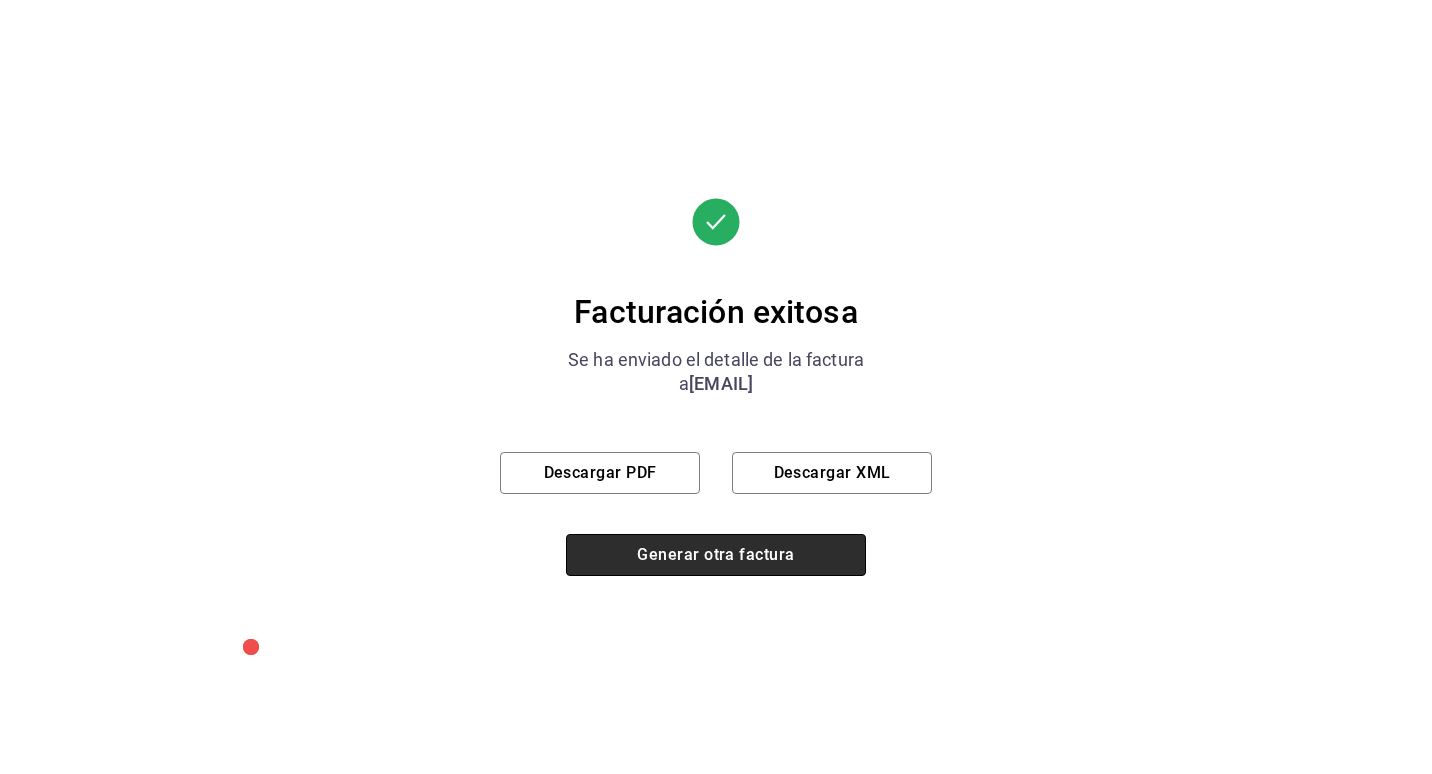 click on "Generar otra factura" at bounding box center (716, 555) 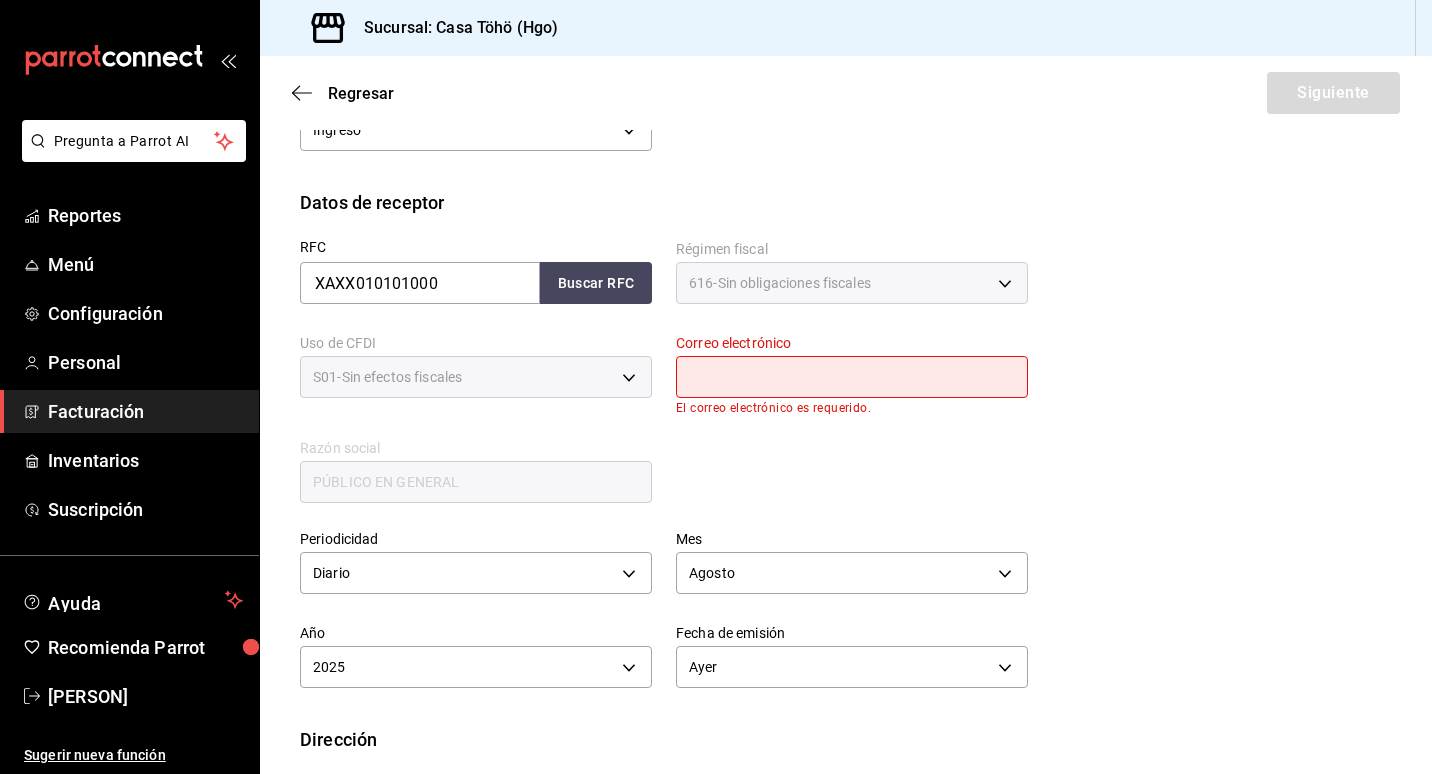 scroll, scrollTop: 389, scrollLeft: 0, axis: vertical 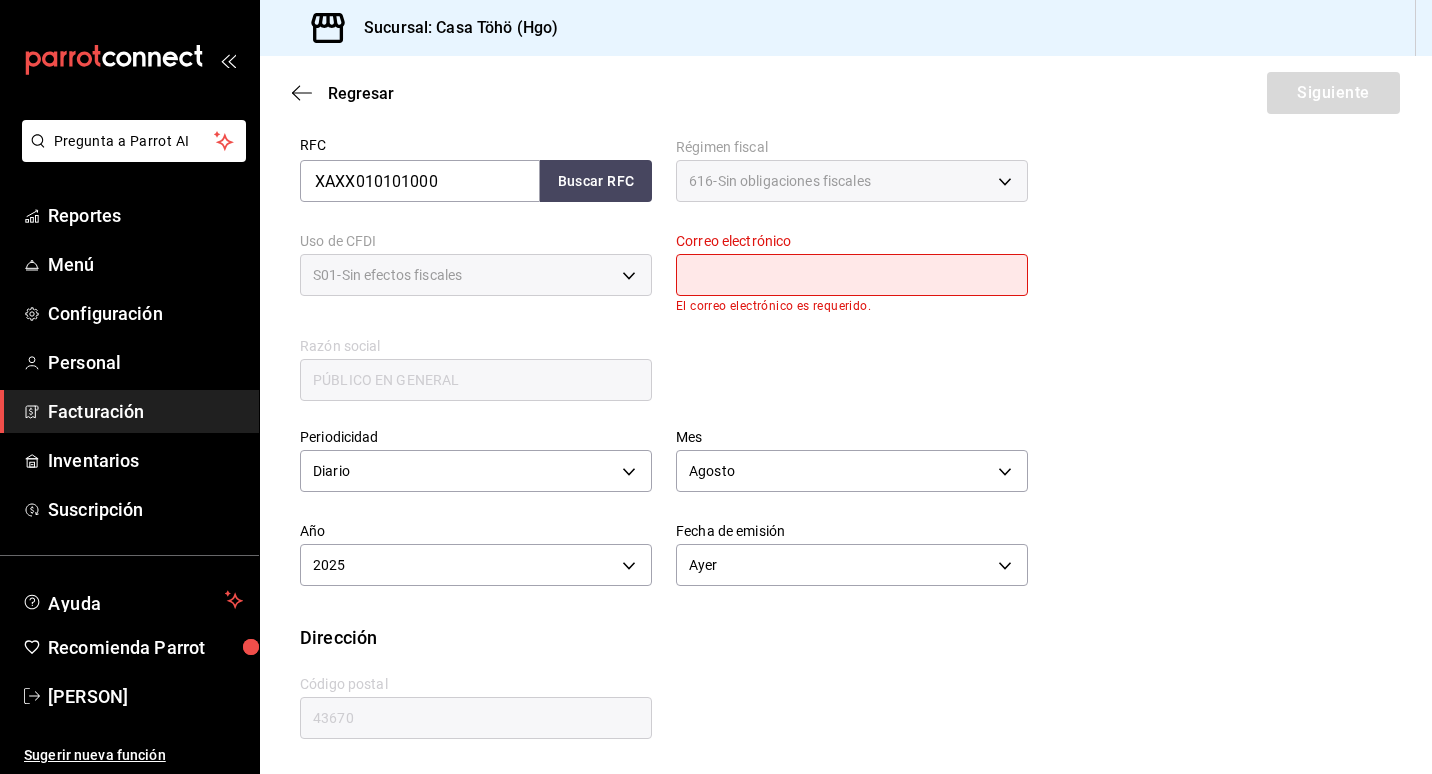 click at bounding box center [852, 275] 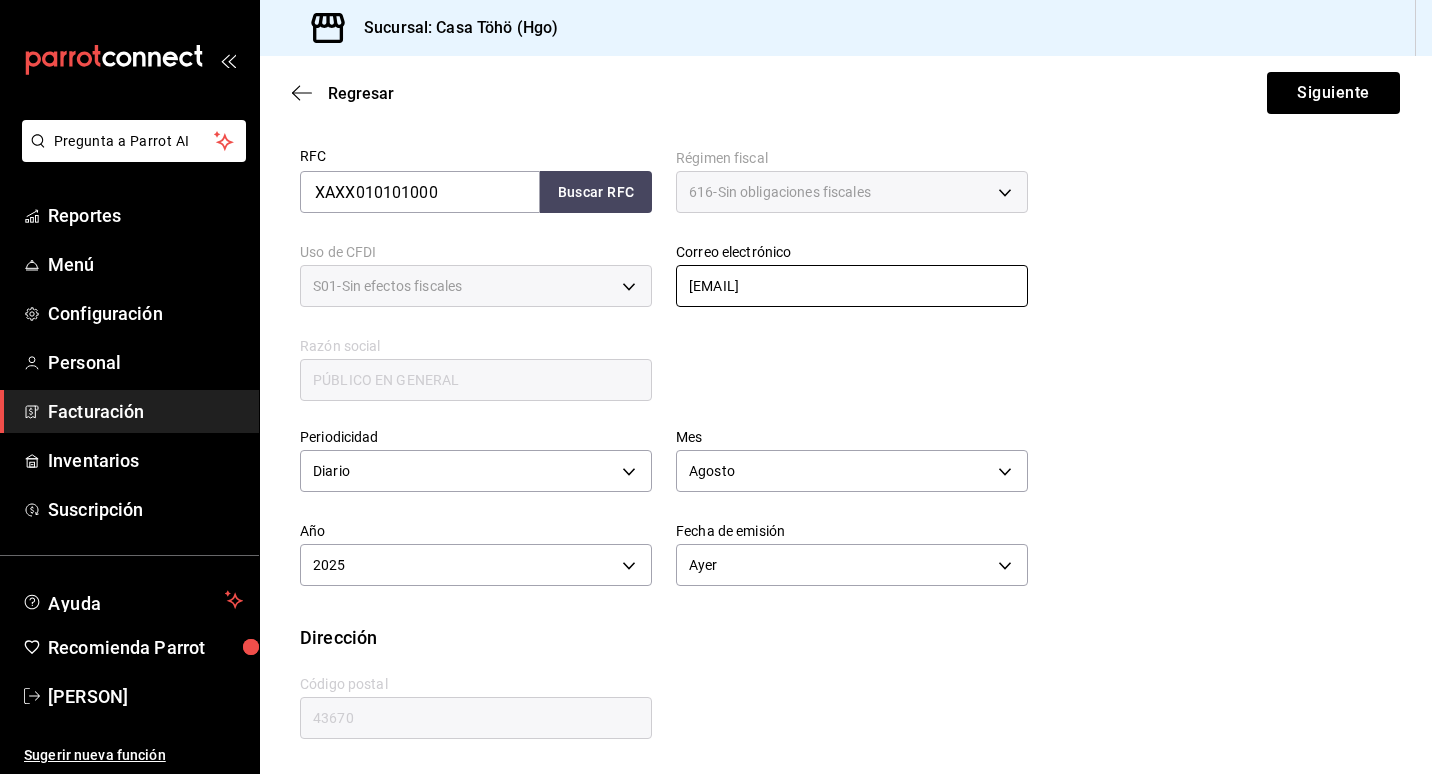 scroll, scrollTop: 378, scrollLeft: 0, axis: vertical 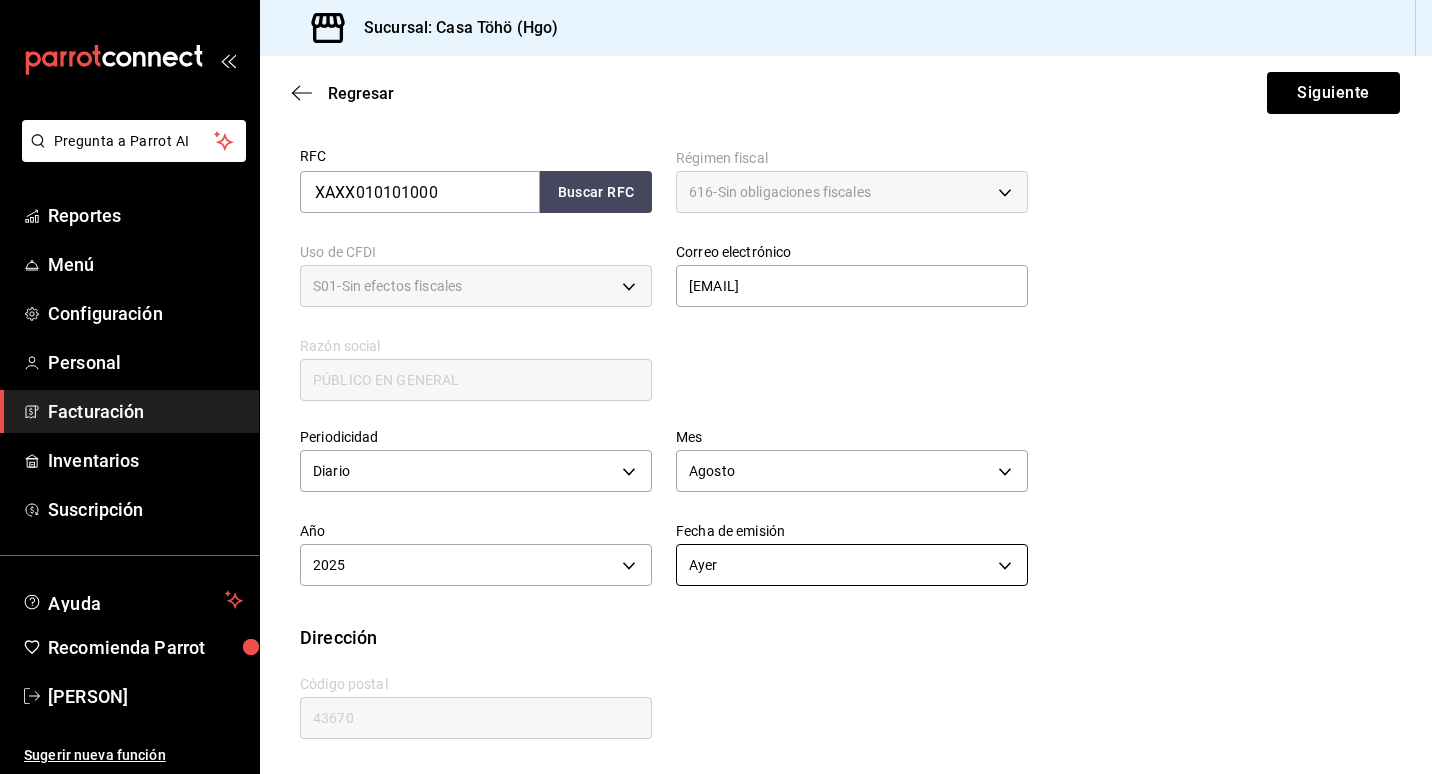 click on "Pregunta a Parrot AI Reportes   Menú   Configuración   Personal   Facturación   Inventarios   Suscripción   Ayuda Recomienda Parrot   [PERSON]   Sugerir nueva función   Sucursal: Casa Töhö (Hgo) Regresar Siguiente Factura general Realiza tus facturas con un numero de orden o un monto en especifico; También puedes realizar una factura de remplazo mediante una factura cancelada. Datos de emisor Perfil fiscal [PERSON] 3714fea9-f59b-4145-9474-cc315d4ea63f Marca Casa Töhö - Hgo 3863094e-80de-4485-9a79-27000a153f73 Tipo de comprobante Ingreso I Datos de receptor RFC XAXX010101000 Buscar RFC Régimen fiscal 616  -  Sin obligaciones fiscales 616 Uso de CFDI S01  -  Sin efectos fiscales S01 Correo electrónico [EMAIL] generic Razón social PÚBLICO EN GENERAL Periodicidad Diario DAILY Mes Agosto 8 Año 2025 2025 Fecha de emisión Ayer YESTERDAY Dirección Calle # exterior # interior Código postal 43670 Estado ​ 0 Municipio ​ 0 Colonia ​ 0 Reportes   Menú" at bounding box center [716, 387] 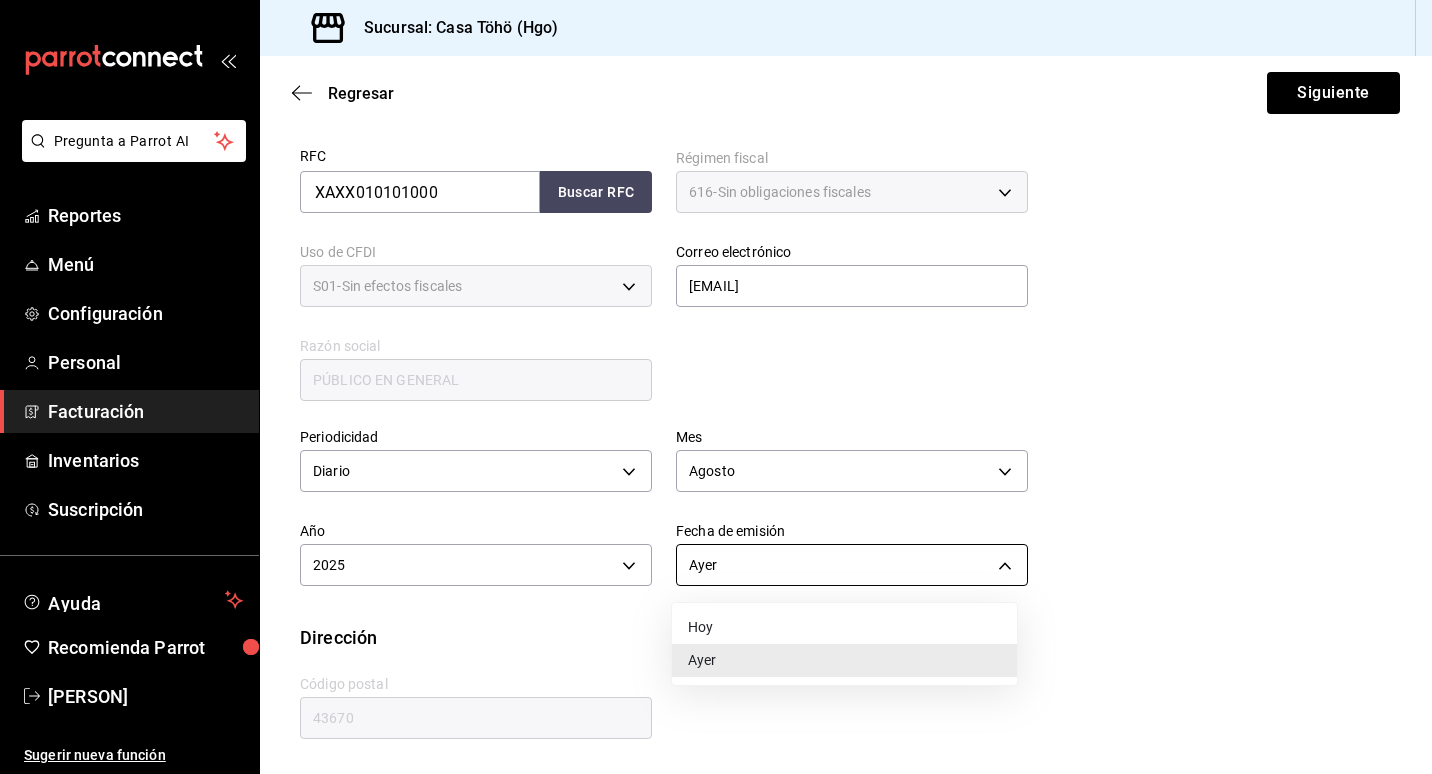 click at bounding box center (716, 387) 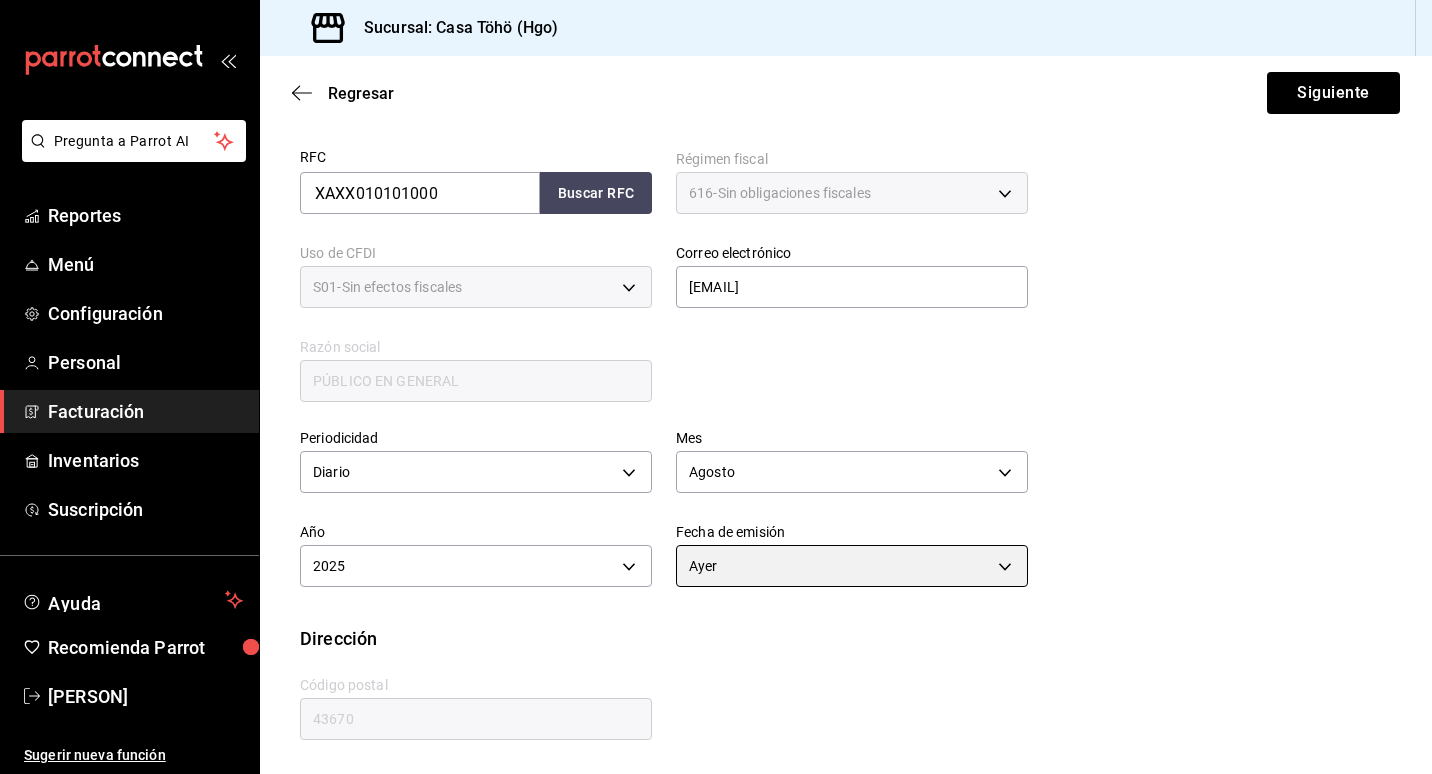 scroll, scrollTop: 378, scrollLeft: 0, axis: vertical 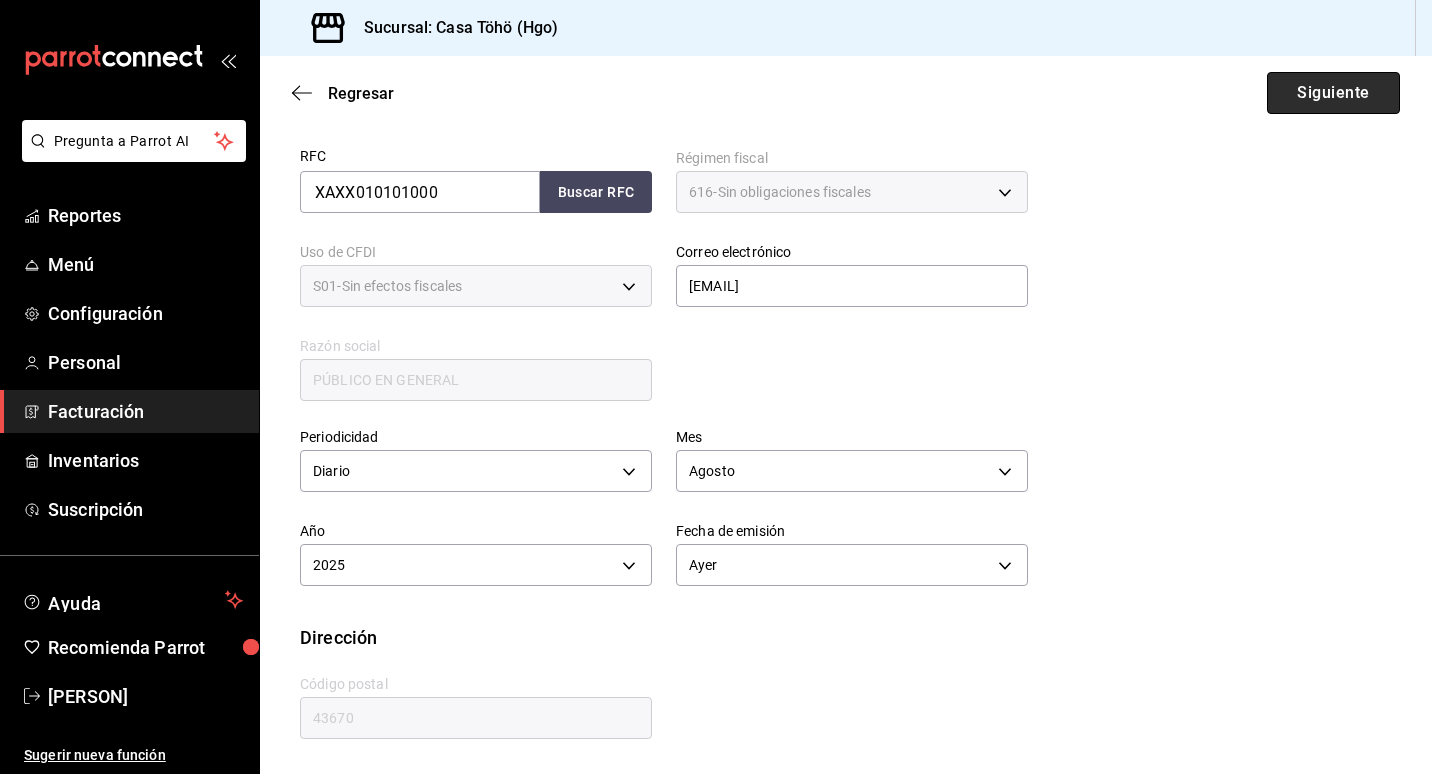 click on "Siguiente" at bounding box center [1333, 93] 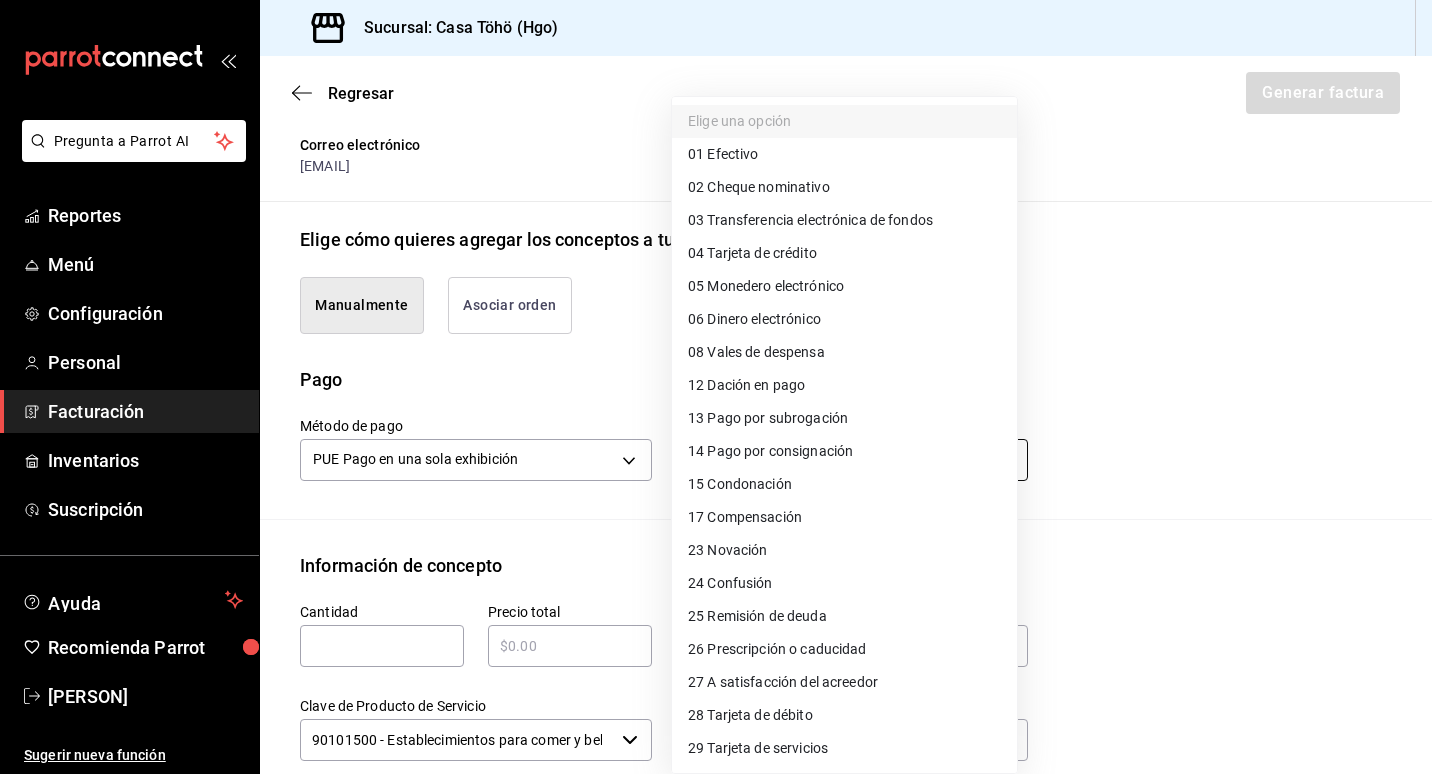 click on "Pregunta a Parrot AI Reportes   Menú   Configuración   Personal   Facturación   Inventarios   Suscripción   Ayuda Recomienda Parrot   [PERSON]   Sugerir nueva función   Sucursal: Casa Töhö (Hgo) Regresar Generar factura Emisor Perfil fiscal [PERSON] Tipo de comprobante Ingreso Receptor Nombre / Razón social PÚBLICO EN GENERAL RFC Receptor XAXX010101000 Régimen fiscal Sin obligaciones fiscales Uso de CFDI S01: Sin efectos fiscales Correo electrónico [EMAIL] Elige cómo quieres agregar los conceptos a tu factura Manualmente Asociar orden Pago Método de pago PUE   Pago en una sola exhibición PUE Forma de pago Elige una opción Información de concepto Cantidad ​ Precio total ​ Impuestos Elige una opción Clave de Producto de Servicio 90101500 - Establecimientos para comer y beber ​ Unidad E48 - Unidad de Servicio ​ Descripción Agregar IVA Total $0.00 IEPS Total $0.00 Subtotal $0.00 Total $0.00 Orden Cantidad Clave Unidad Monto Impuesto Subtotal" at bounding box center (716, 387) 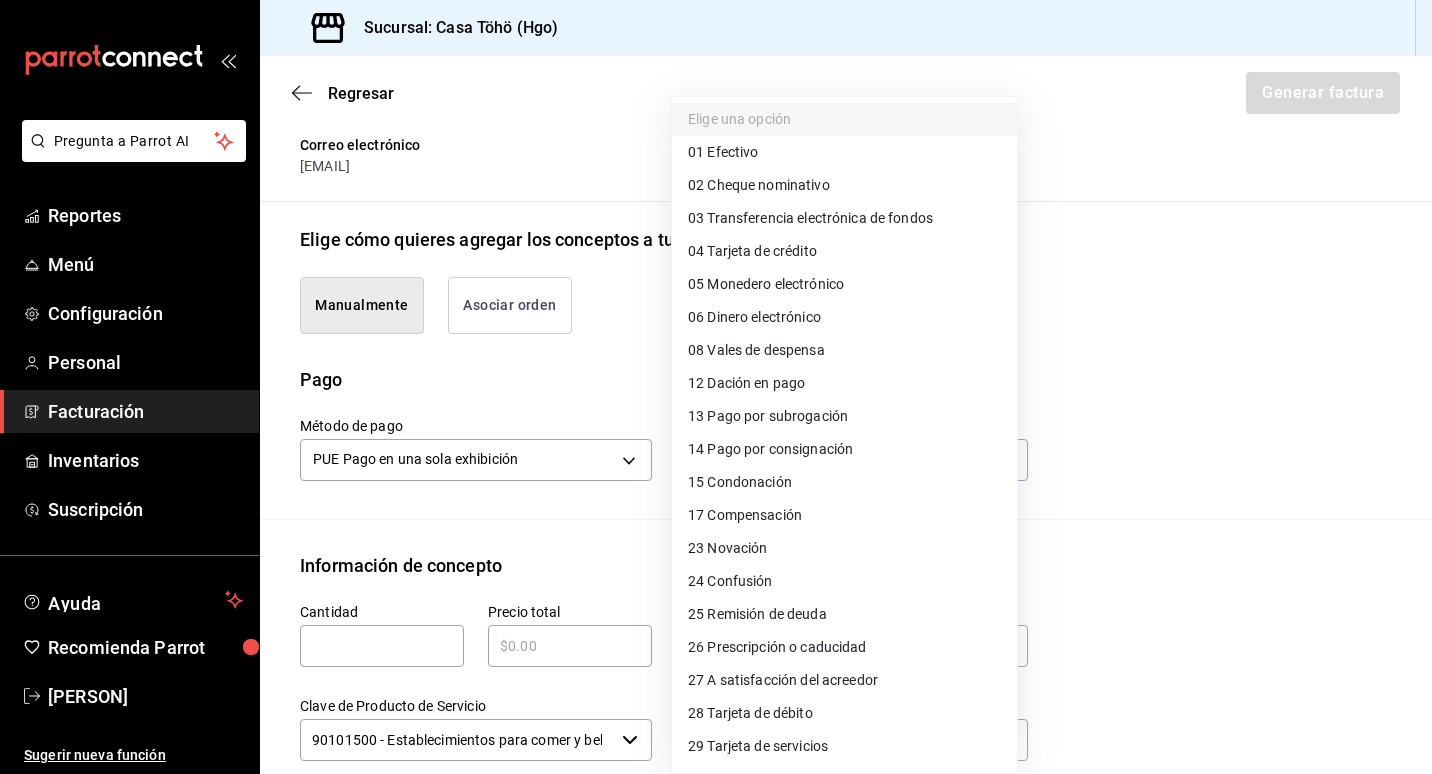 scroll, scrollTop: 0, scrollLeft: 0, axis: both 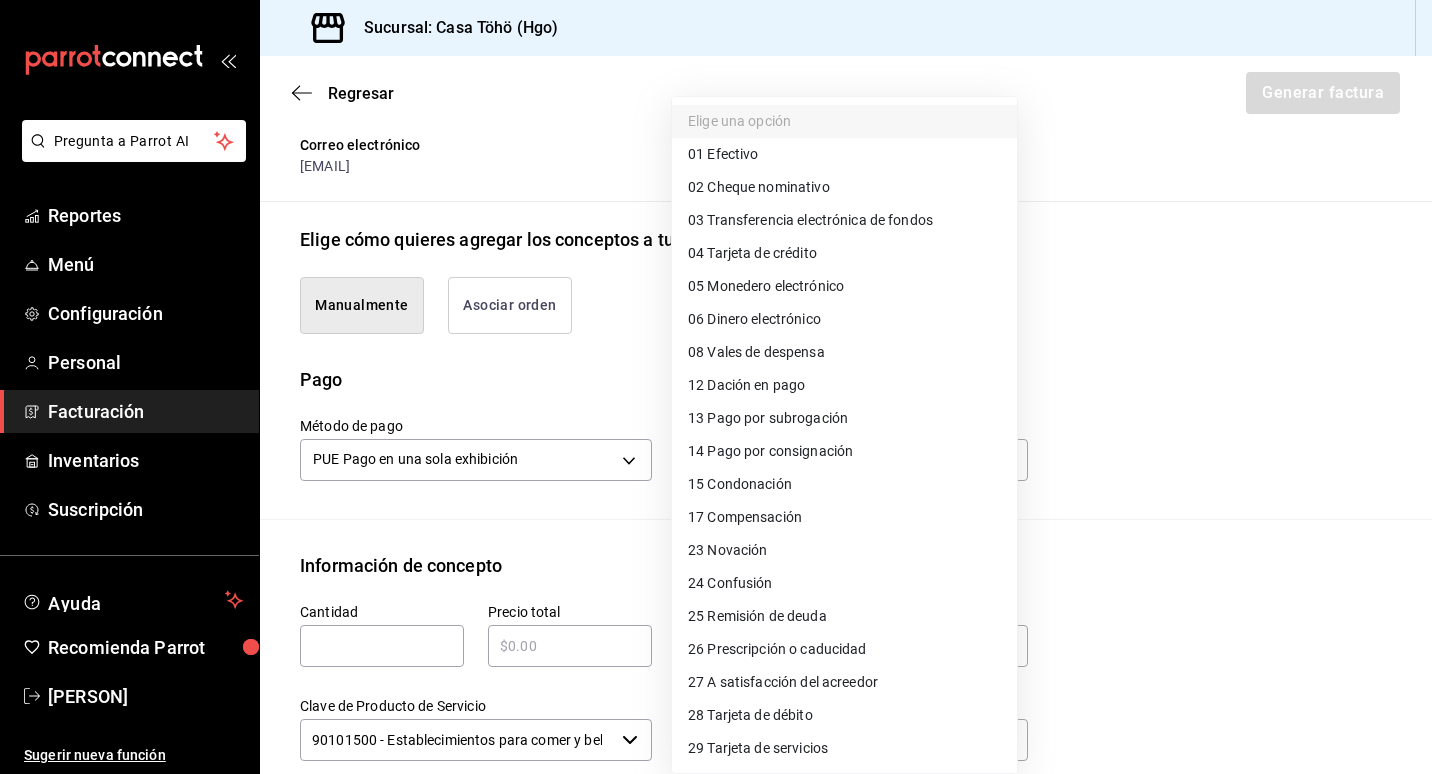 click on "04   Tarjeta de crédito" at bounding box center [844, 253] 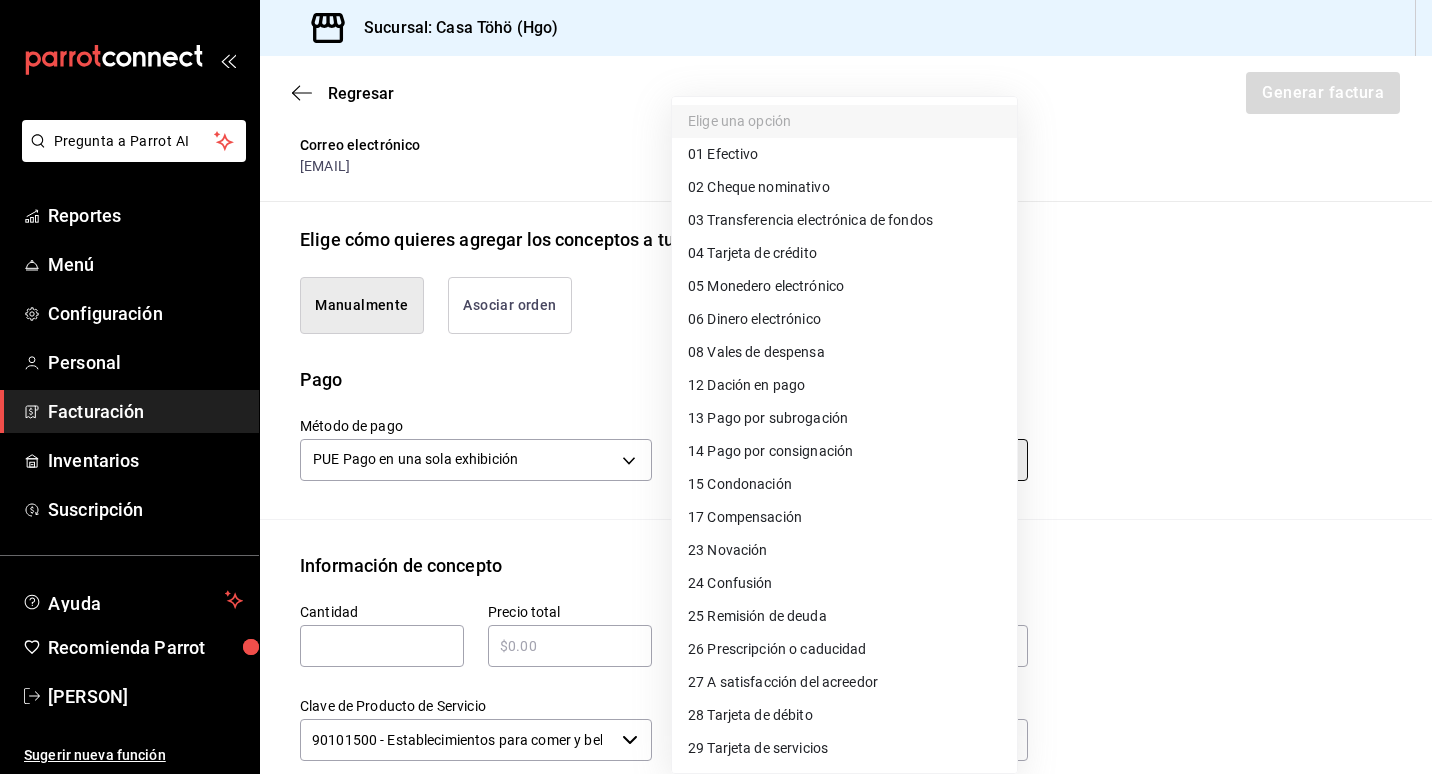 type on "04" 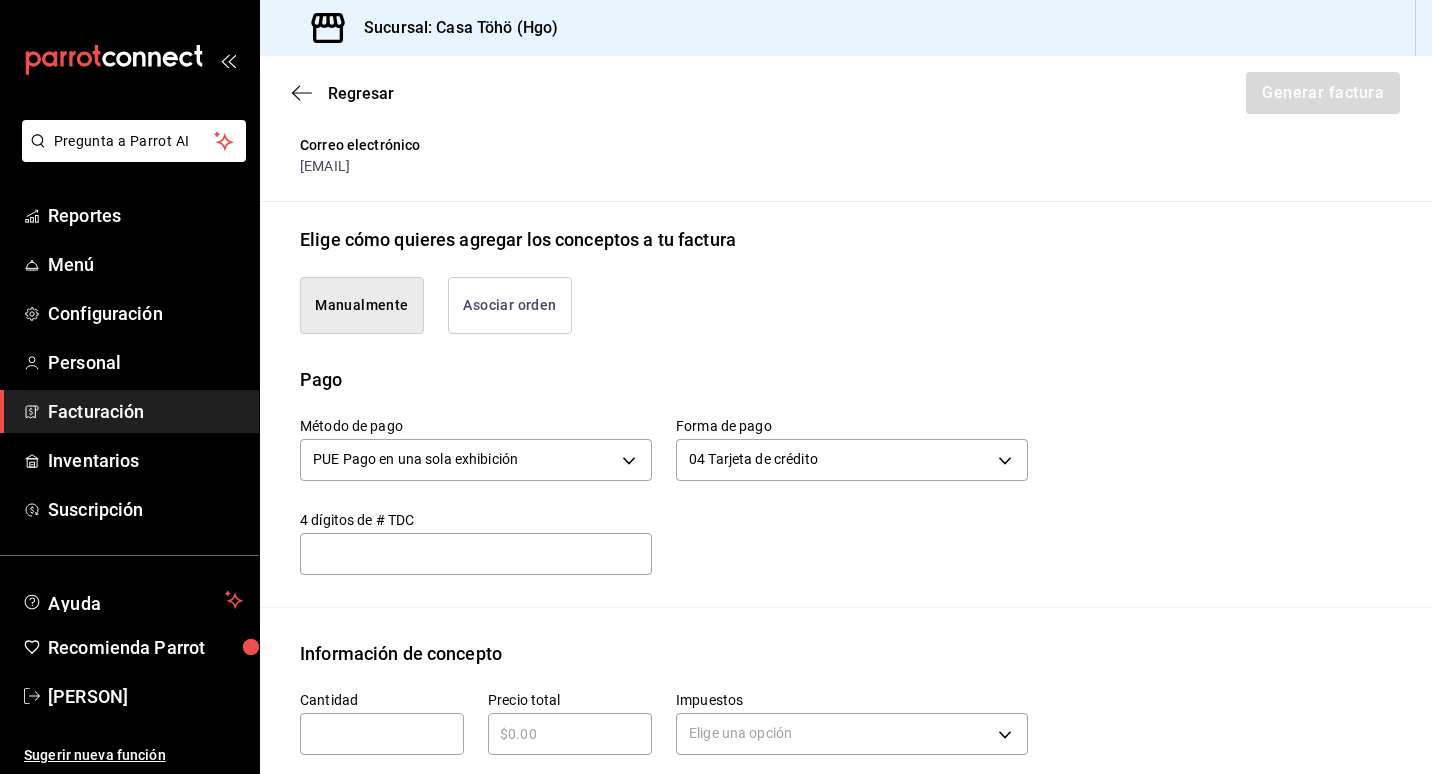 click at bounding box center (476, 554) 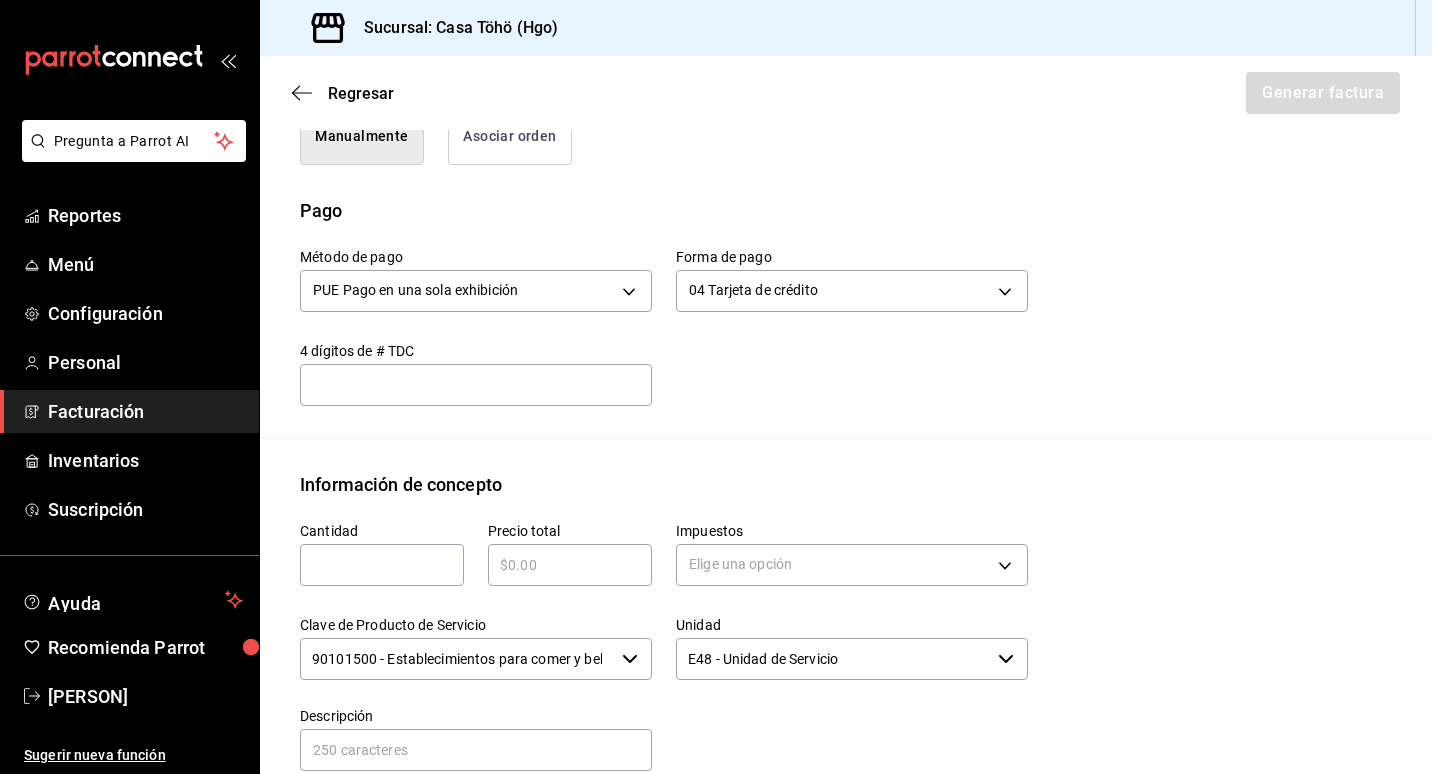 scroll, scrollTop: 578, scrollLeft: 0, axis: vertical 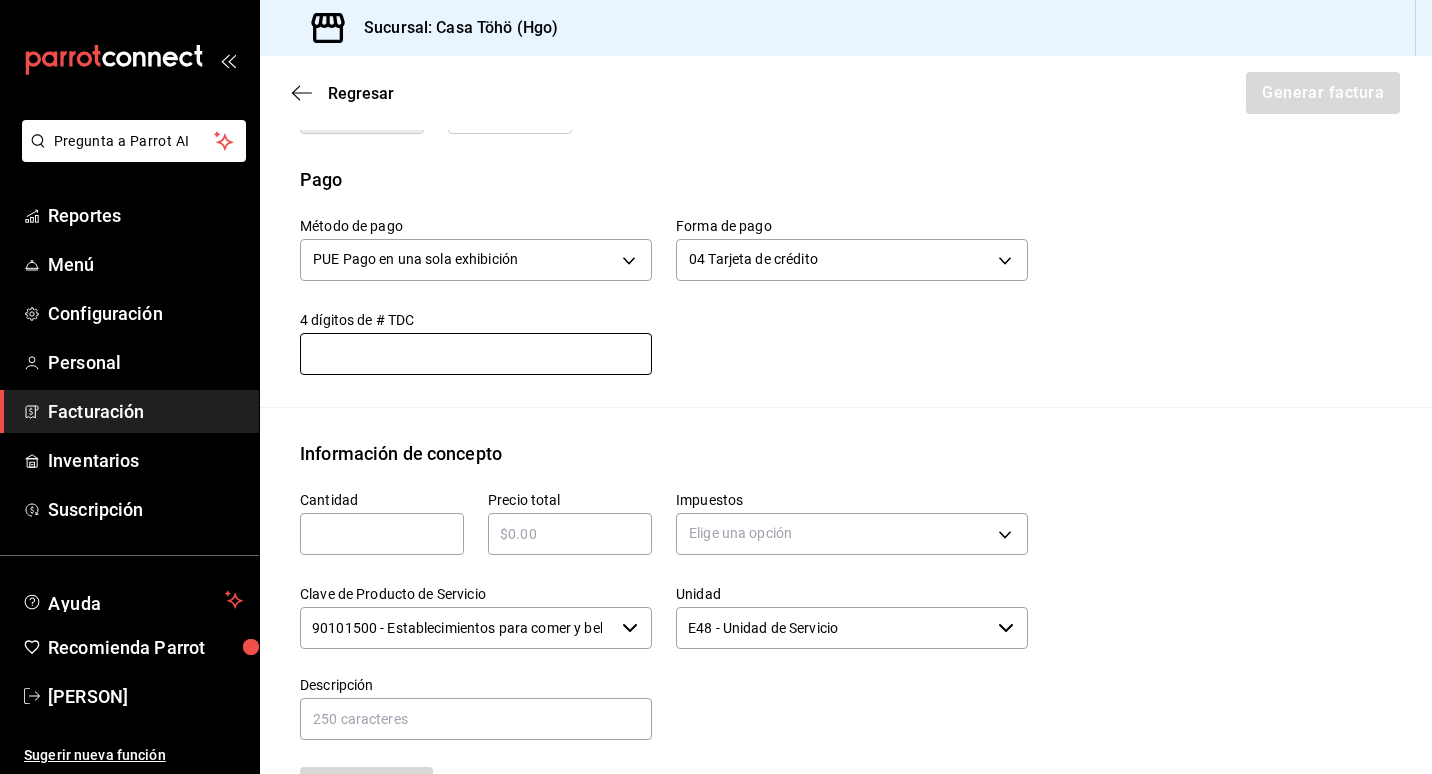 click at bounding box center (382, 534) 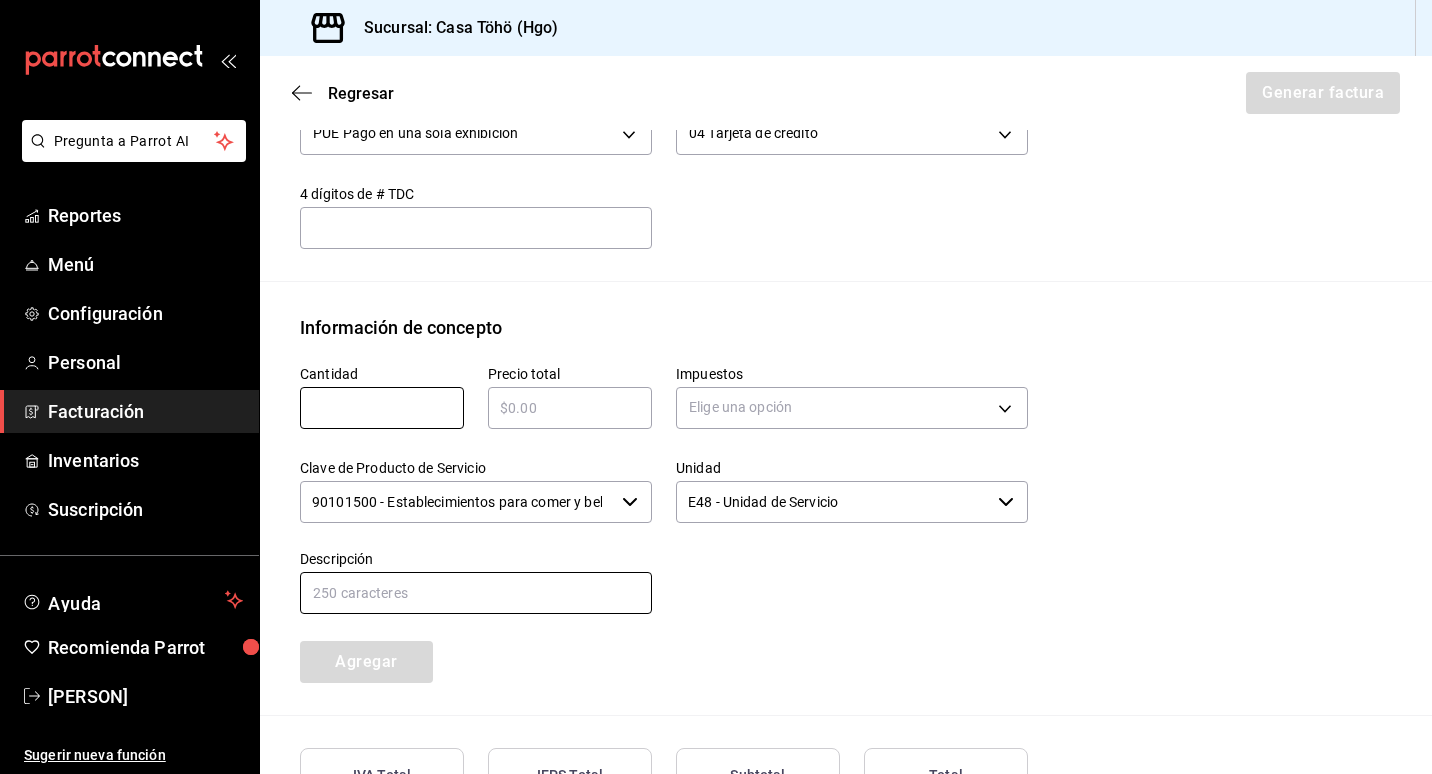 scroll, scrollTop: 681, scrollLeft: 0, axis: vertical 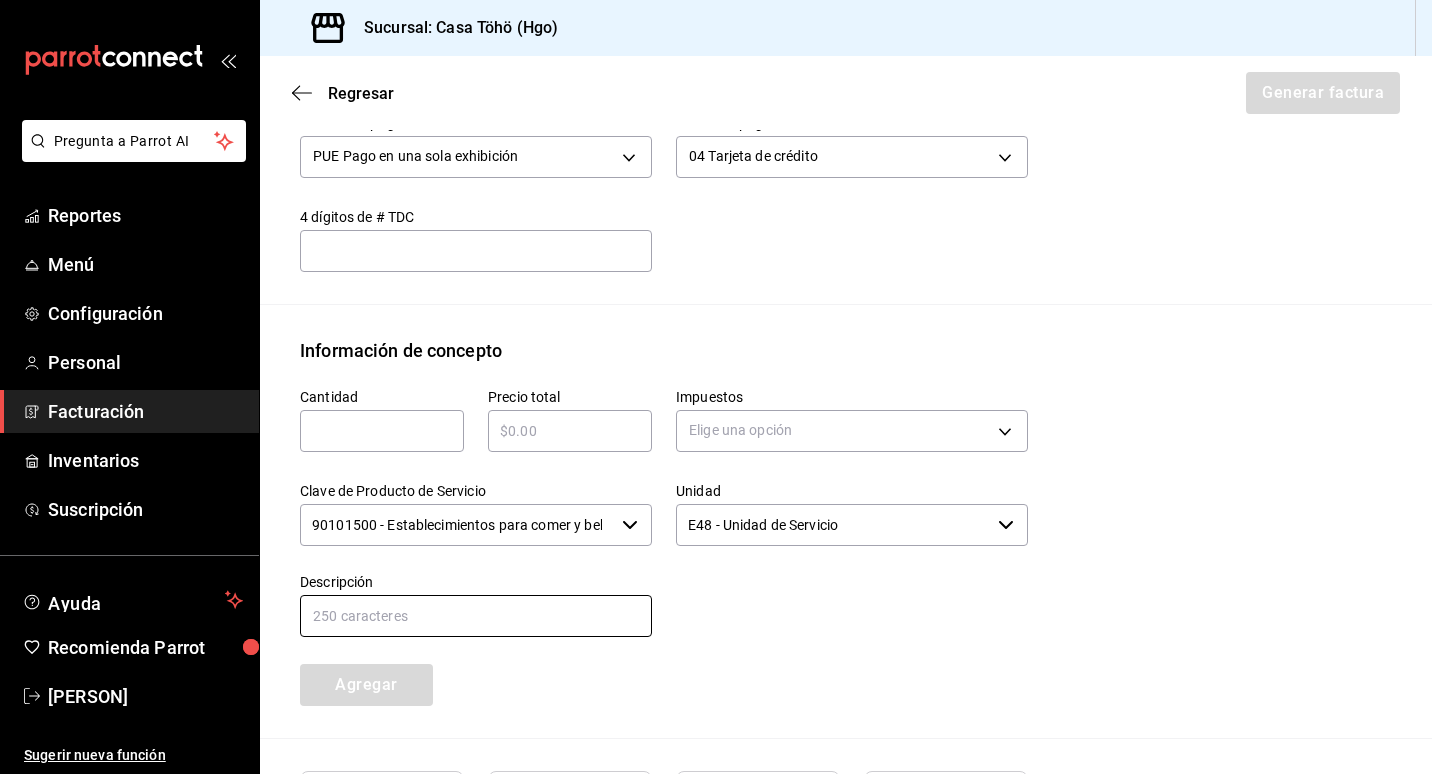 click at bounding box center (476, 616) 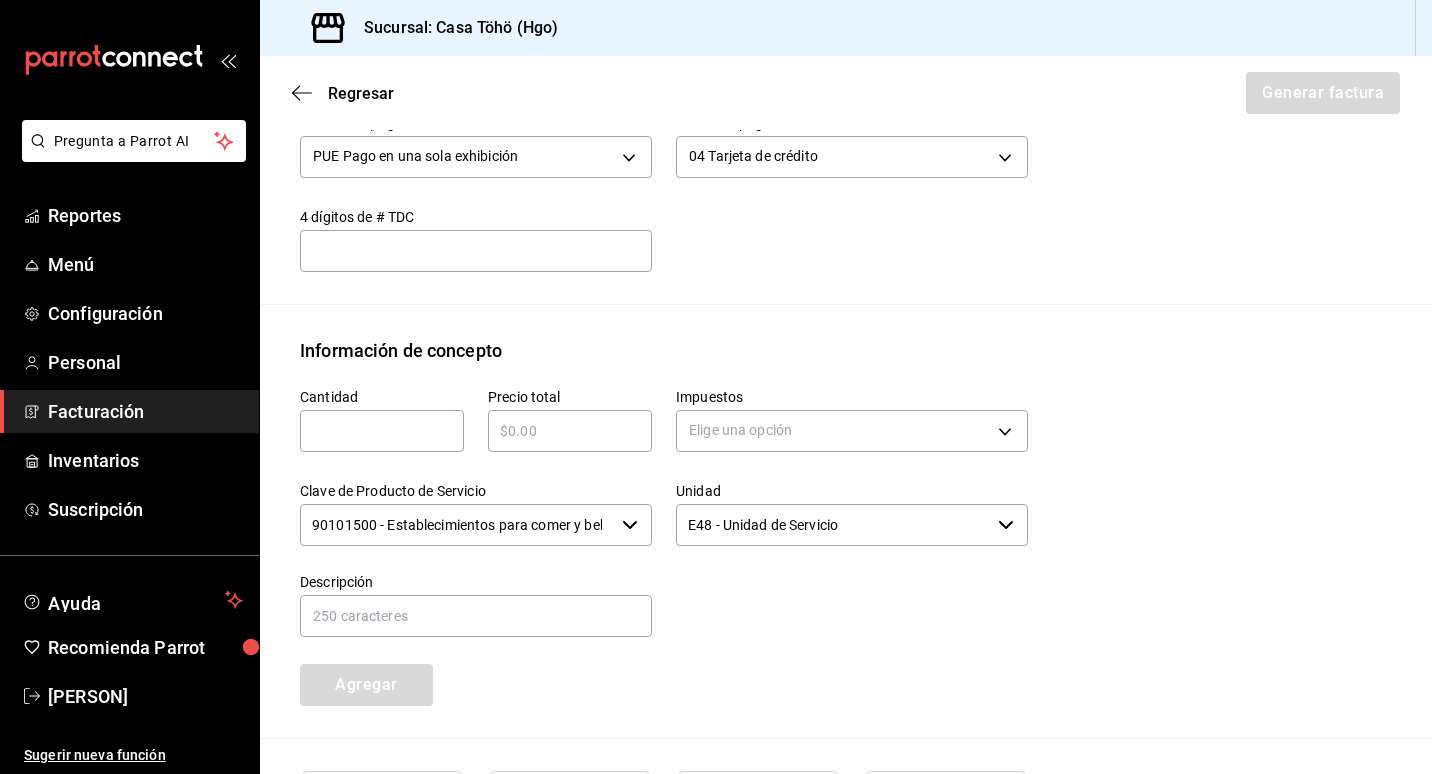 click at bounding box center [840, 594] 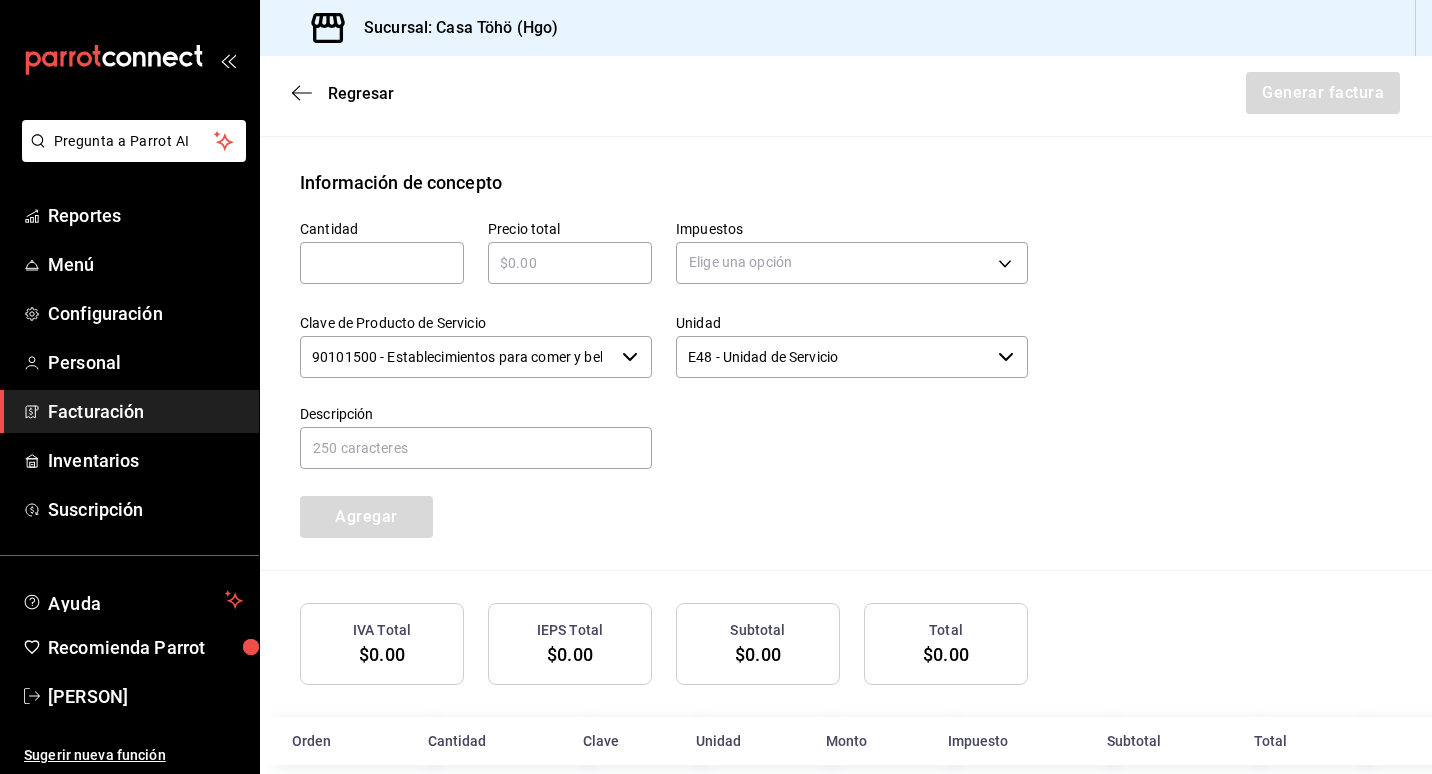 scroll, scrollTop: 881, scrollLeft: 0, axis: vertical 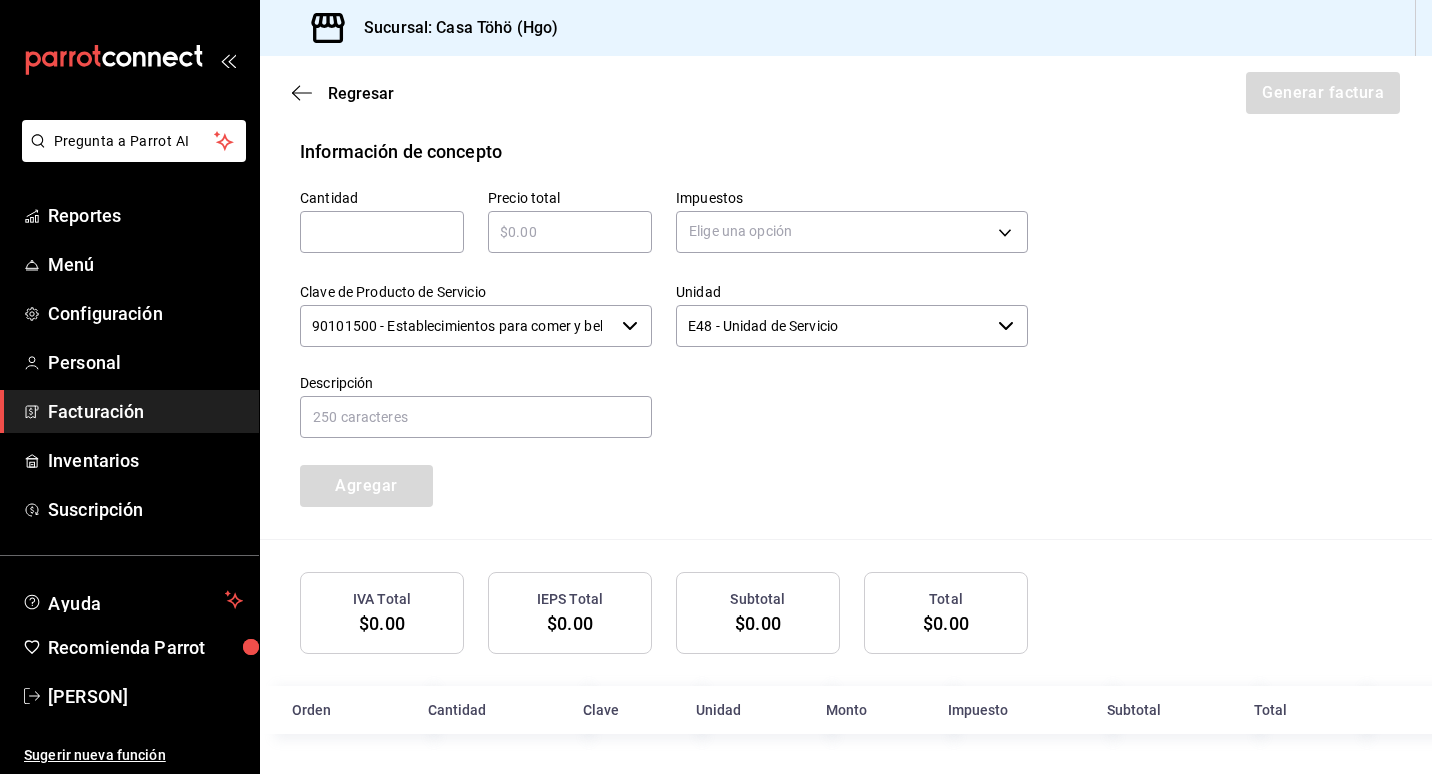 click on "Agregar" at bounding box center (370, 474) 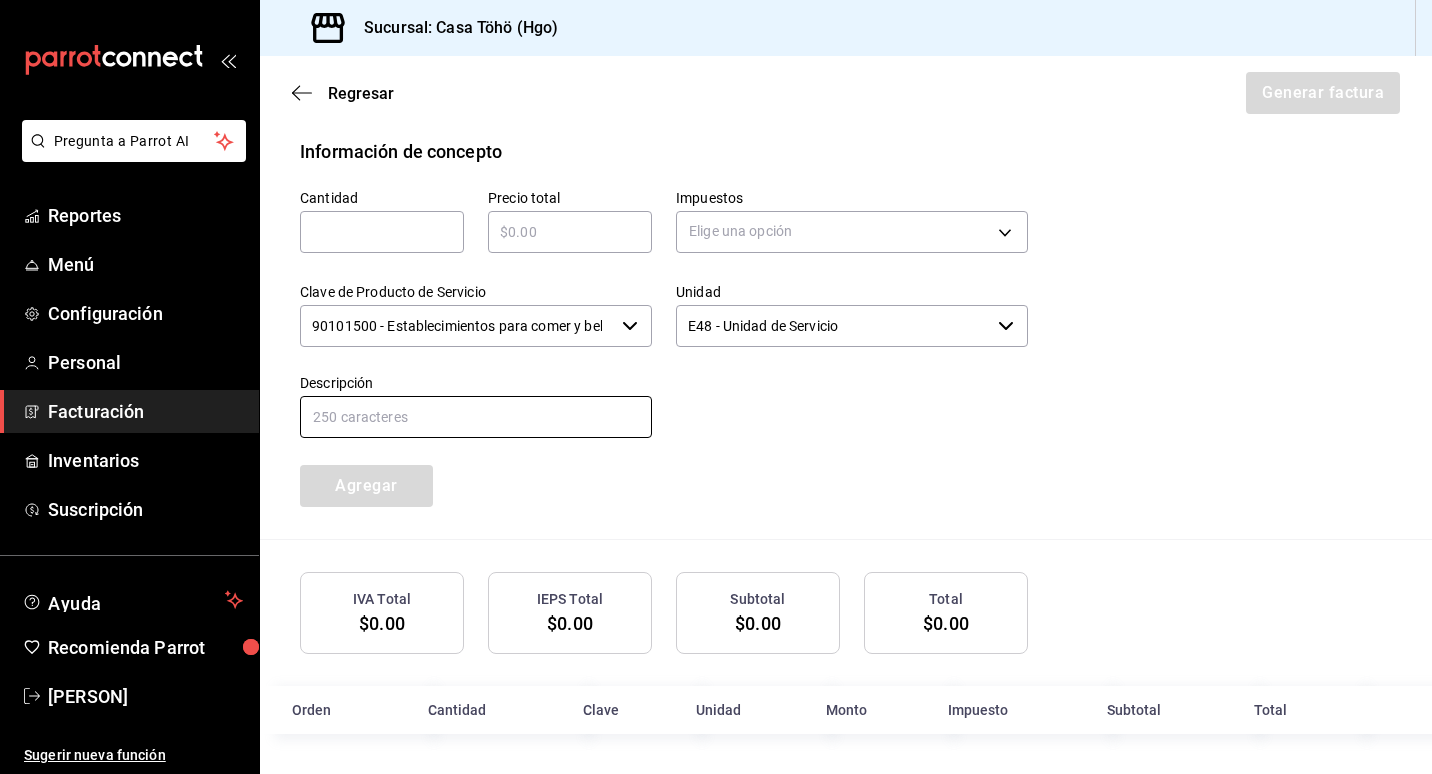 click at bounding box center [476, 417] 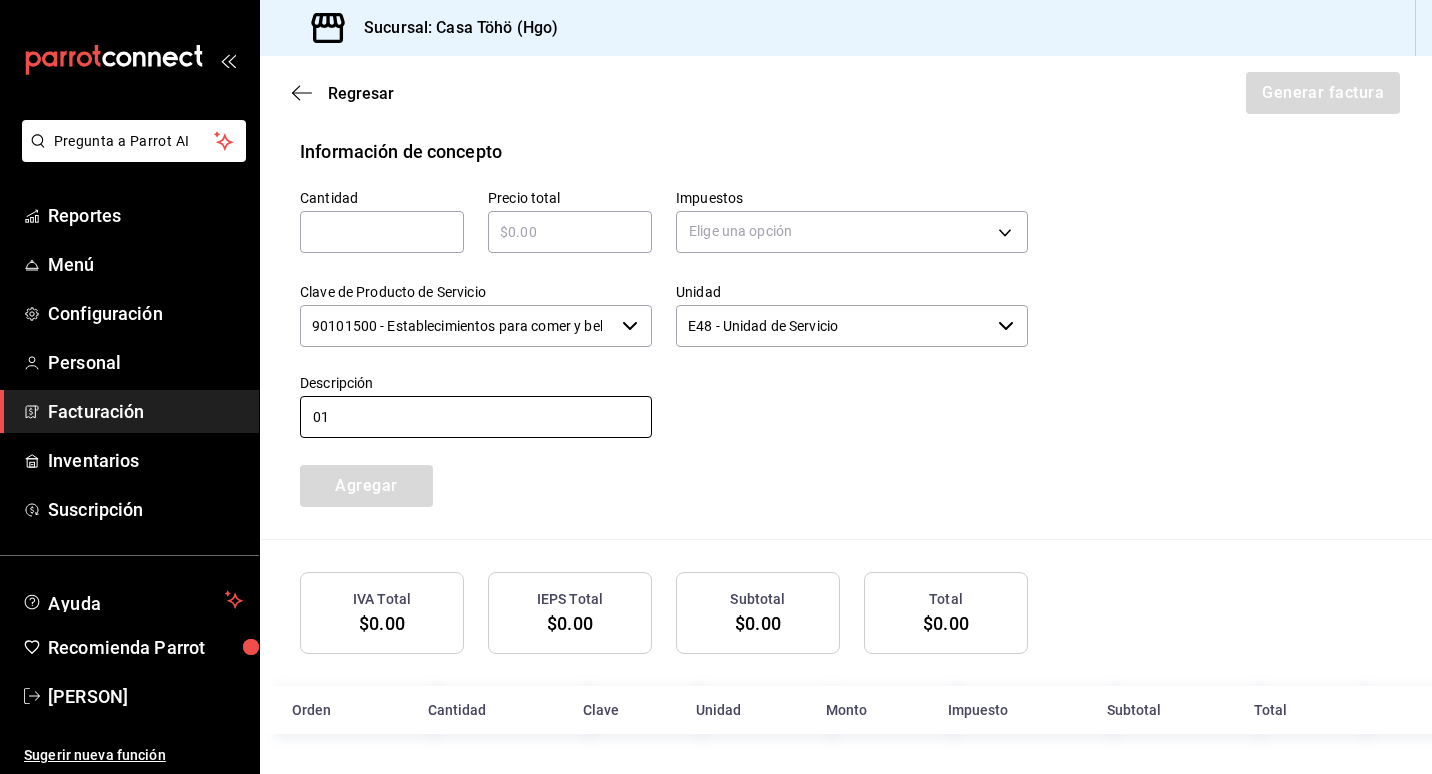 type on "0" 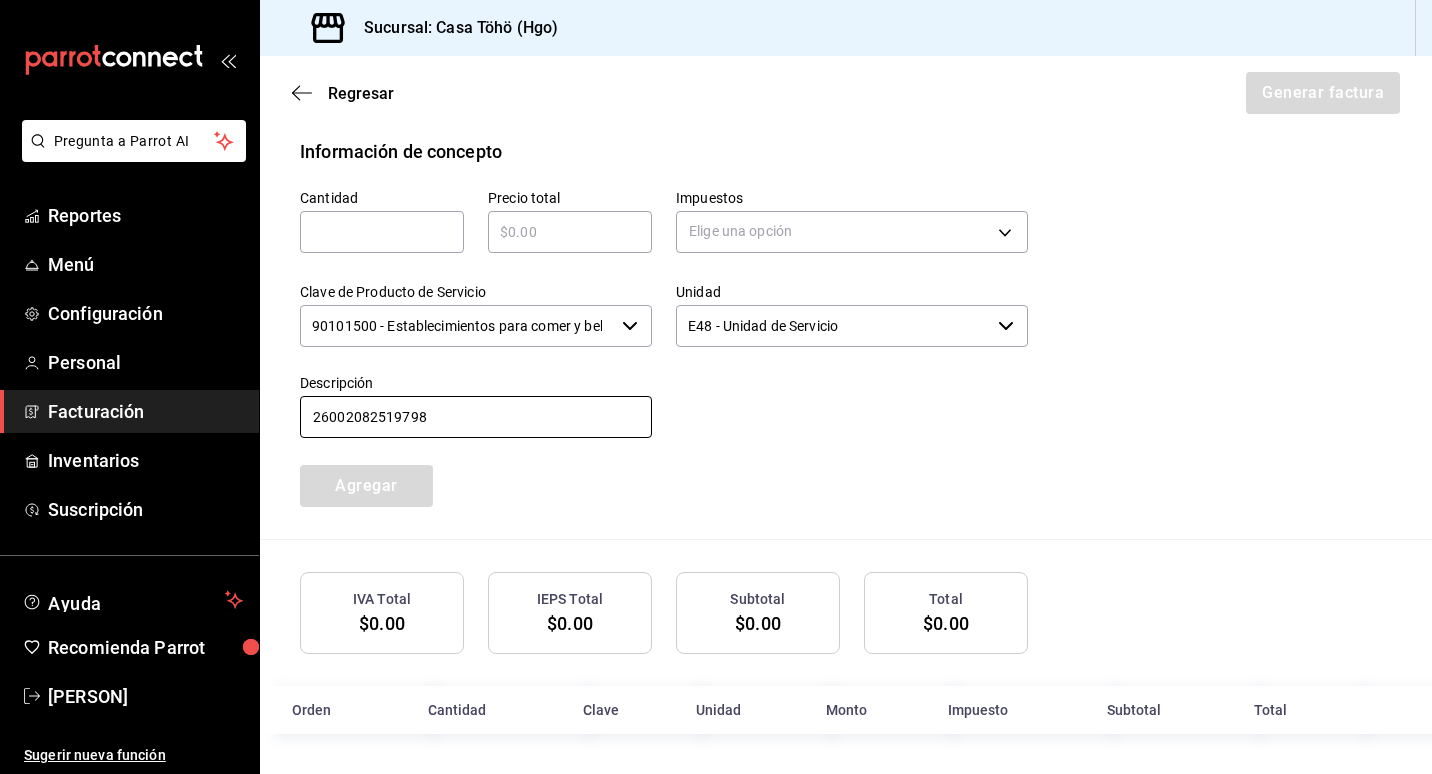 type on "26002082519798" 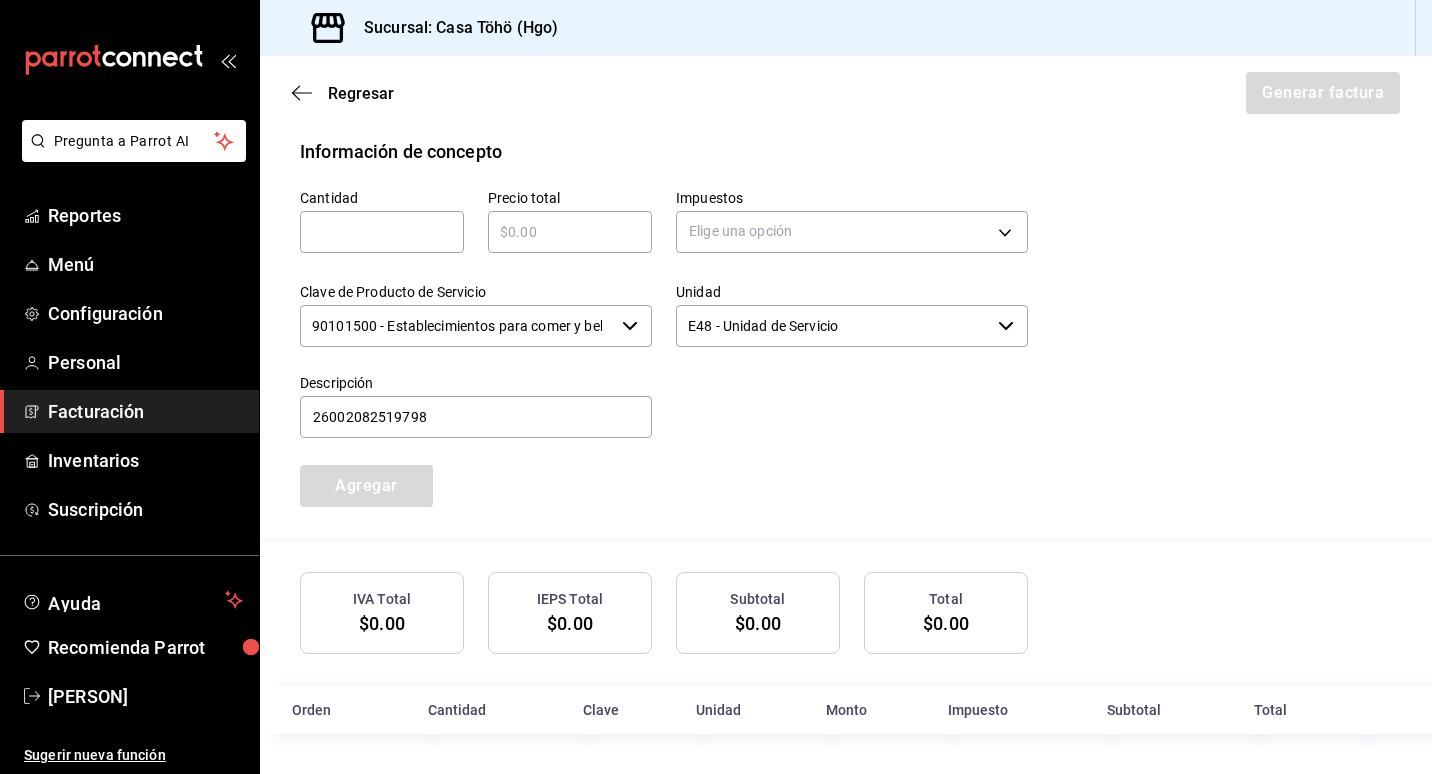 click on "Cantidad ​ Precio total ​ Impuestos Elige una opción Clave de Producto de Servicio 90101500 - Establecimientos para comer y beber ​ Unidad E48 - Unidad de Servicio ​ Descripción 26002082519798 Agregar" at bounding box center (652, 336) 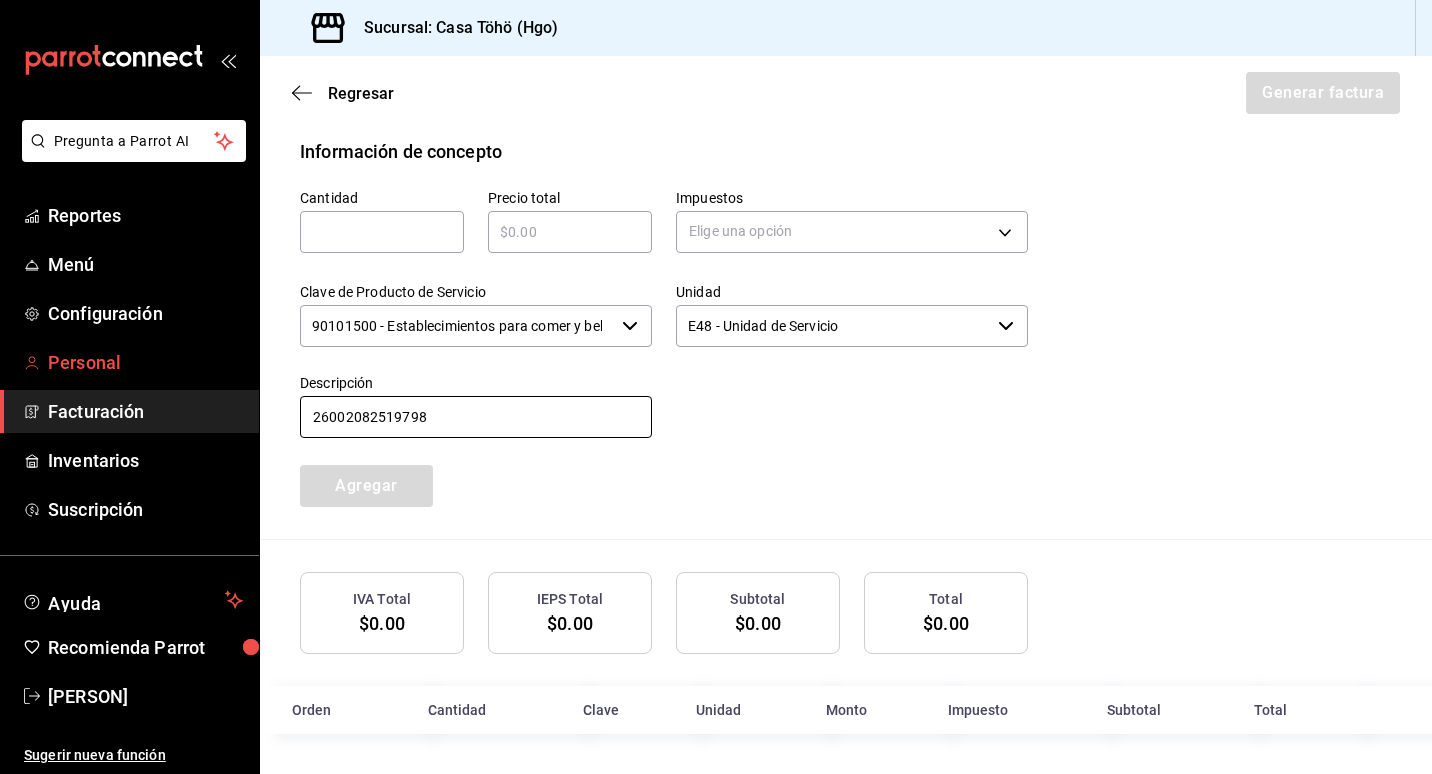 drag, startPoint x: 596, startPoint y: 411, endPoint x: 235, endPoint y: 368, distance: 363.5519 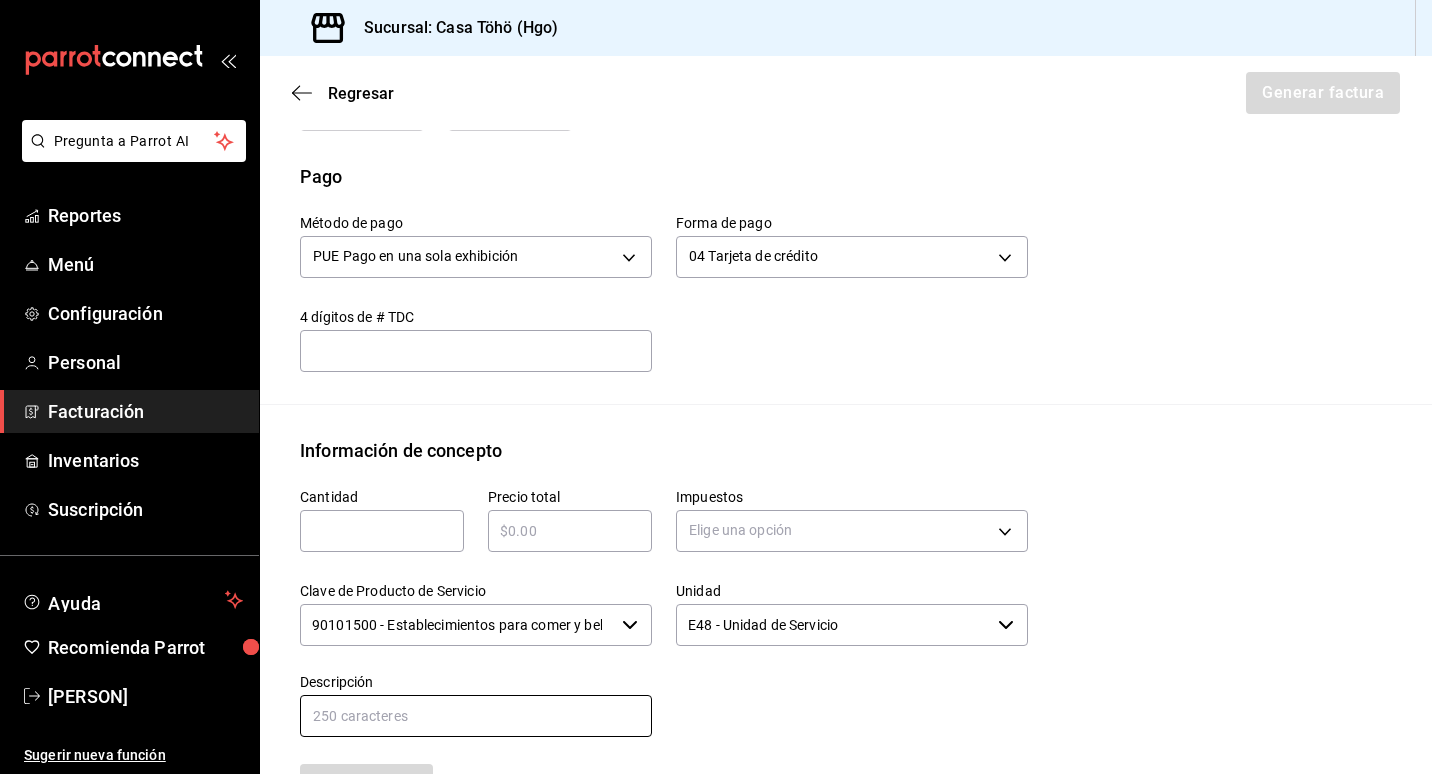 scroll, scrollTop: 681, scrollLeft: 0, axis: vertical 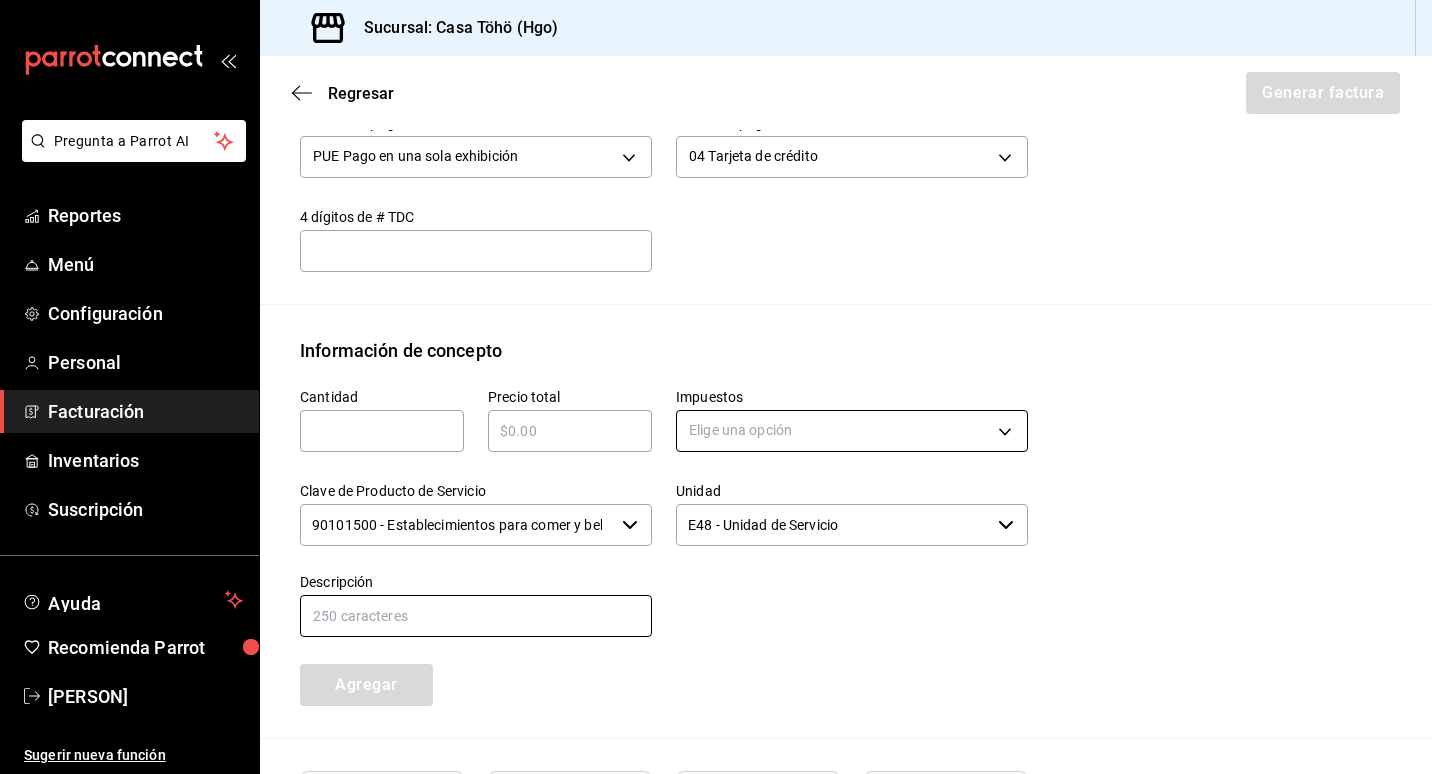 type 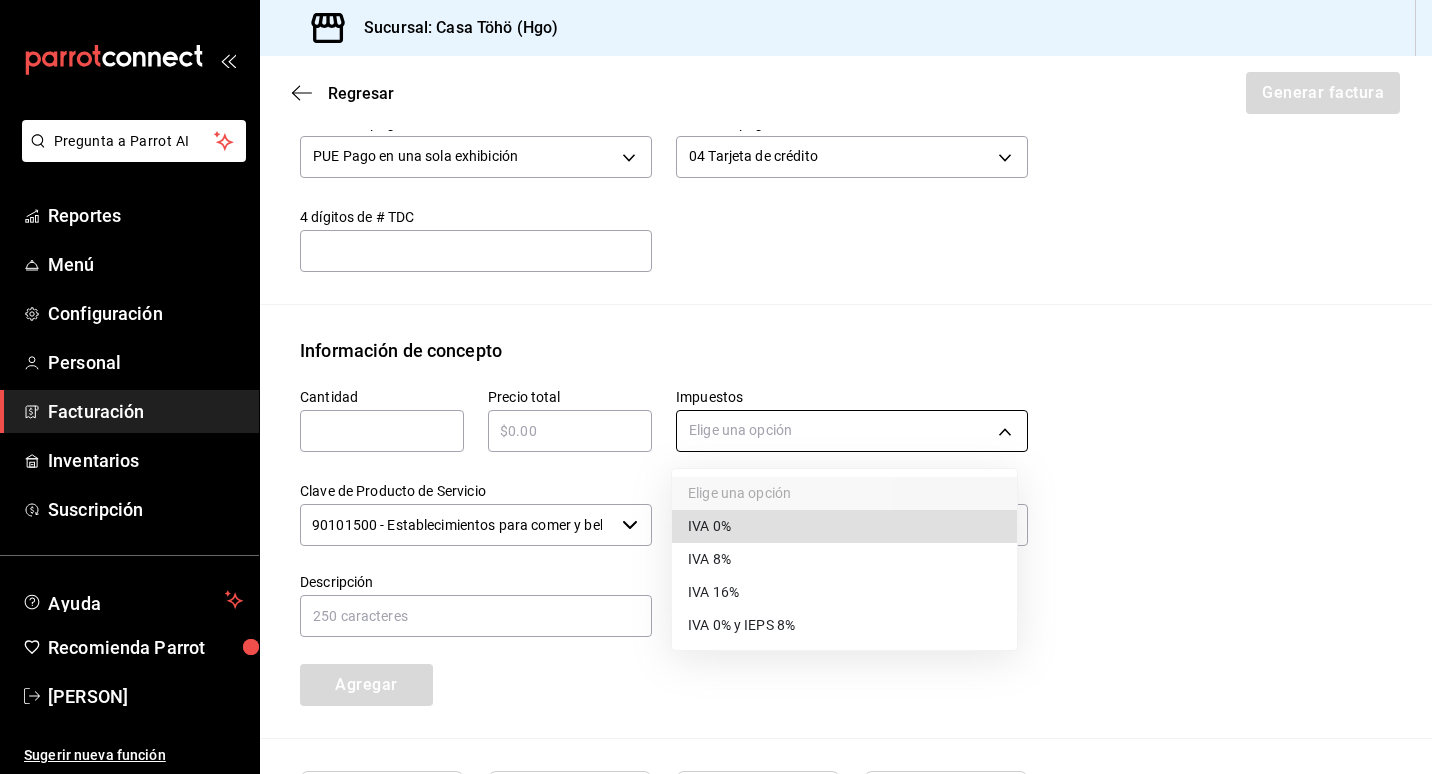 click on "Pregunta a Parrot AI Reportes   Menú   Configuración   Personal   Facturación   Inventarios   Suscripción   Ayuda Recomienda Parrot   [PERSON]   Sugerir nueva función   Sucursal: Casa Töhö (Hgo) Regresar Generar factura Emisor Perfil fiscal [PERSON] Tipo de comprobante Ingreso Receptor Nombre / Razón social PÚBLICO EN GENERAL RFC Receptor XAXX010101000 Régimen fiscal Sin obligaciones fiscales Uso de CFDI S01: Sin efectos fiscales Correo electrónico [EMAIL] Elige cómo quieres agregar los conceptos a tu factura Manualmente Asociar orden Pago Método de pago PUE   Pago en una sola exhibición PUE Forma de pago 04   Tarjeta de crédito 04 4 dígitos de # TDC ​ Información de concepto Cantidad ​ Precio total ​ Impuestos Elige una opción Clave de Producto de Servicio 90101500 - Establecimientos para comer y beber ​ Unidad E48 - Unidad de Servicio ​ Descripción Agregar IVA Total $0.00 IEPS Total $0.00 Subtotal $0.00 Total $0.00 Orden Cantidad Clave" at bounding box center (716, 387) 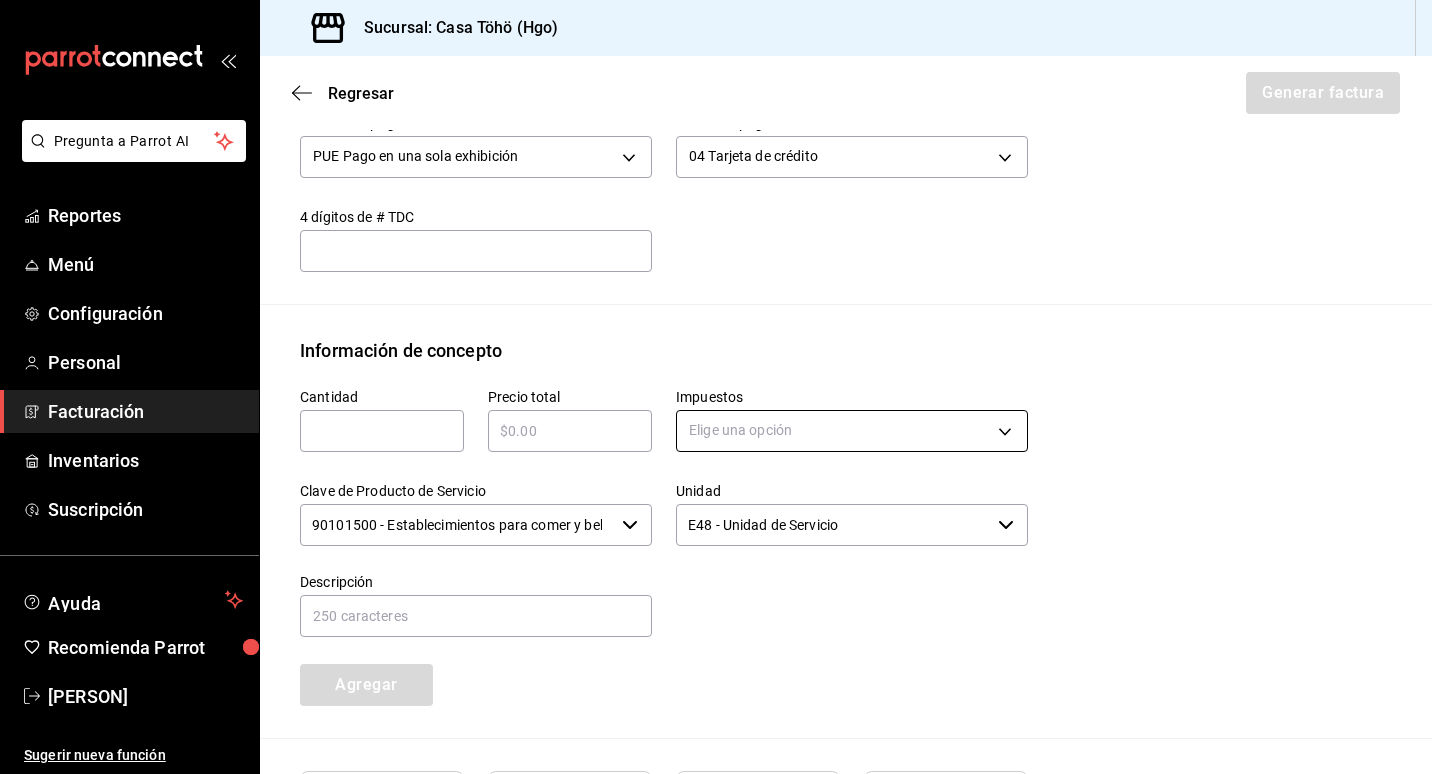 click on "Pregunta a Parrot AI Reportes   Menú   Configuración   Personal   Facturación   Inventarios   Suscripción   Ayuda Recomienda Parrot   [PERSON]   Sugerir nueva función   Sucursal: Casa Töhö (Hgo) Regresar Generar factura Emisor Perfil fiscal [PERSON] Tipo de comprobante Ingreso Receptor Nombre / Razón social PÚBLICO EN GENERAL RFC Receptor XAXX010101000 Régimen fiscal Sin obligaciones fiscales Uso de CFDI S01: Sin efectos fiscales Correo electrónico [EMAIL] Elige cómo quieres agregar los conceptos a tu factura Manualmente Asociar orden Pago Método de pago PUE   Pago en una sola exhibición PUE Forma de pago 04   Tarjeta de crédito 04 4 dígitos de # TDC ​ Información de concepto Cantidad ​ Precio total ​ Impuestos Elige una opción Clave de Producto de Servicio 90101500 - Establecimientos para comer y beber ​ Unidad E48 - Unidad de Servicio ​ Descripción Agregar IVA Total $0.00 IEPS Total $0.00 Subtotal $0.00 Total $0.00 Orden Cantidad Clave" at bounding box center [716, 387] 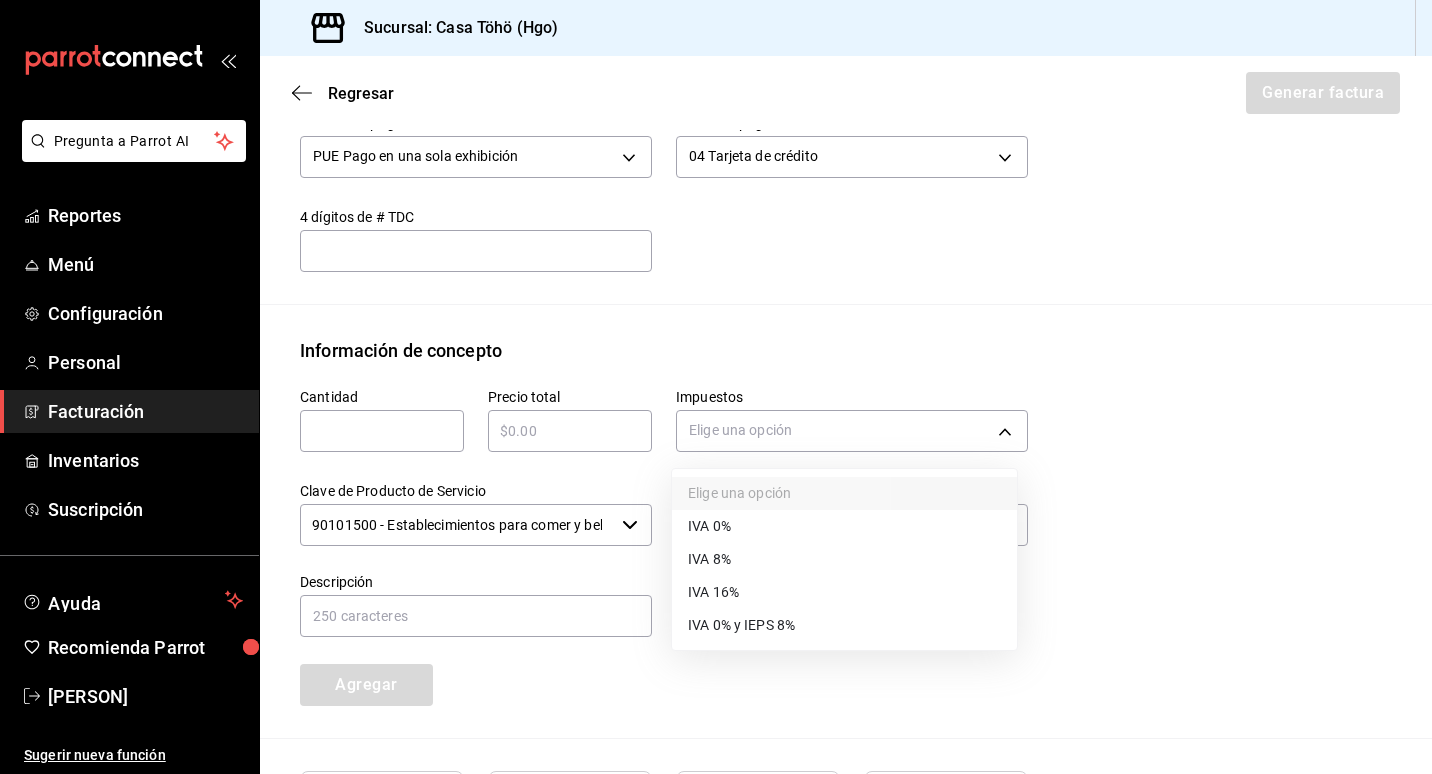 click at bounding box center (716, 387) 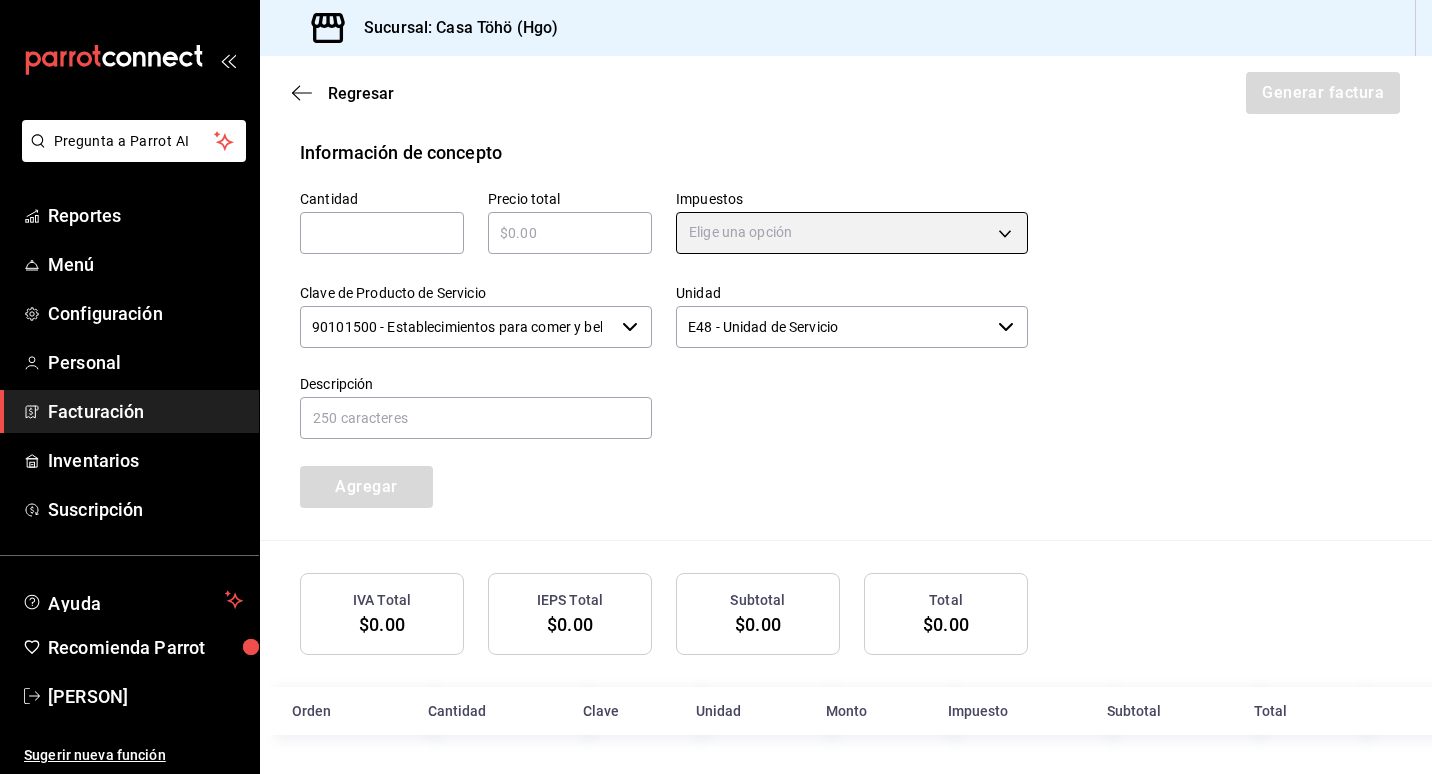 scroll, scrollTop: 881, scrollLeft: 0, axis: vertical 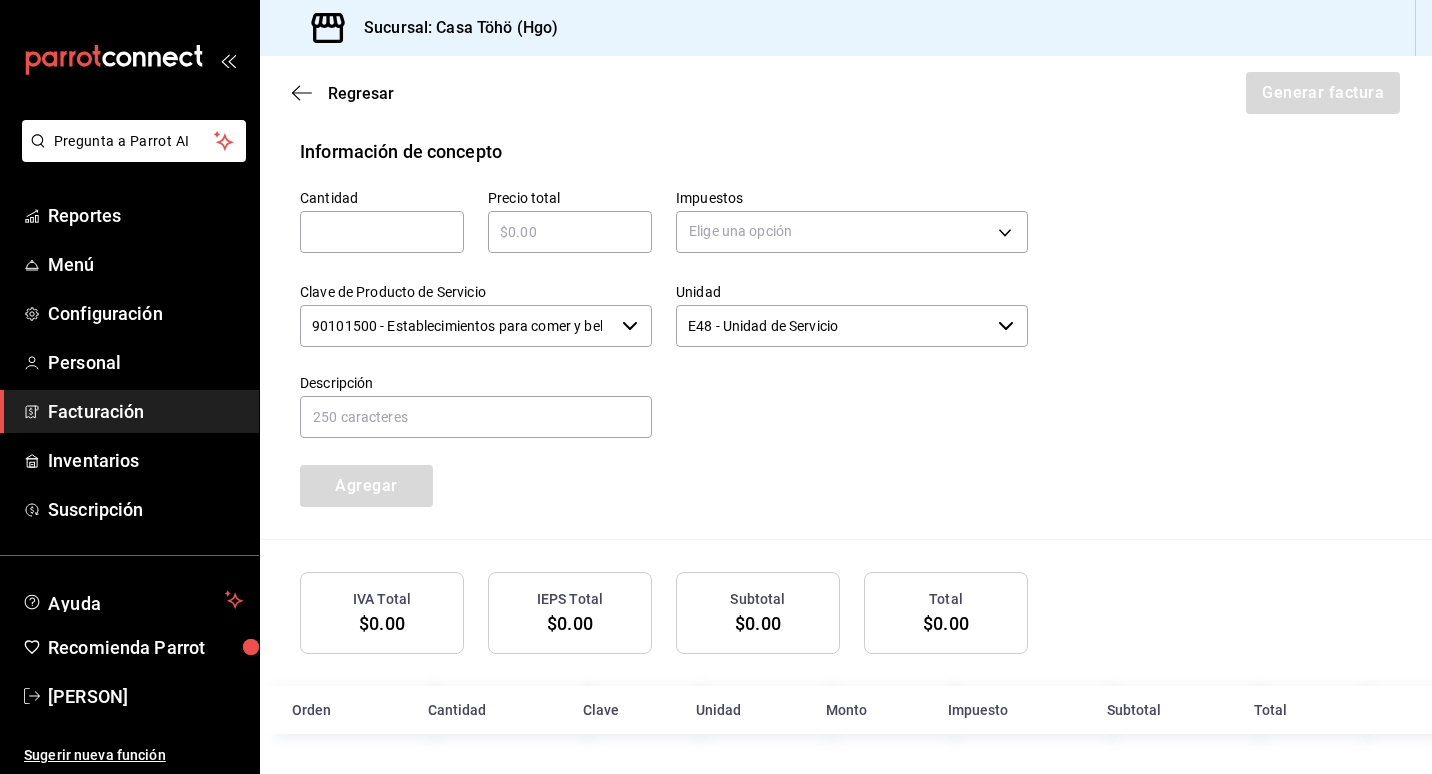 click on "Descripción" at bounding box center [464, 395] 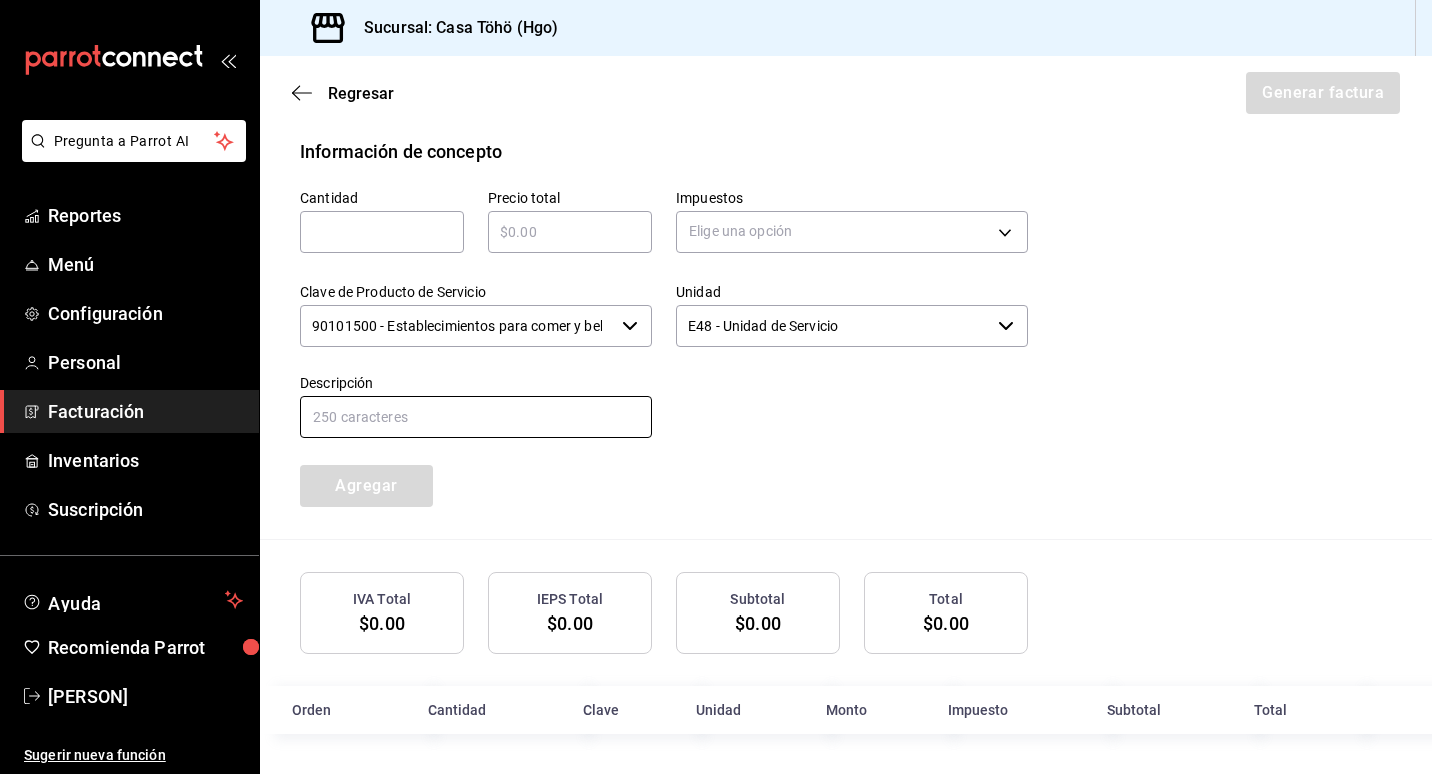 click at bounding box center (476, 417) 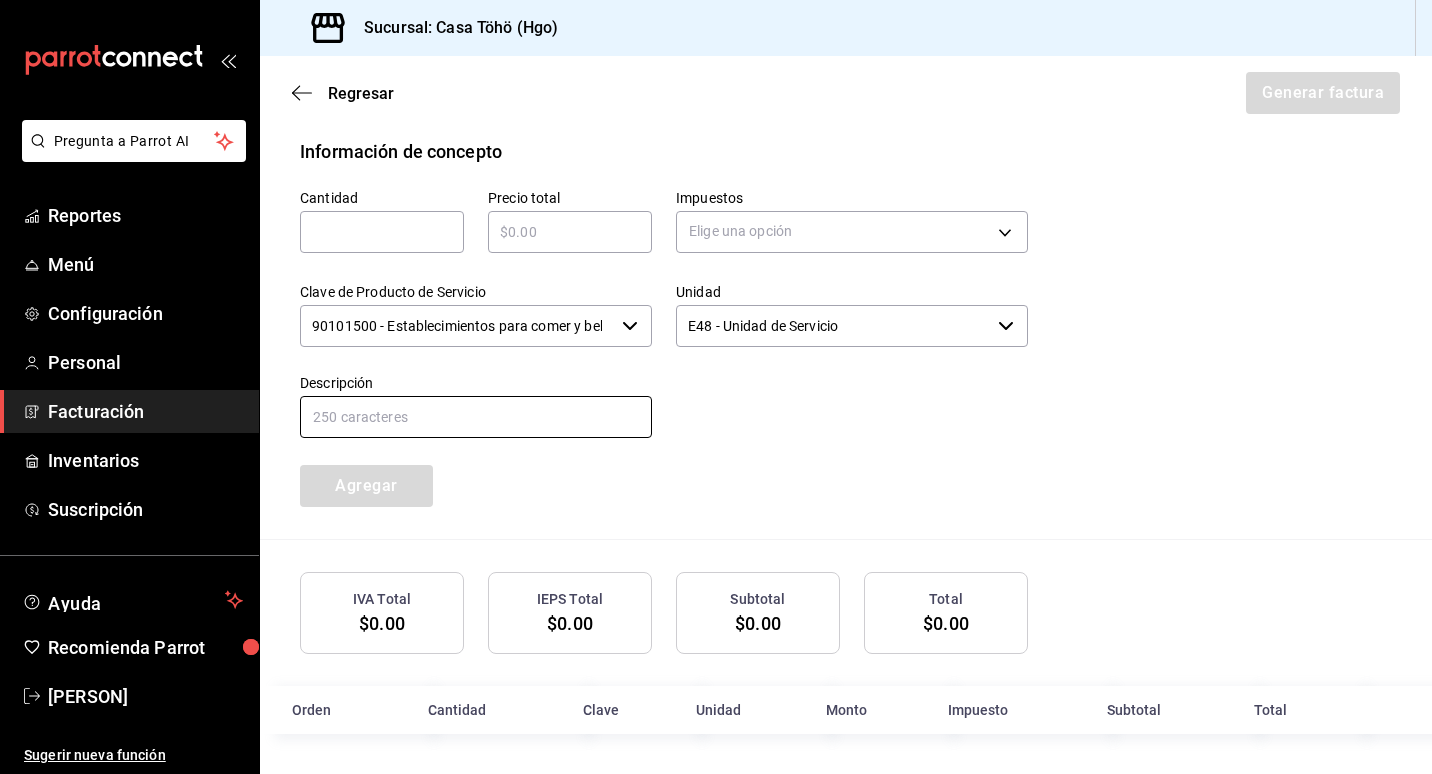 click at bounding box center [476, 417] 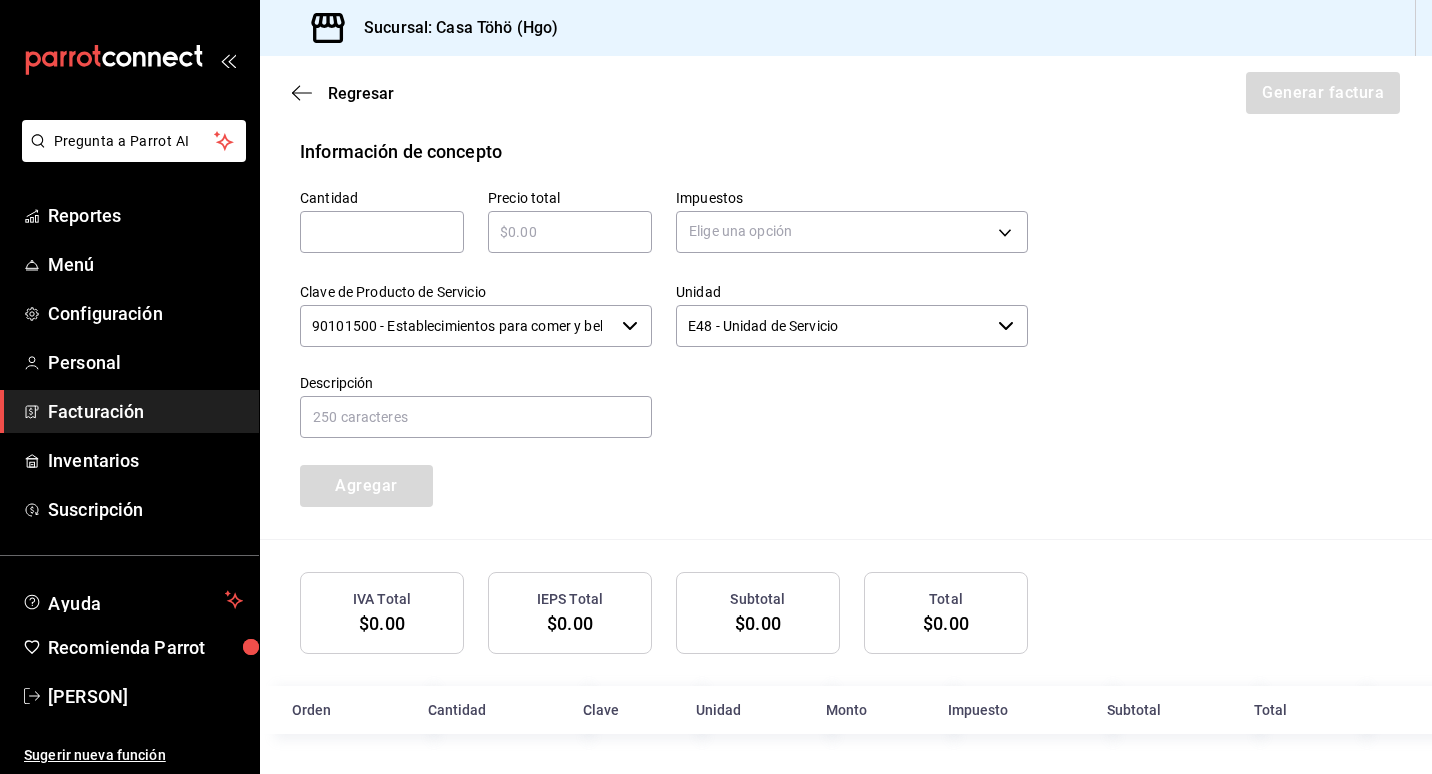 click on "Cantidad ​ Precio total ​ Impuestos Elige una opción Clave de Producto de Servicio 90101500 - Establecimientos para comer y beber ​ Unidad E48 - Unidad de Servicio ​ Descripción Agregar" at bounding box center (846, 352) 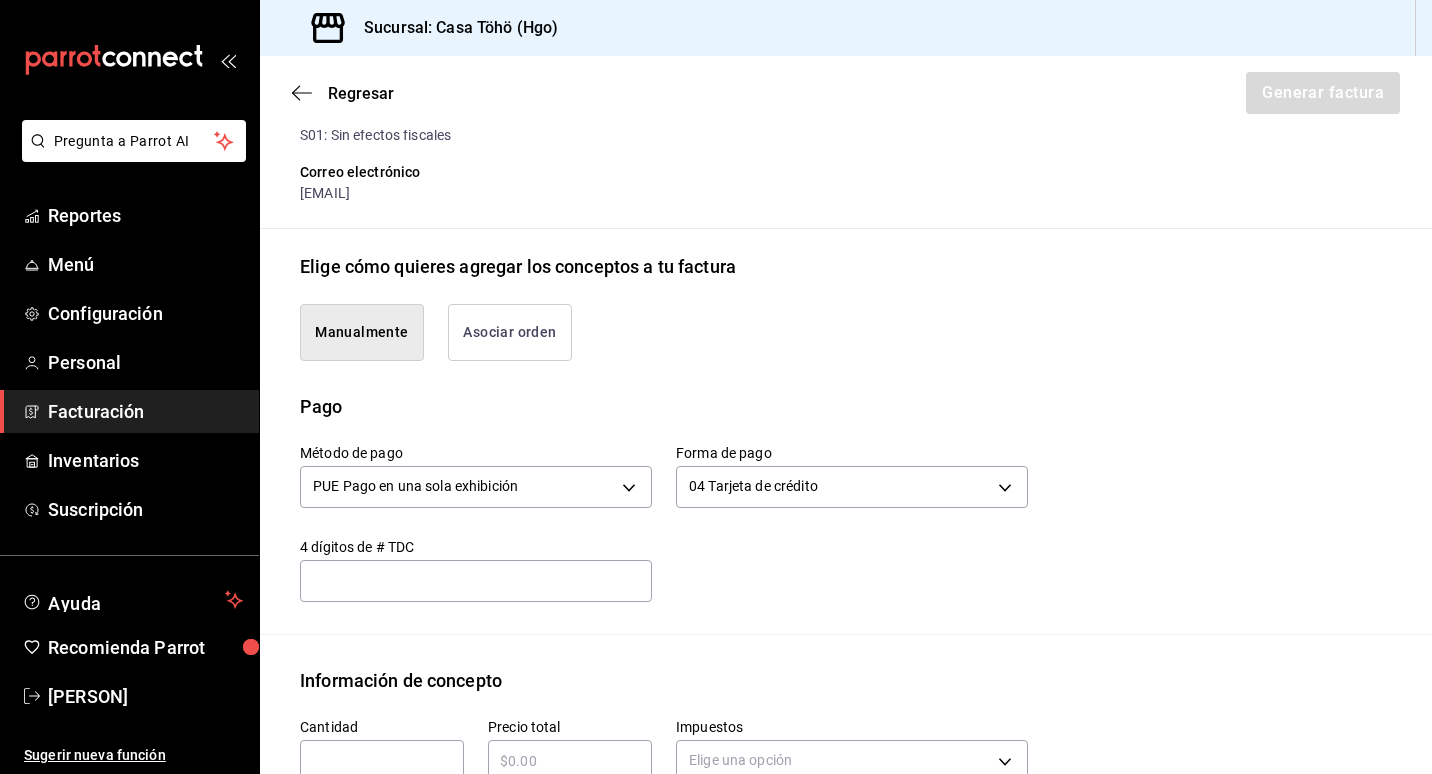 scroll, scrollTop: 281, scrollLeft: 0, axis: vertical 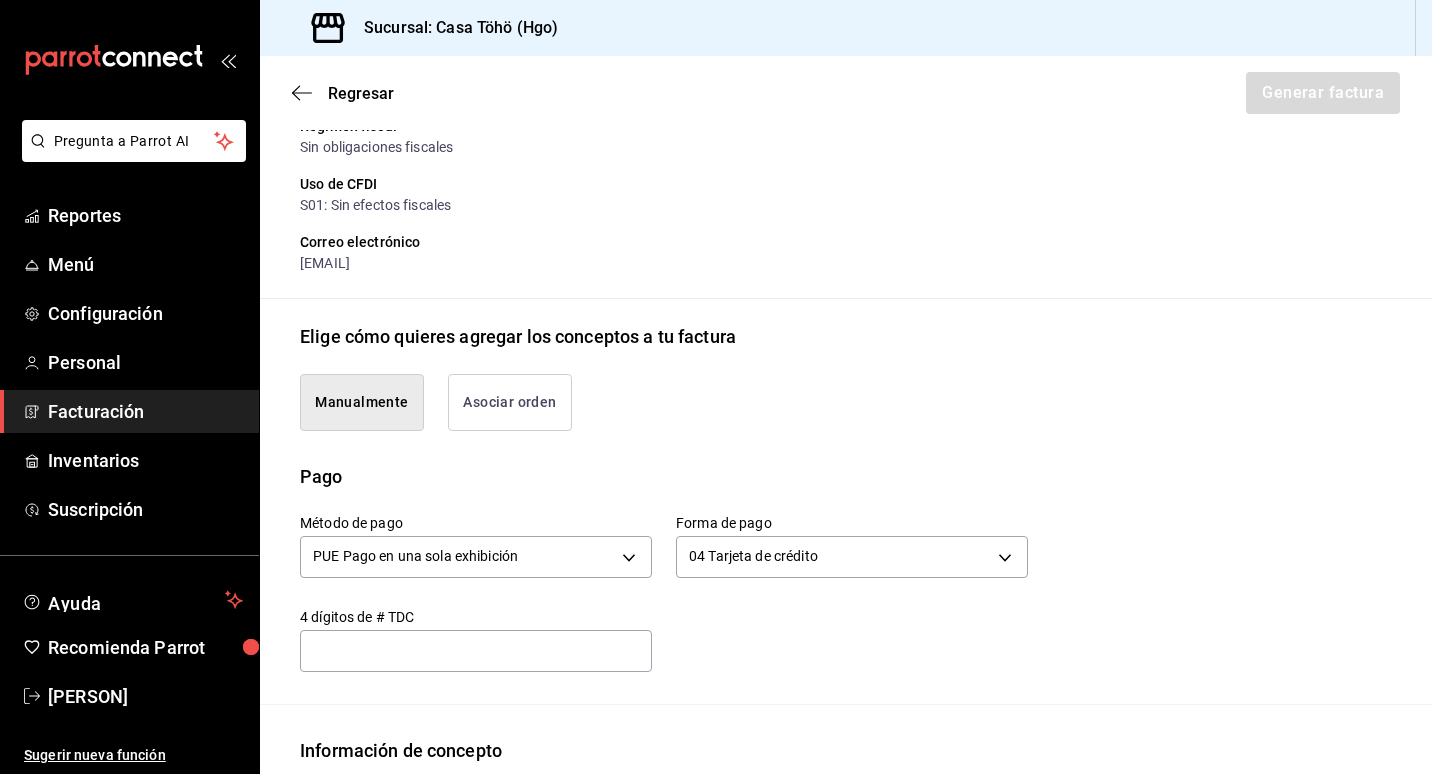 click on "Asociar orden" at bounding box center [510, 402] 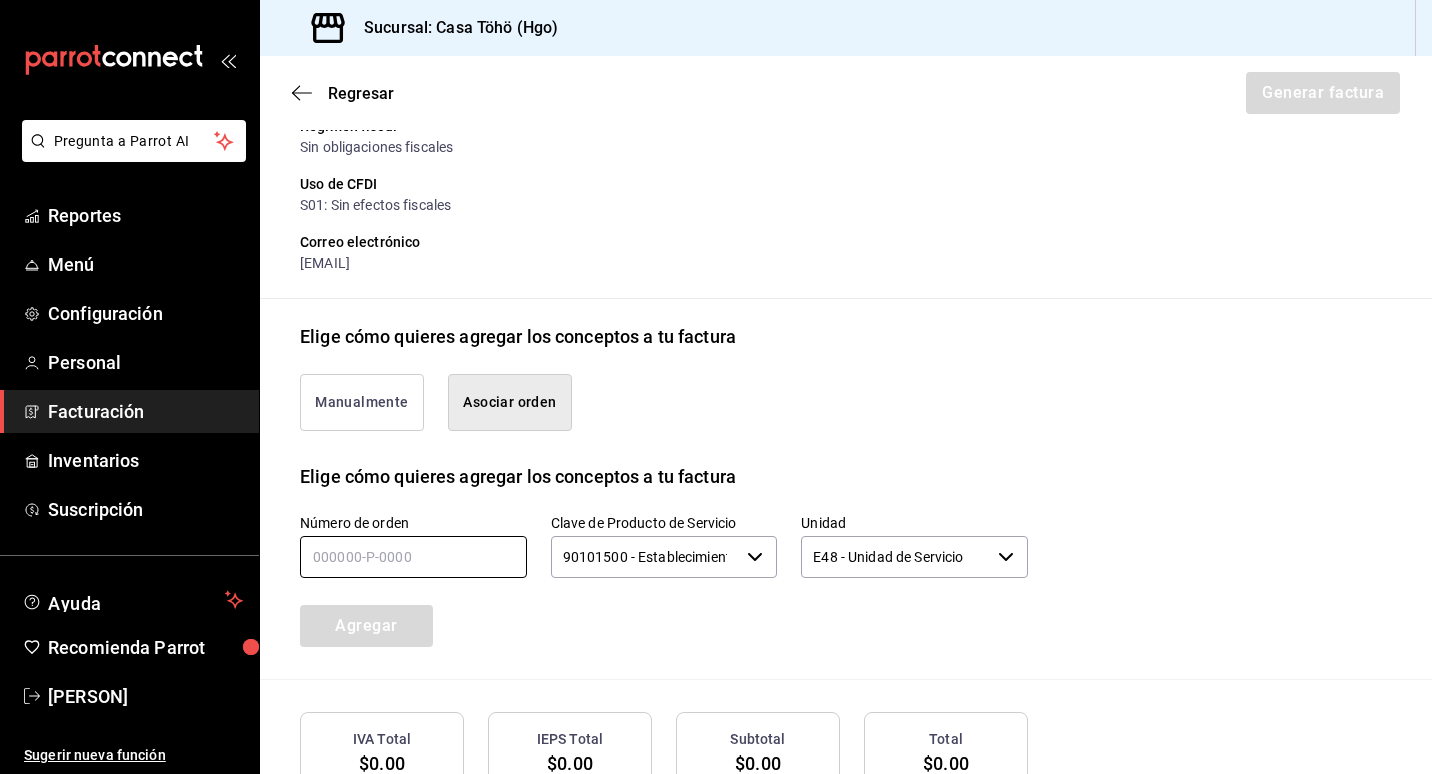 click at bounding box center (413, 557) 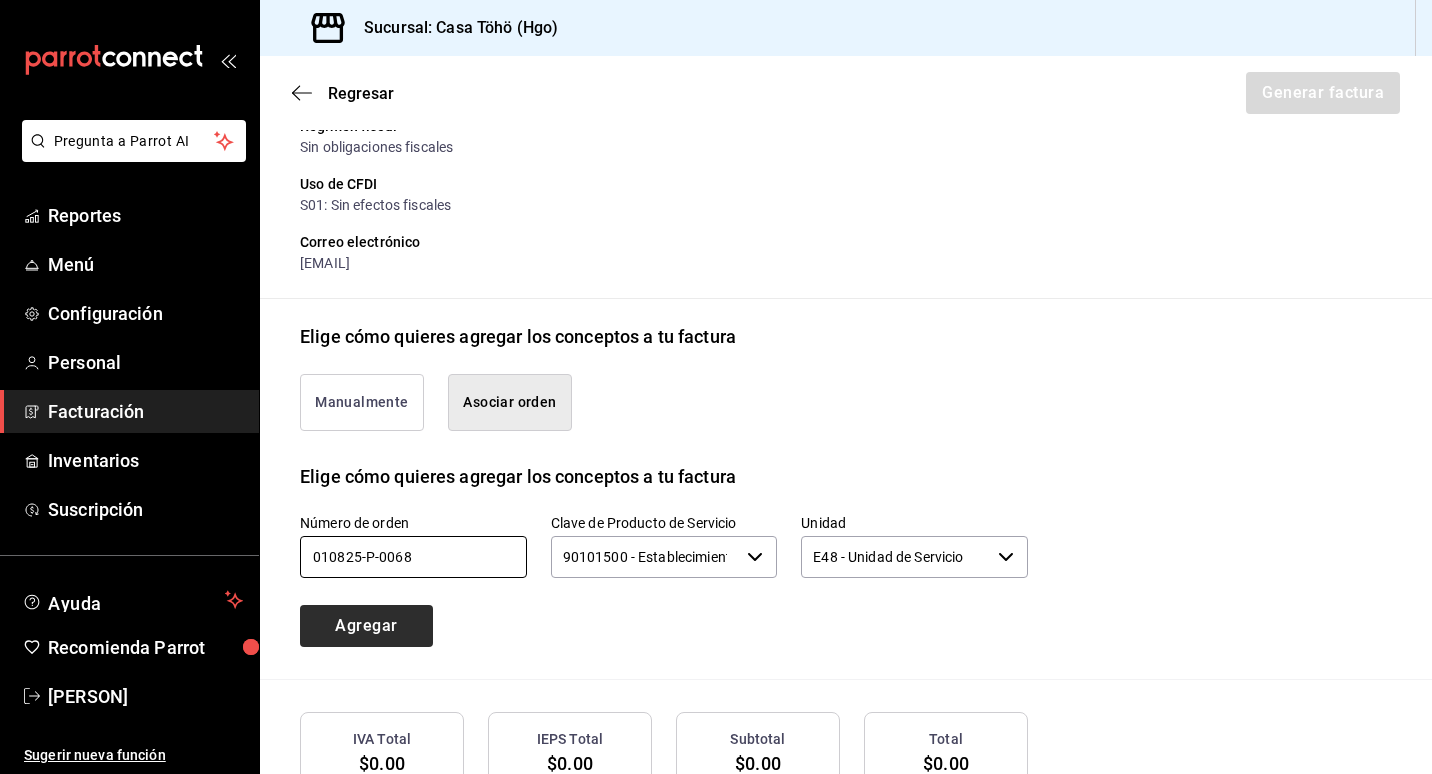 type on "010825-P-0068" 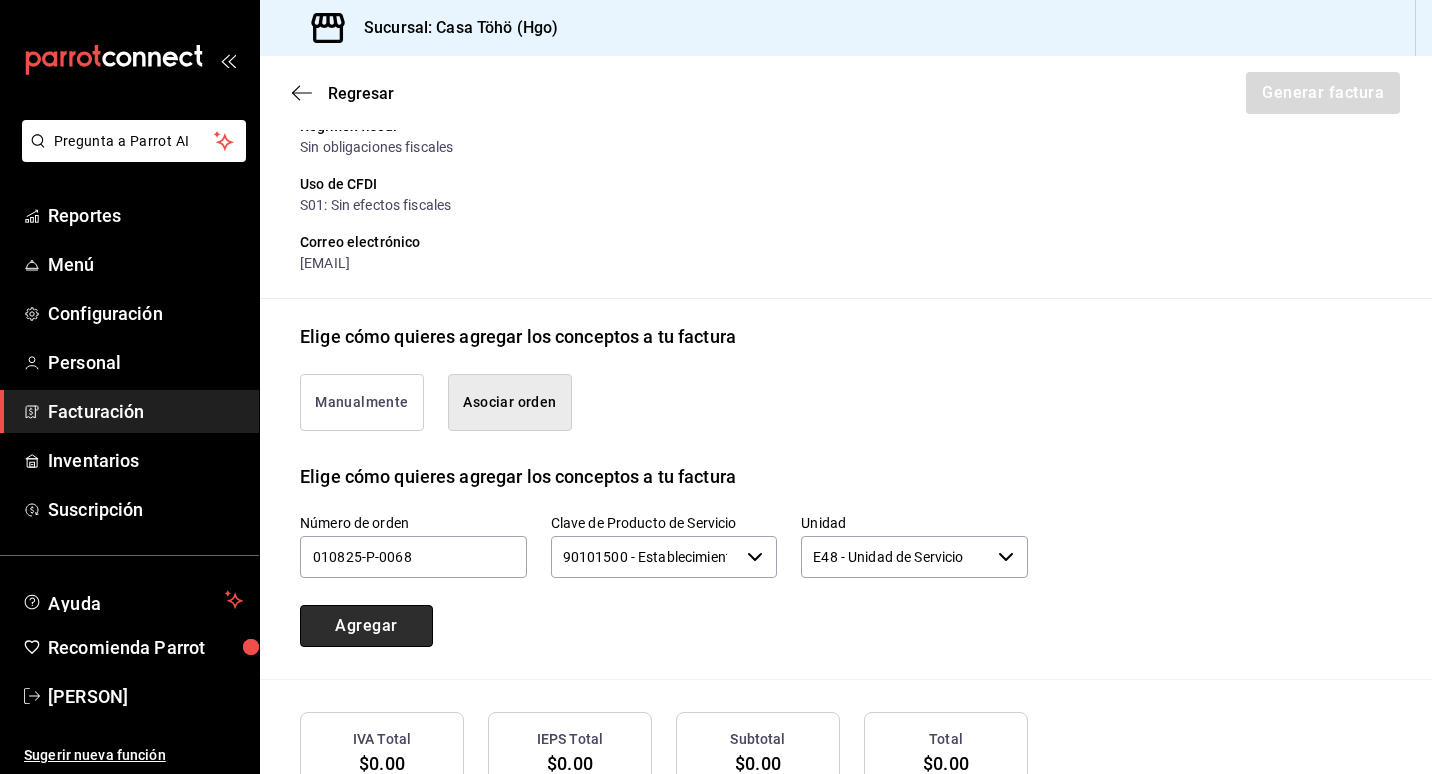 click on "Agregar" at bounding box center (366, 626) 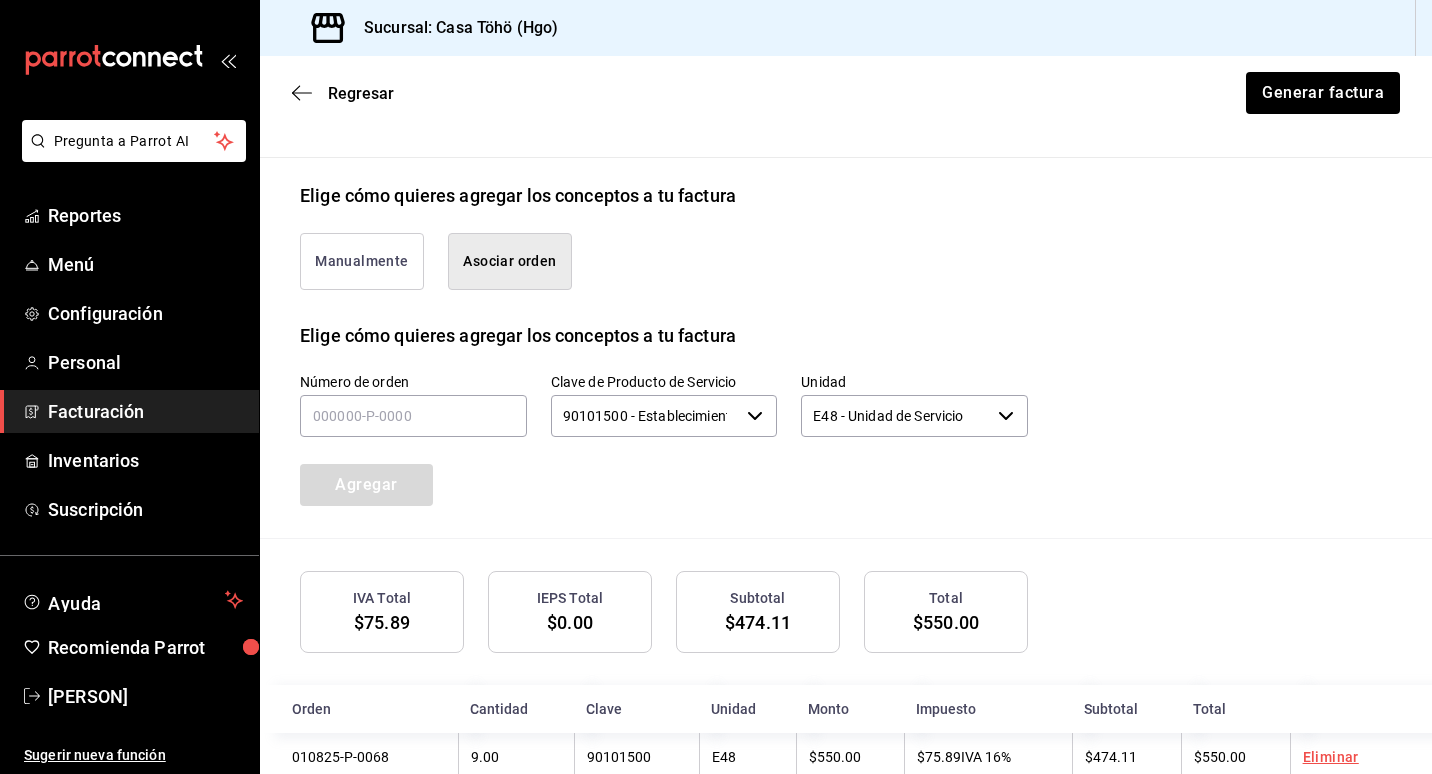 scroll, scrollTop: 472, scrollLeft: 0, axis: vertical 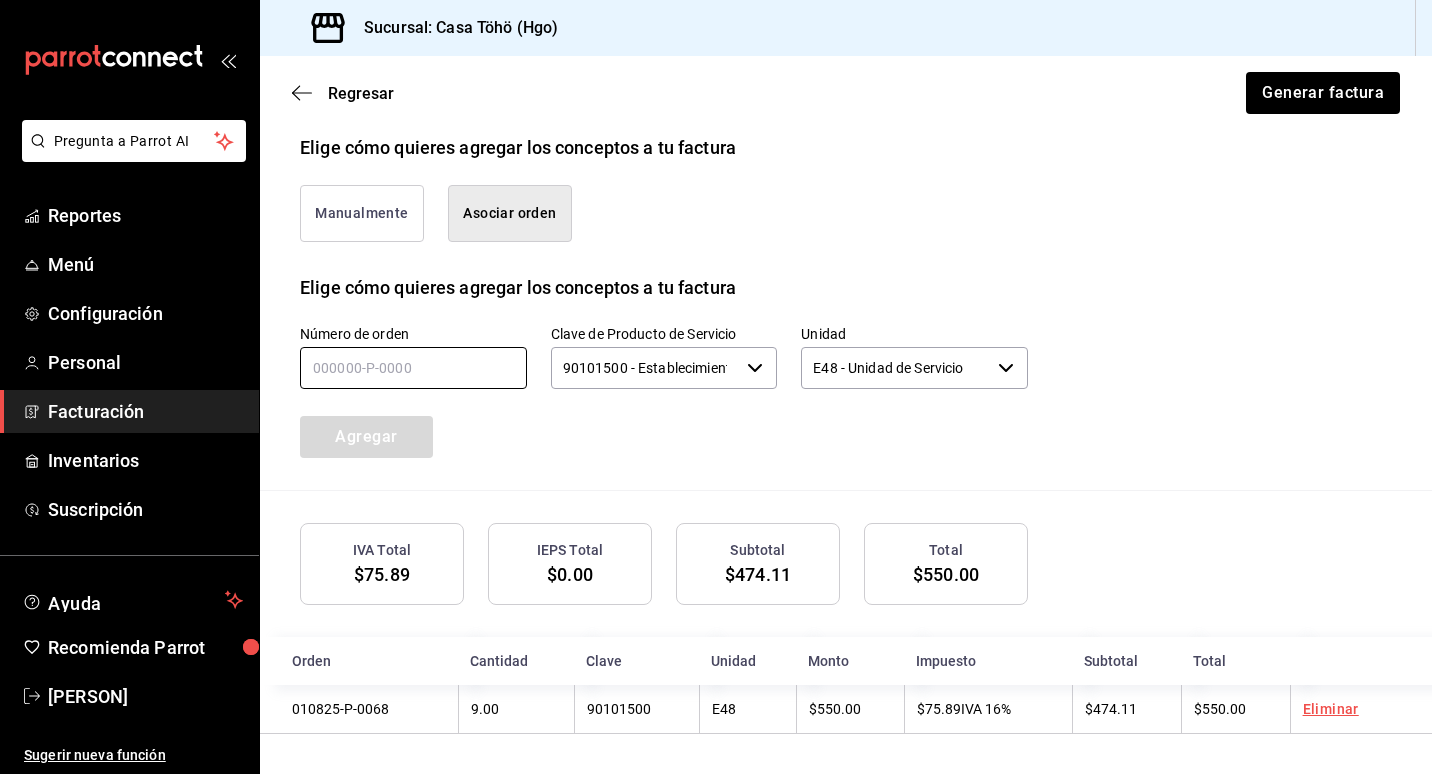 click at bounding box center (413, 368) 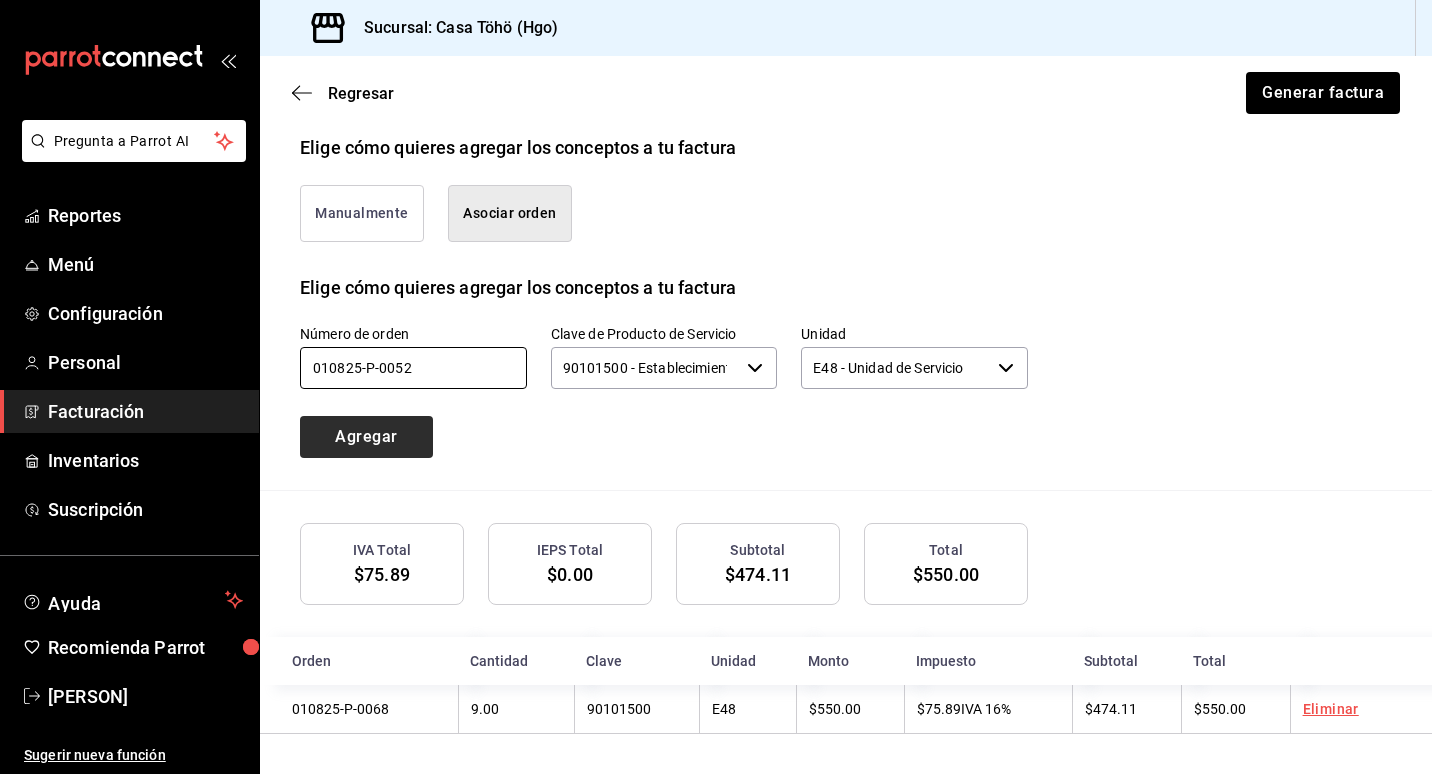 type on "010825-P-0052" 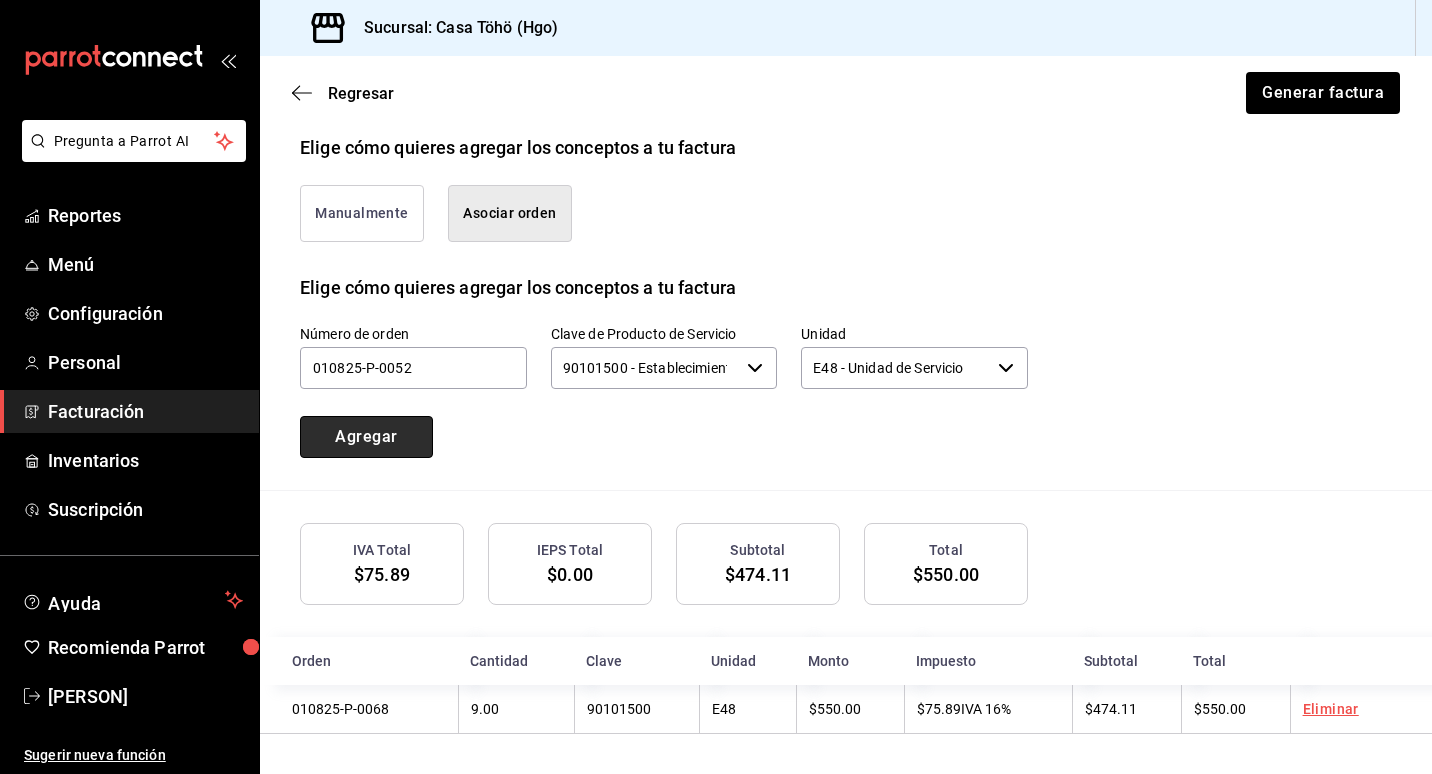 click on "Agregar" at bounding box center [366, 437] 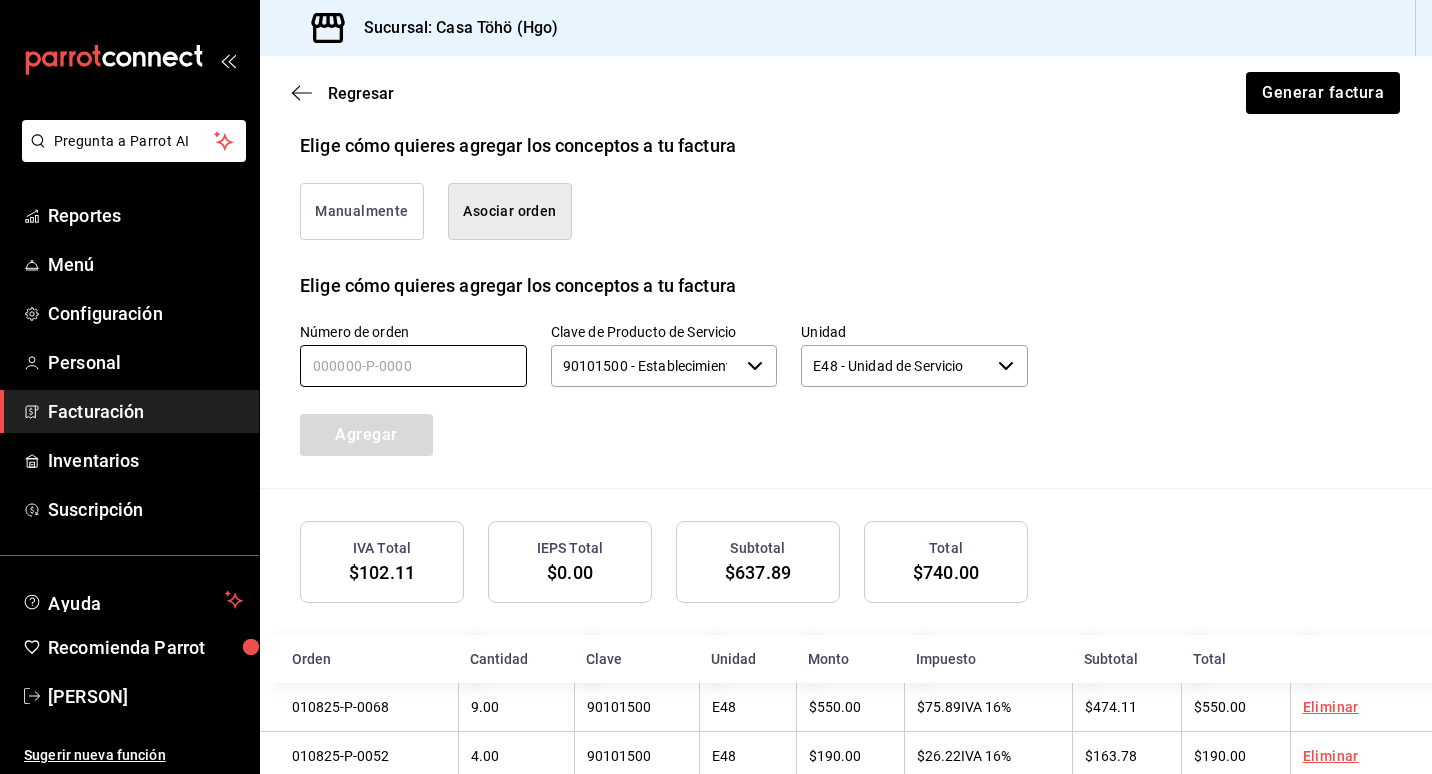 click at bounding box center (413, 366) 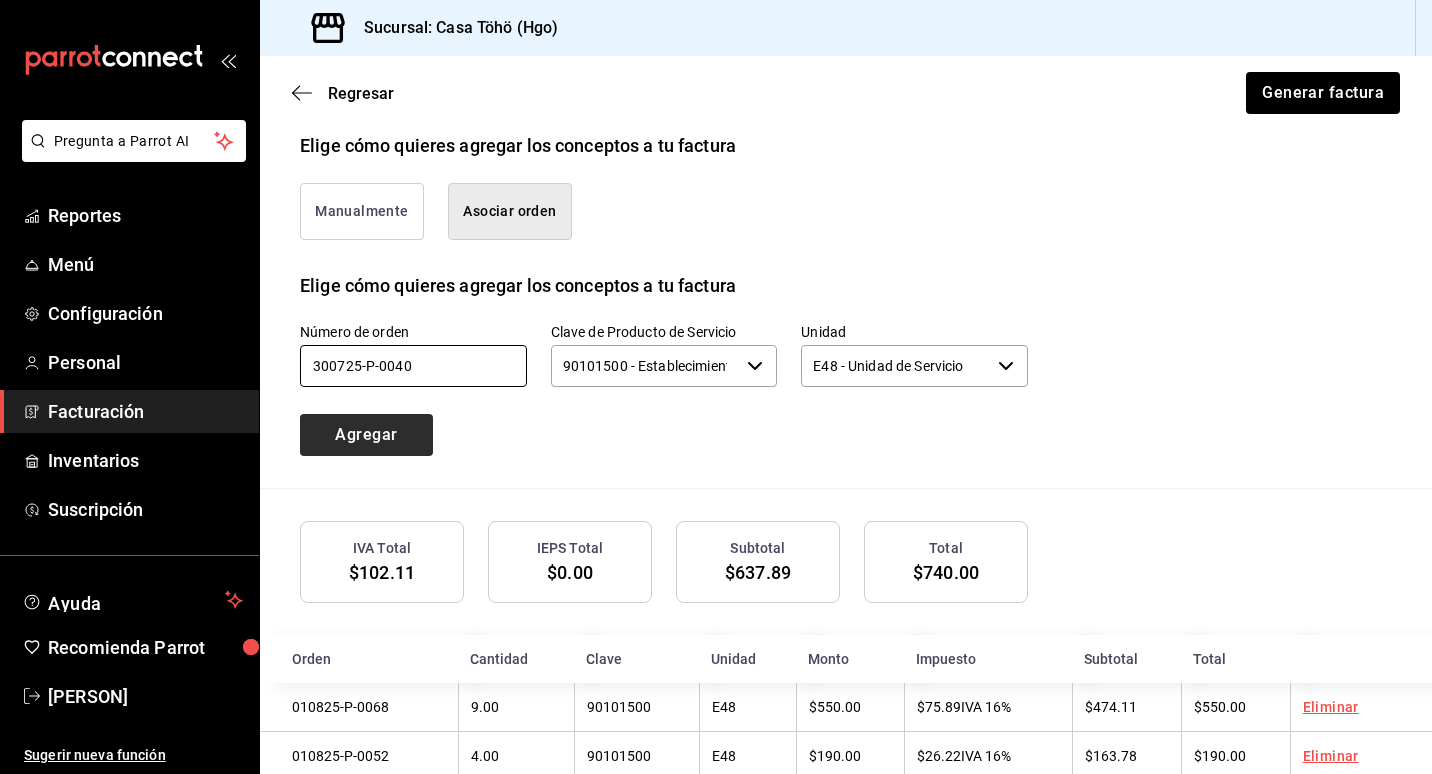 type on "300725-P-0040" 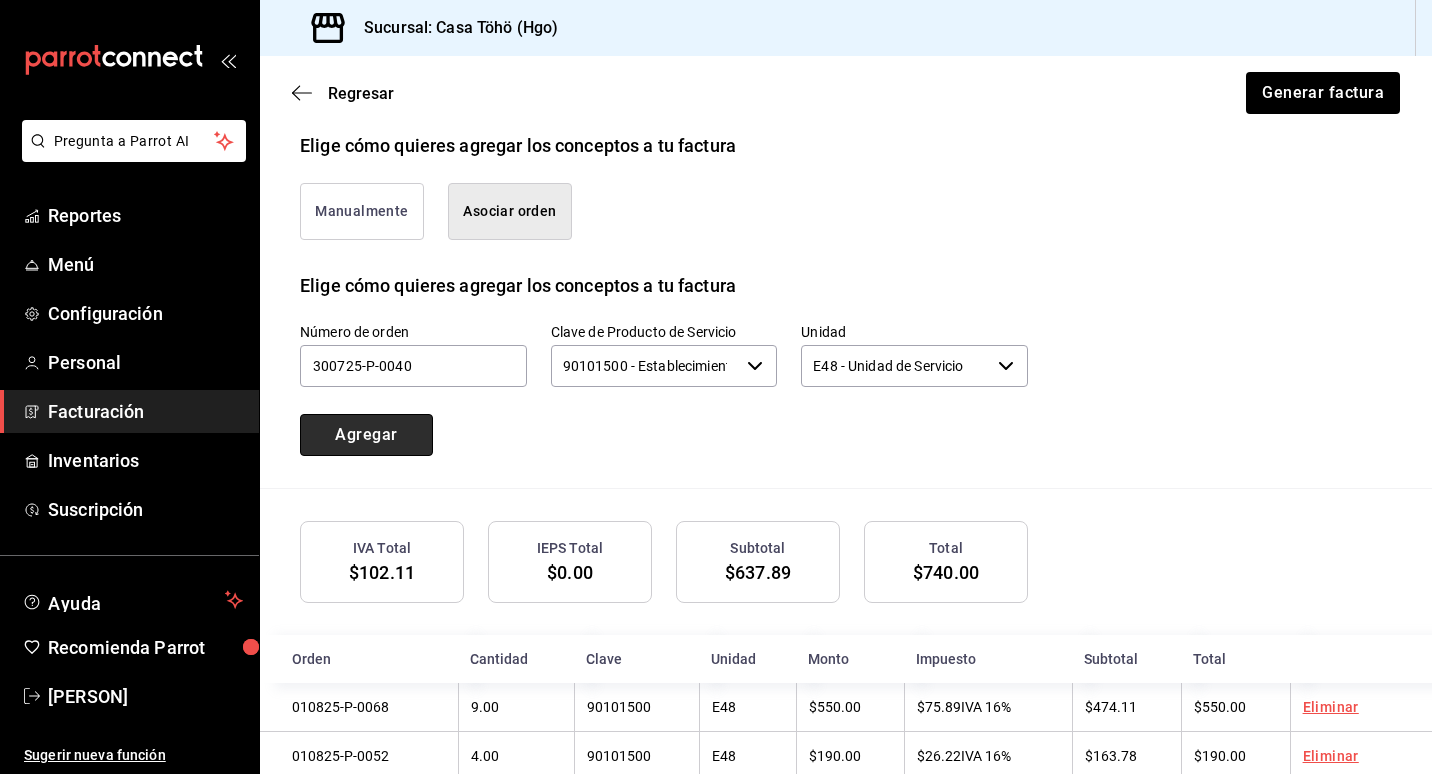 click on "Agregar" at bounding box center (366, 435) 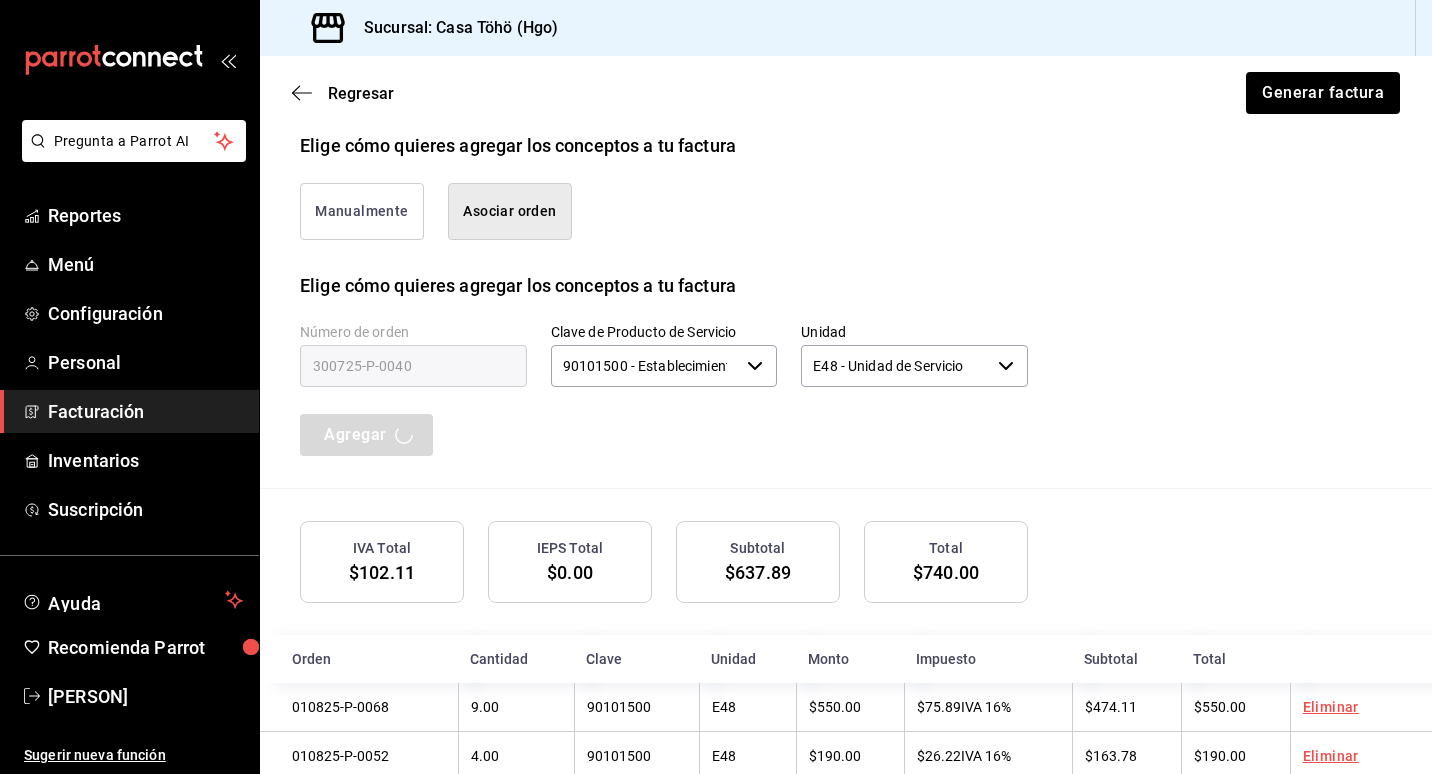 type 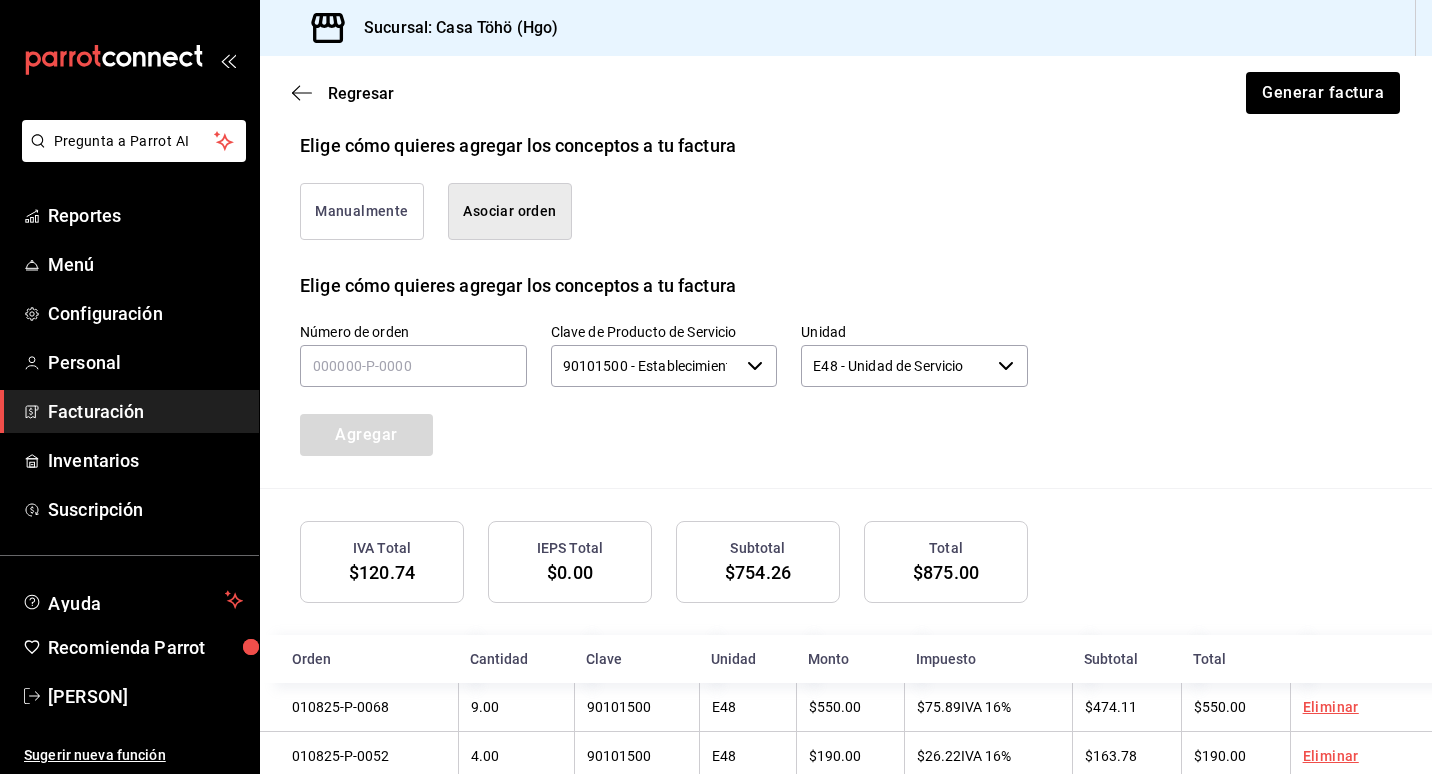 scroll, scrollTop: 572, scrollLeft: 0, axis: vertical 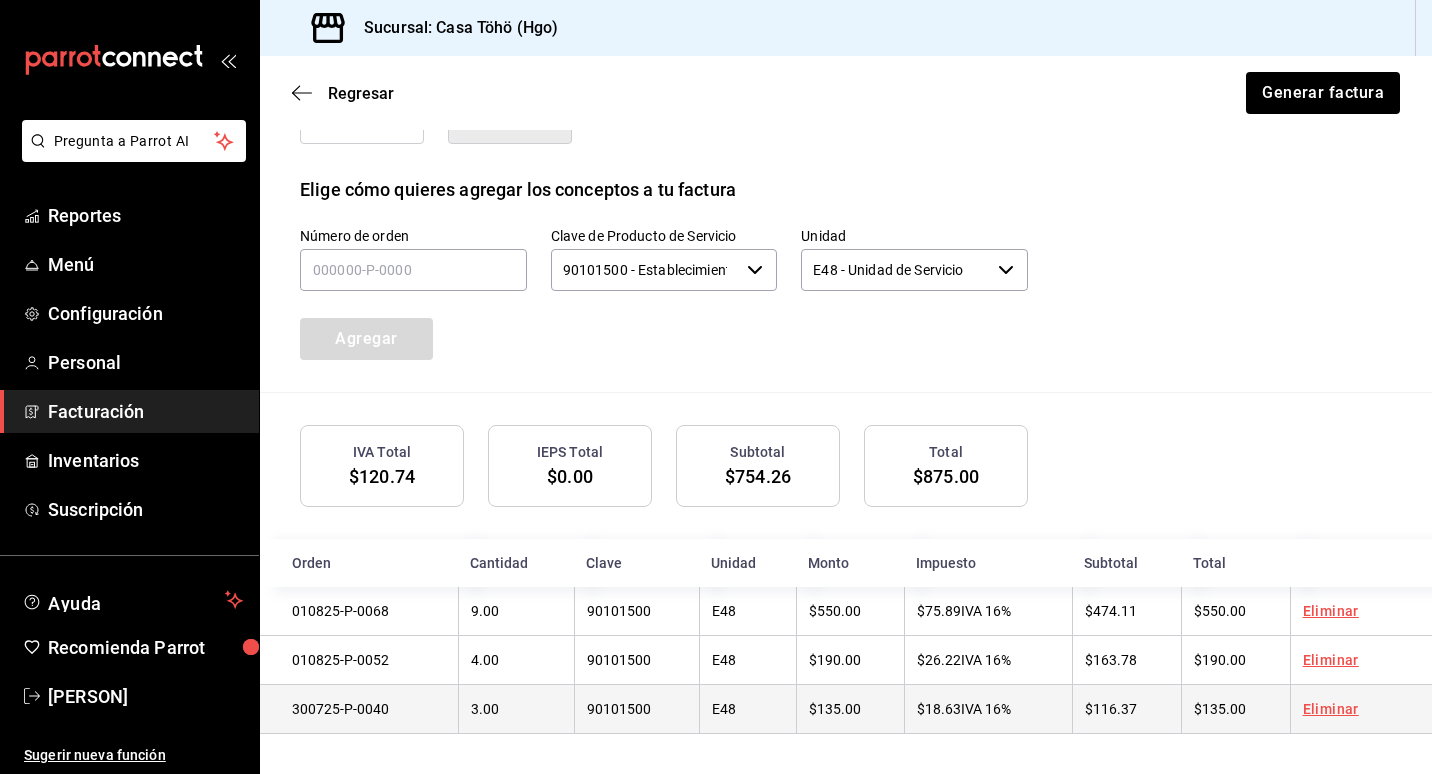 click on "Eliminar" at bounding box center [1331, 709] 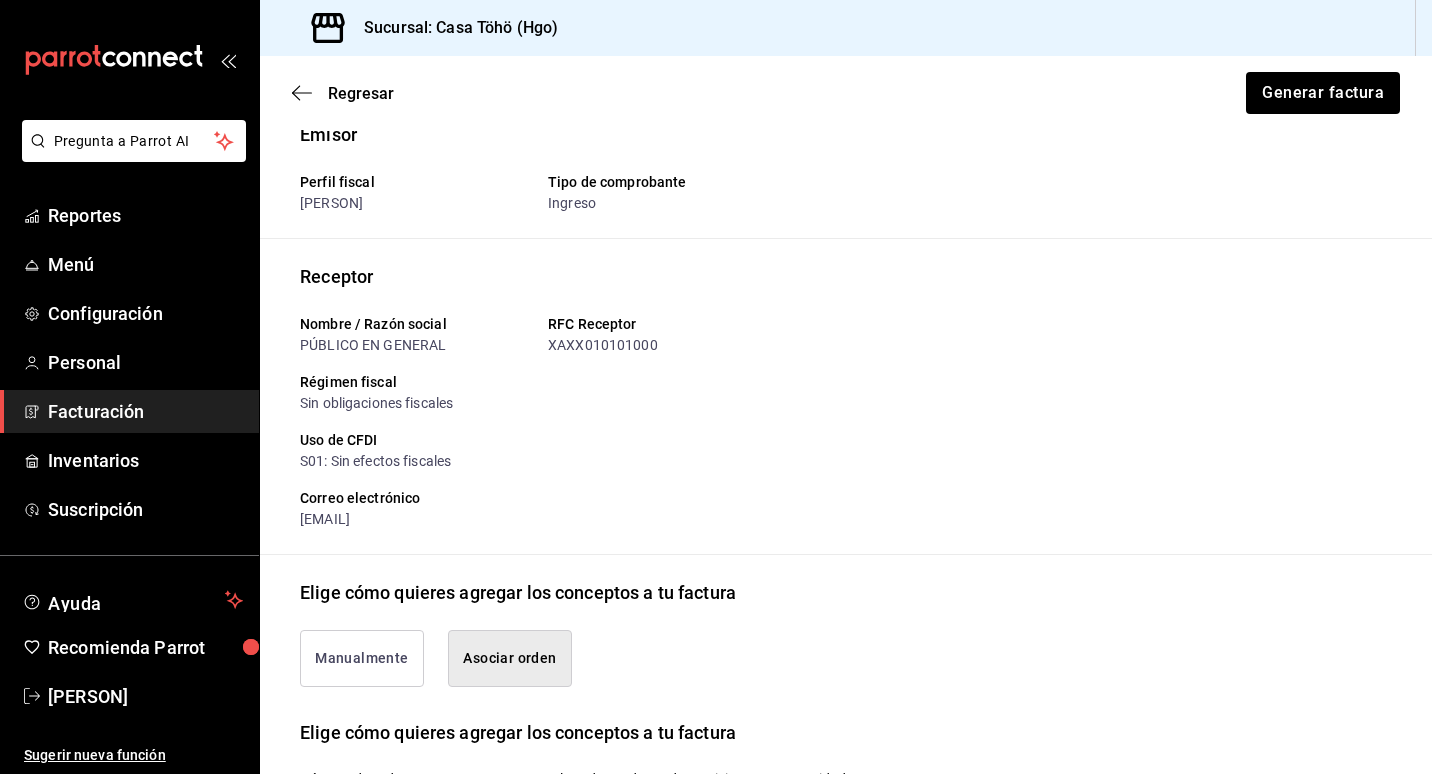 scroll, scrollTop: 0, scrollLeft: 0, axis: both 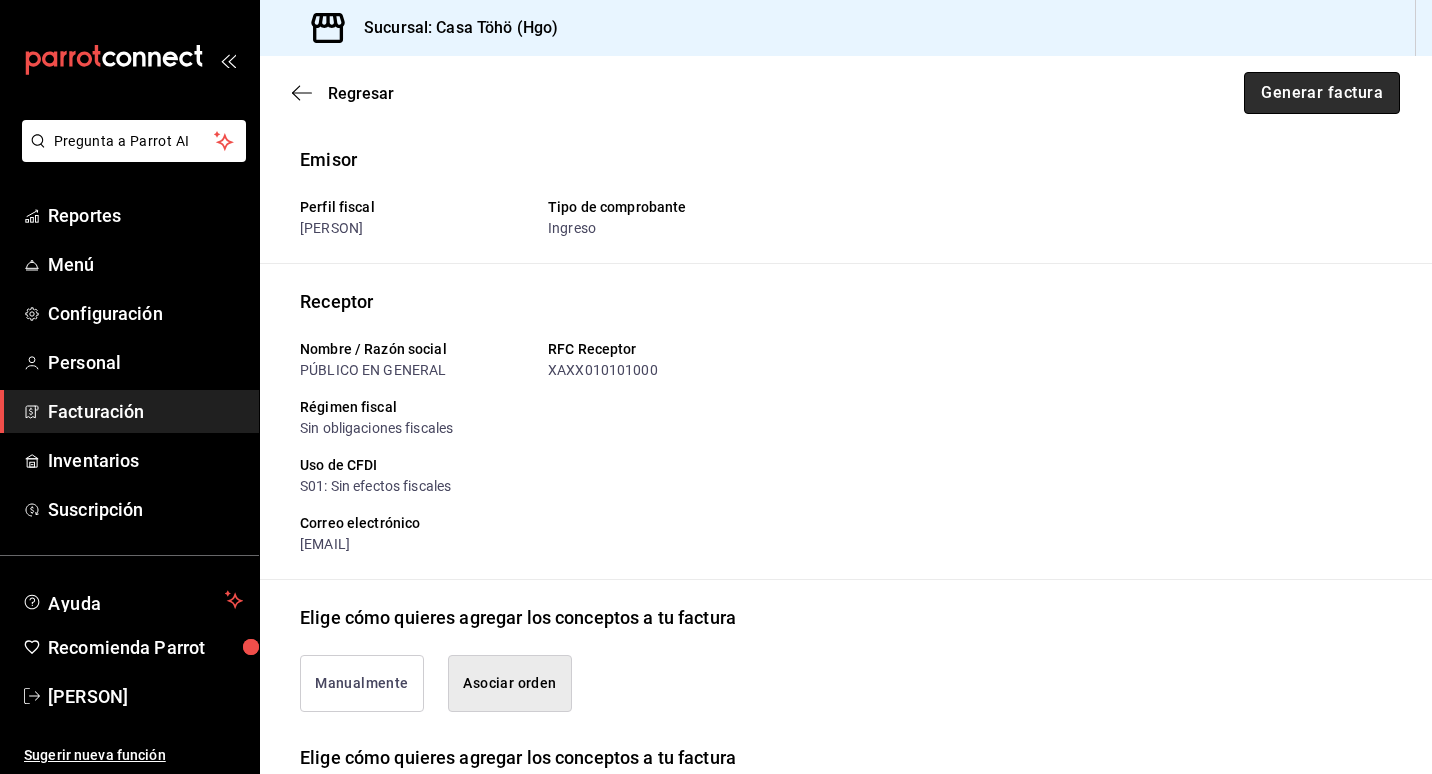 click on "Generar factura" at bounding box center (1322, 93) 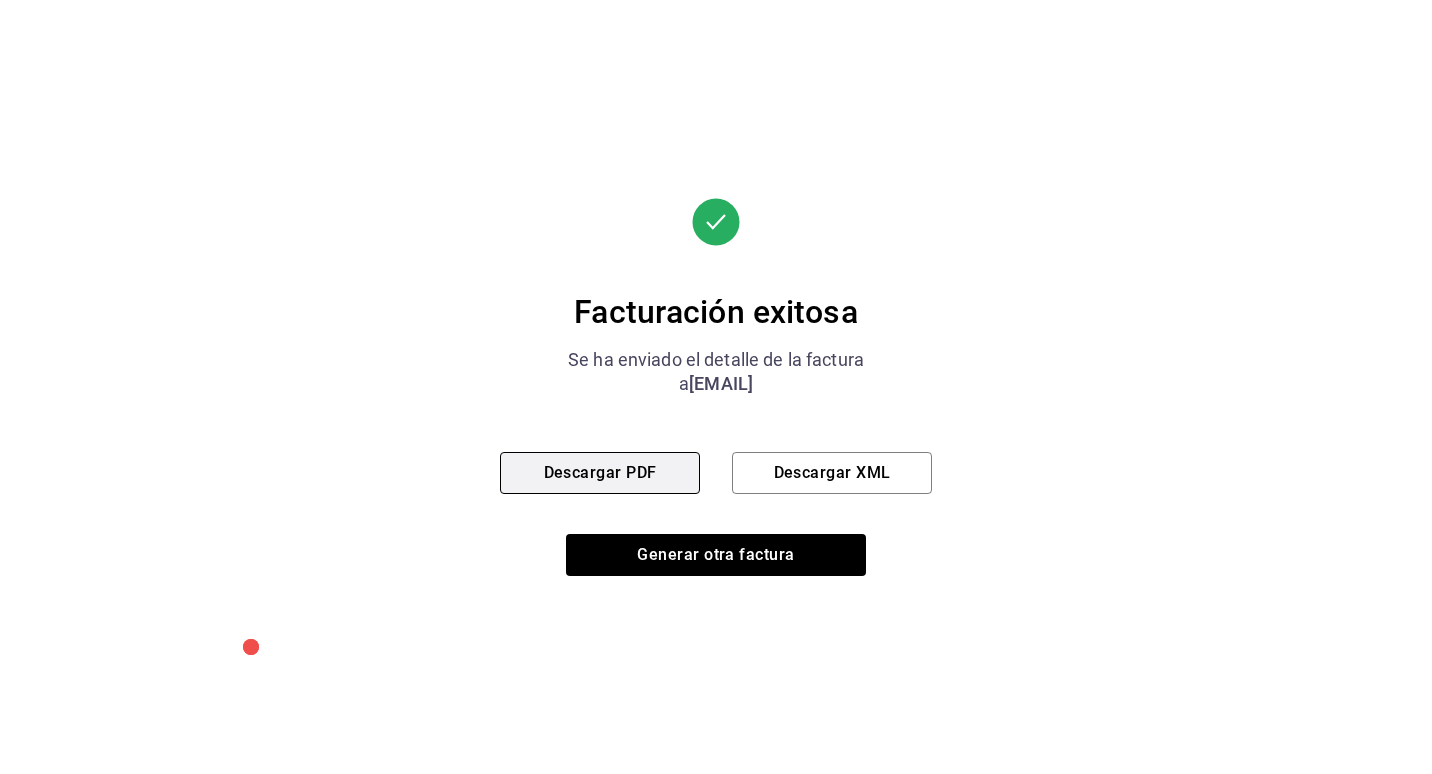 click on "Descargar PDF" at bounding box center (600, 473) 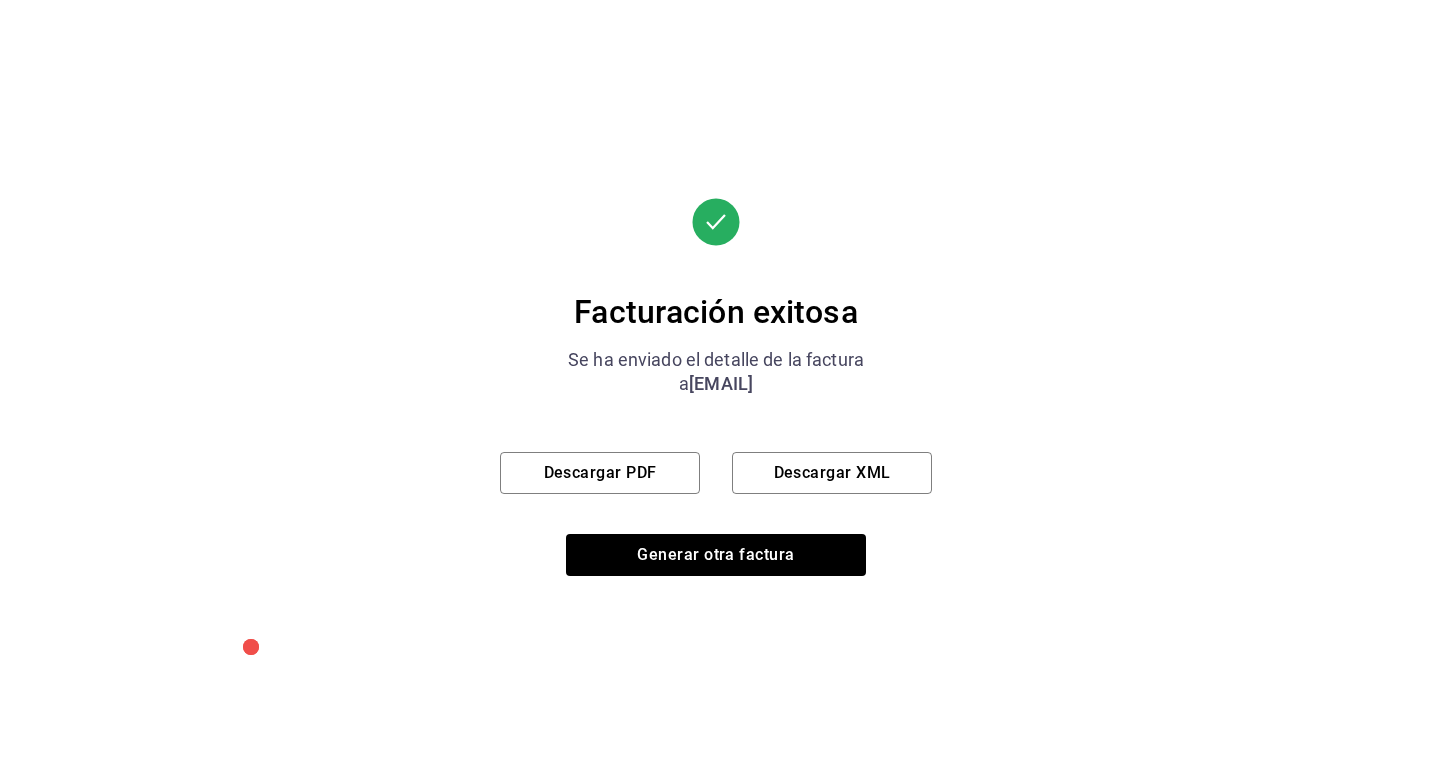 click on "Facturación exitosa Se ha enviado el detalle de la factura a  [EMAIL] Descargar PDF Descargar XML Generar otra factura" at bounding box center [716, 387] 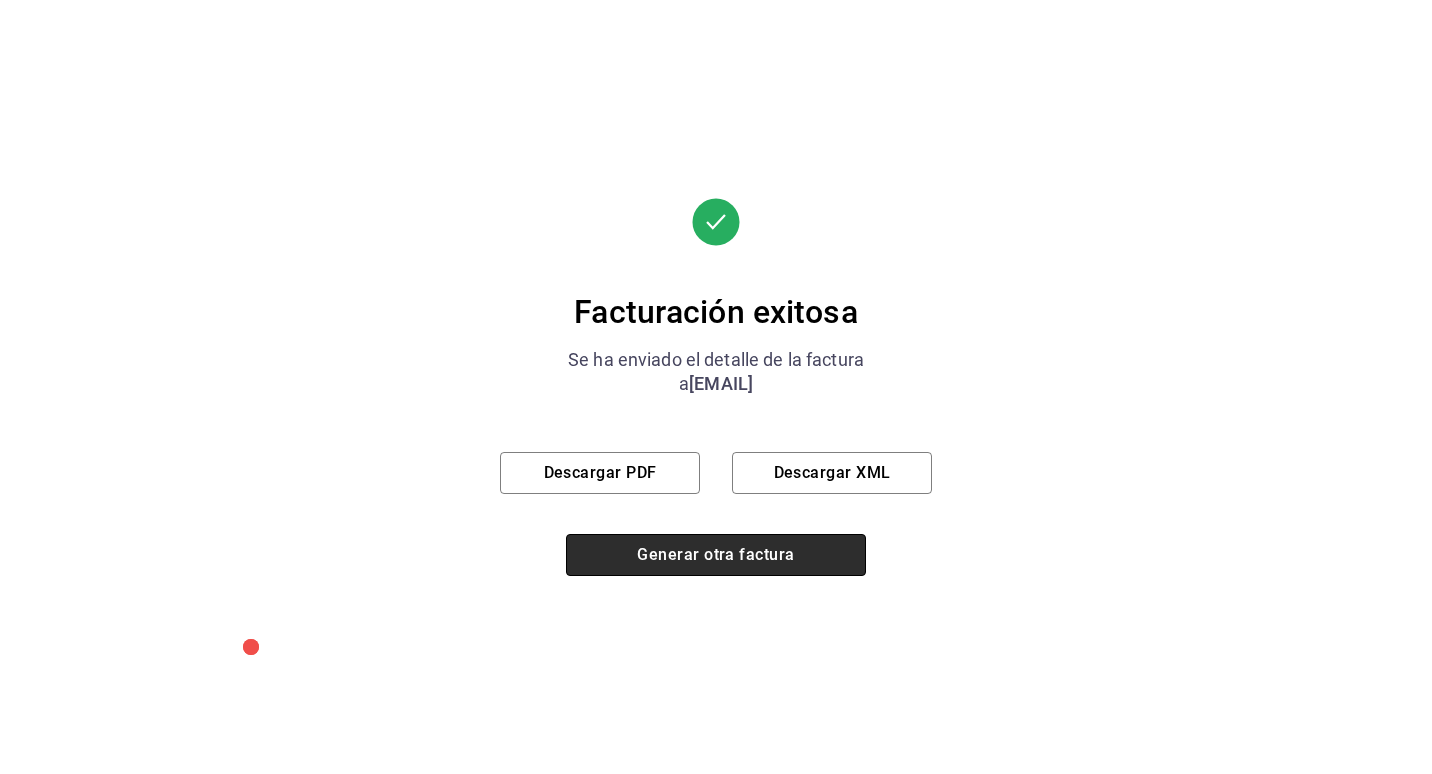 click on "Generar otra factura" at bounding box center (716, 555) 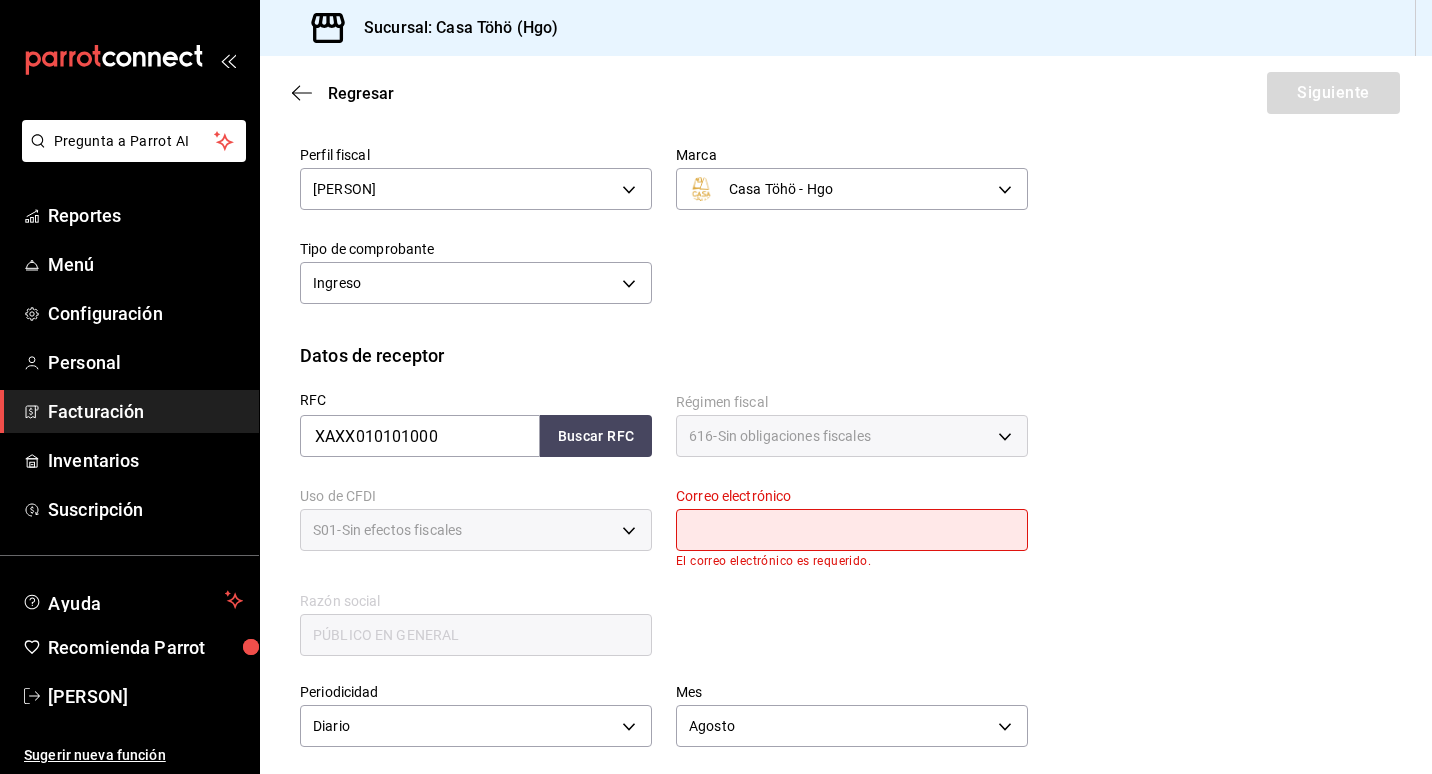 scroll, scrollTop: 200, scrollLeft: 0, axis: vertical 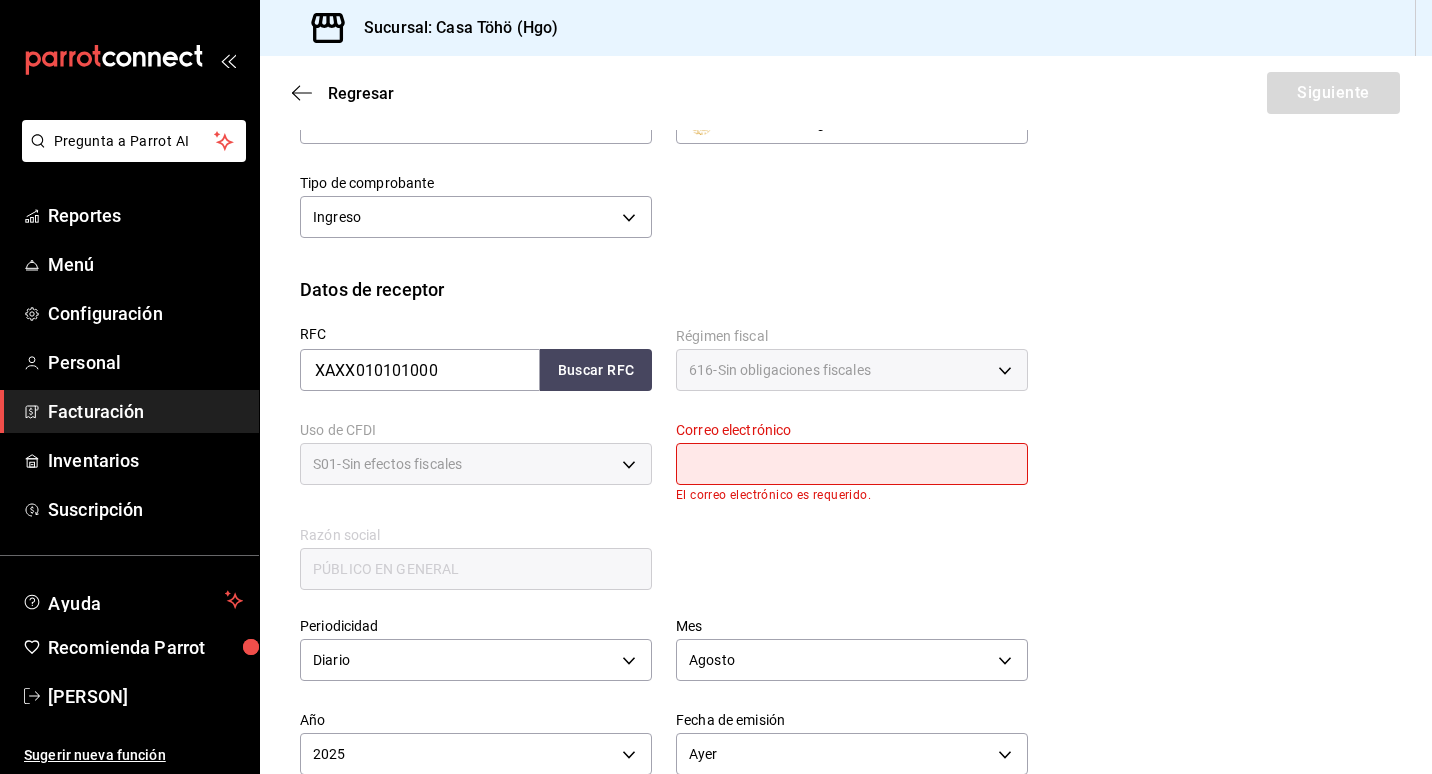 click at bounding box center [852, 464] 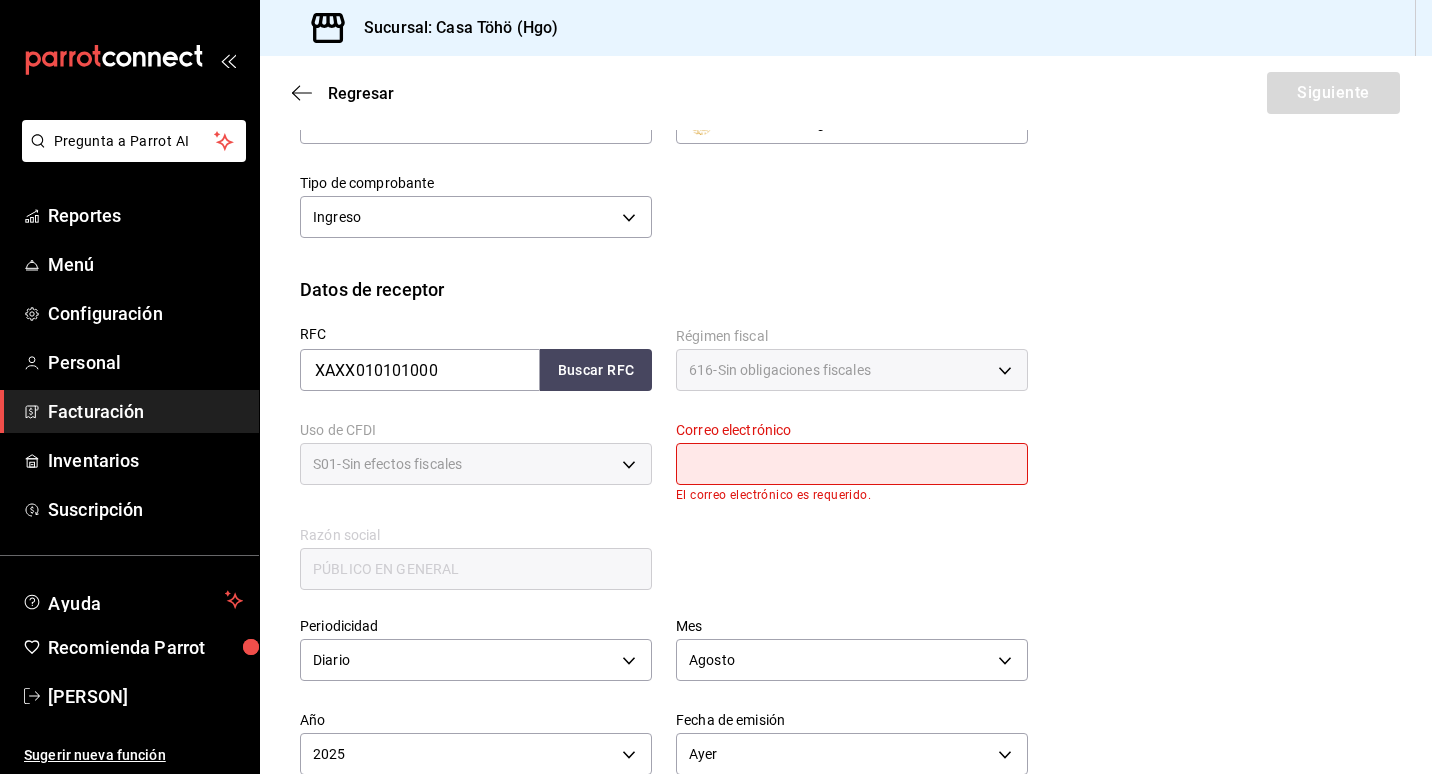 type on "[EMAIL]" 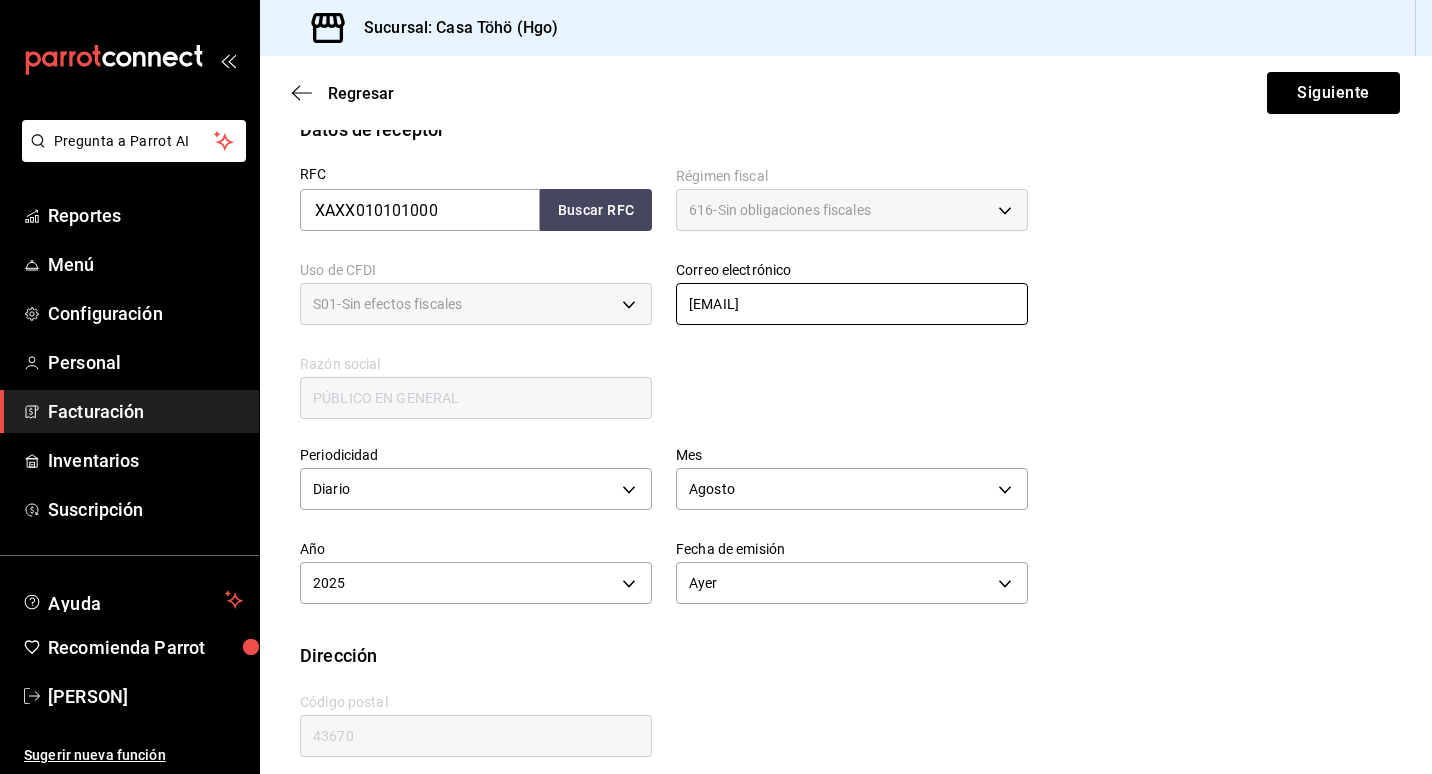 scroll, scrollTop: 378, scrollLeft: 0, axis: vertical 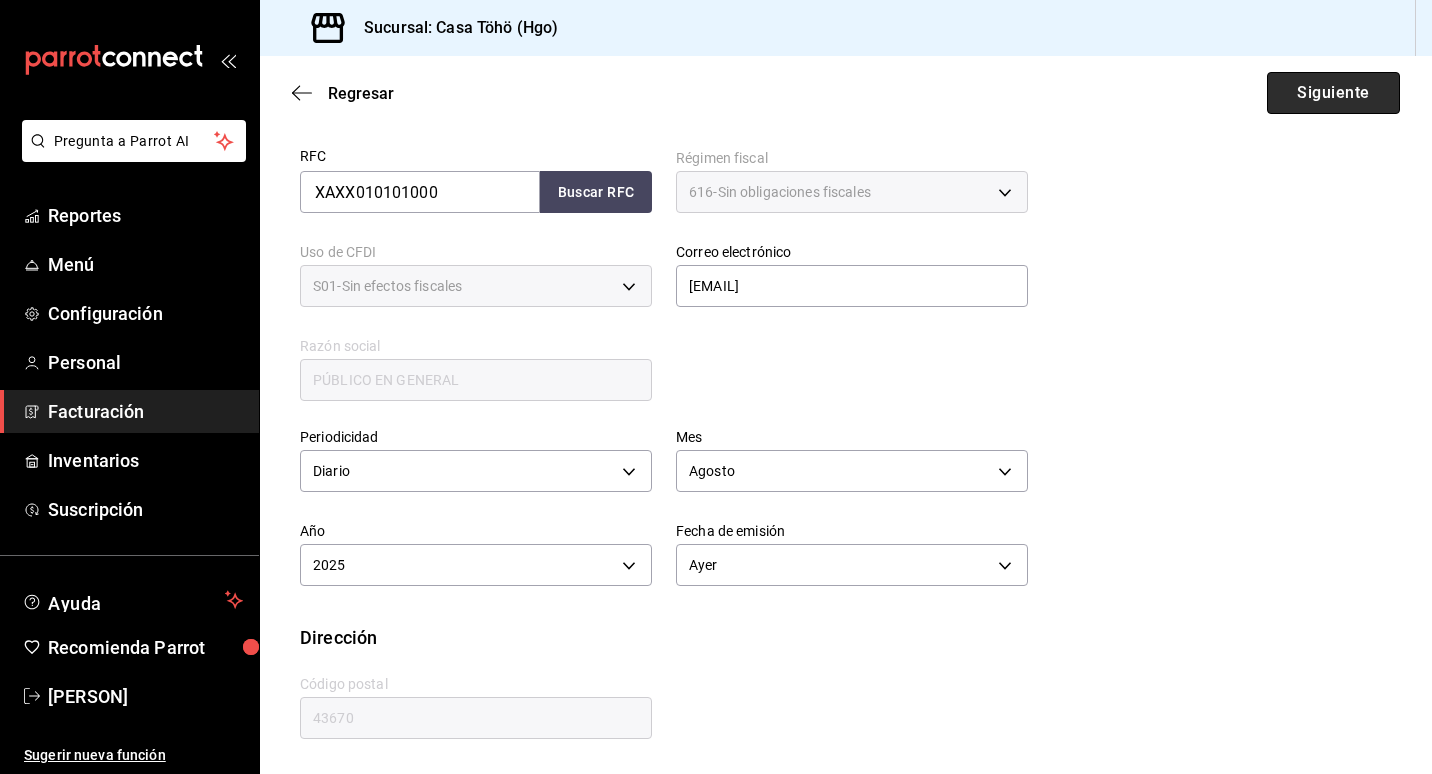 click on "Siguiente" at bounding box center [1333, 93] 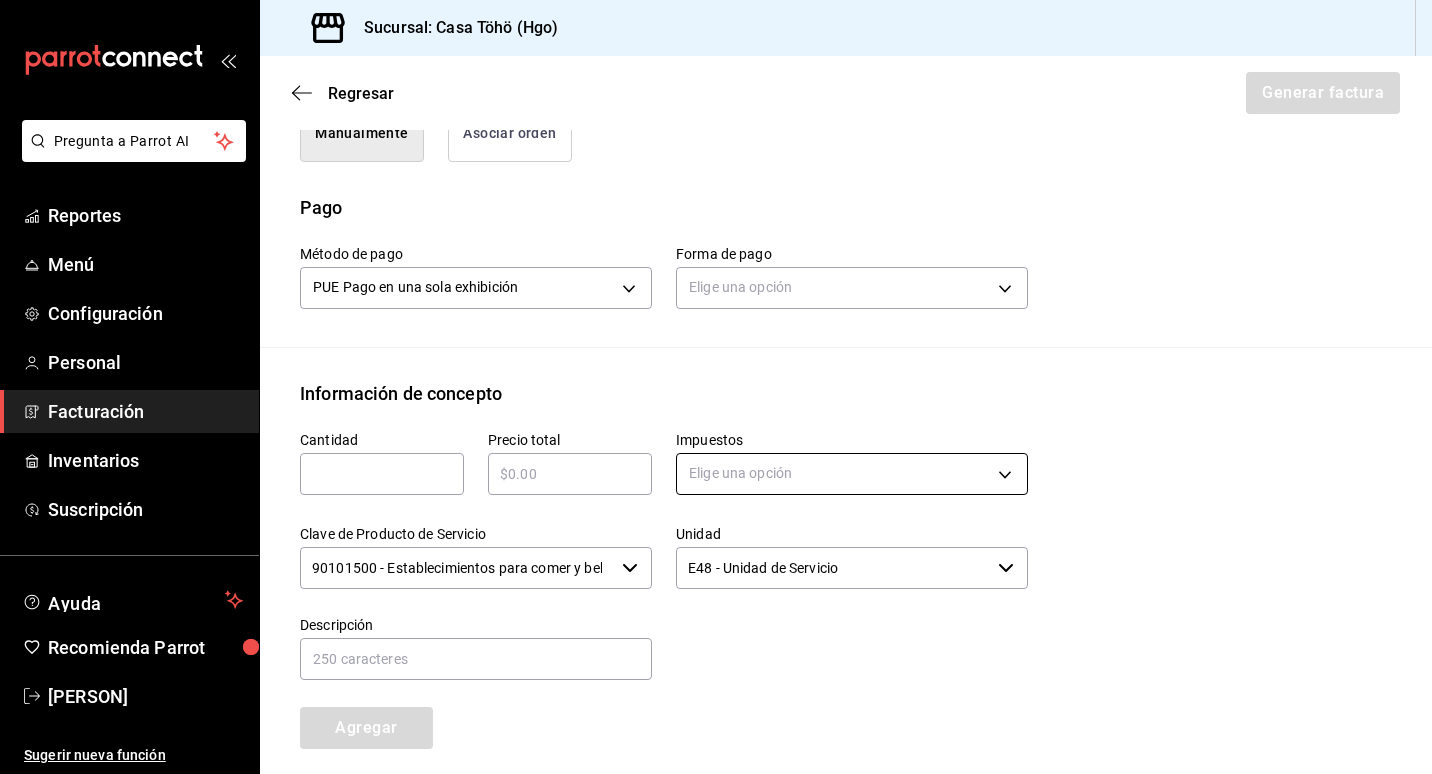 scroll, scrollTop: 478, scrollLeft: 0, axis: vertical 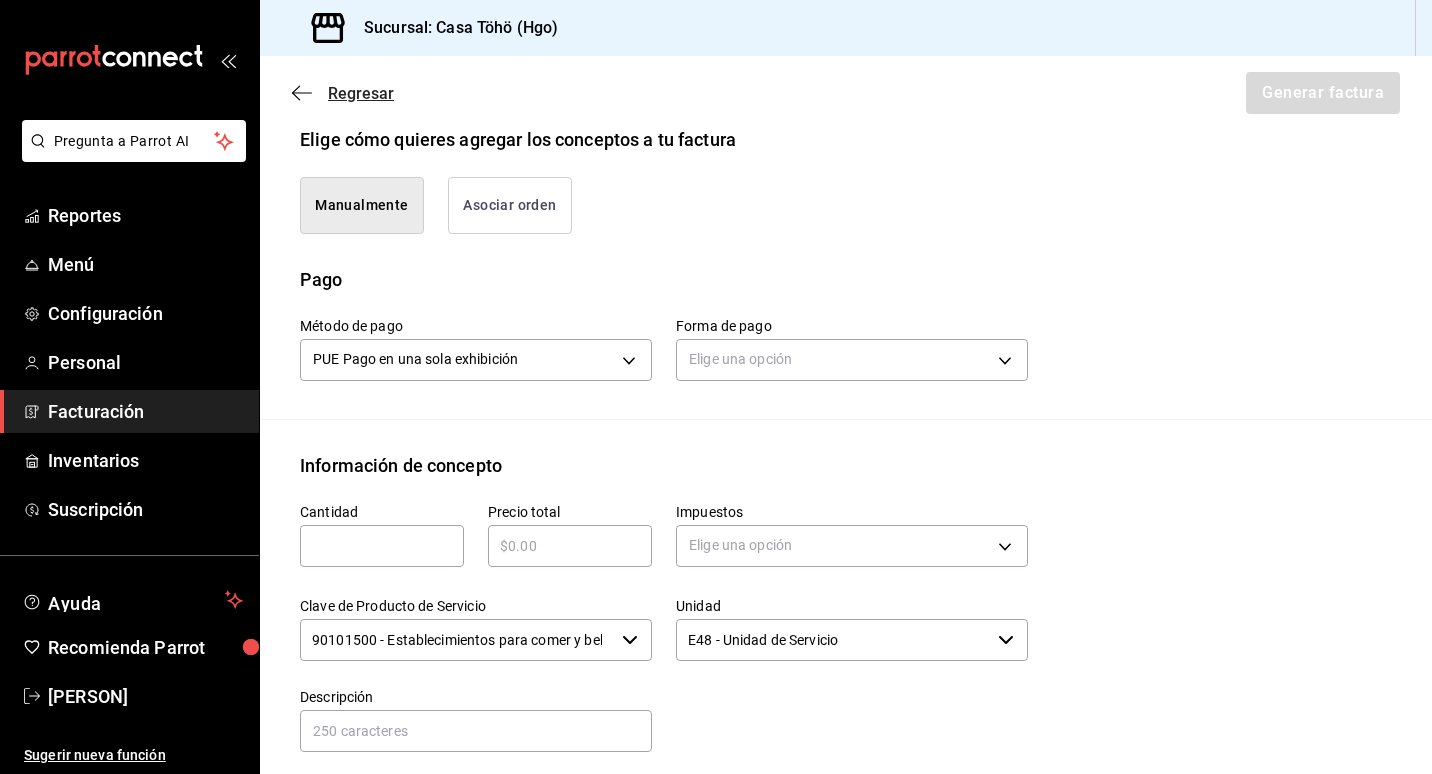 click 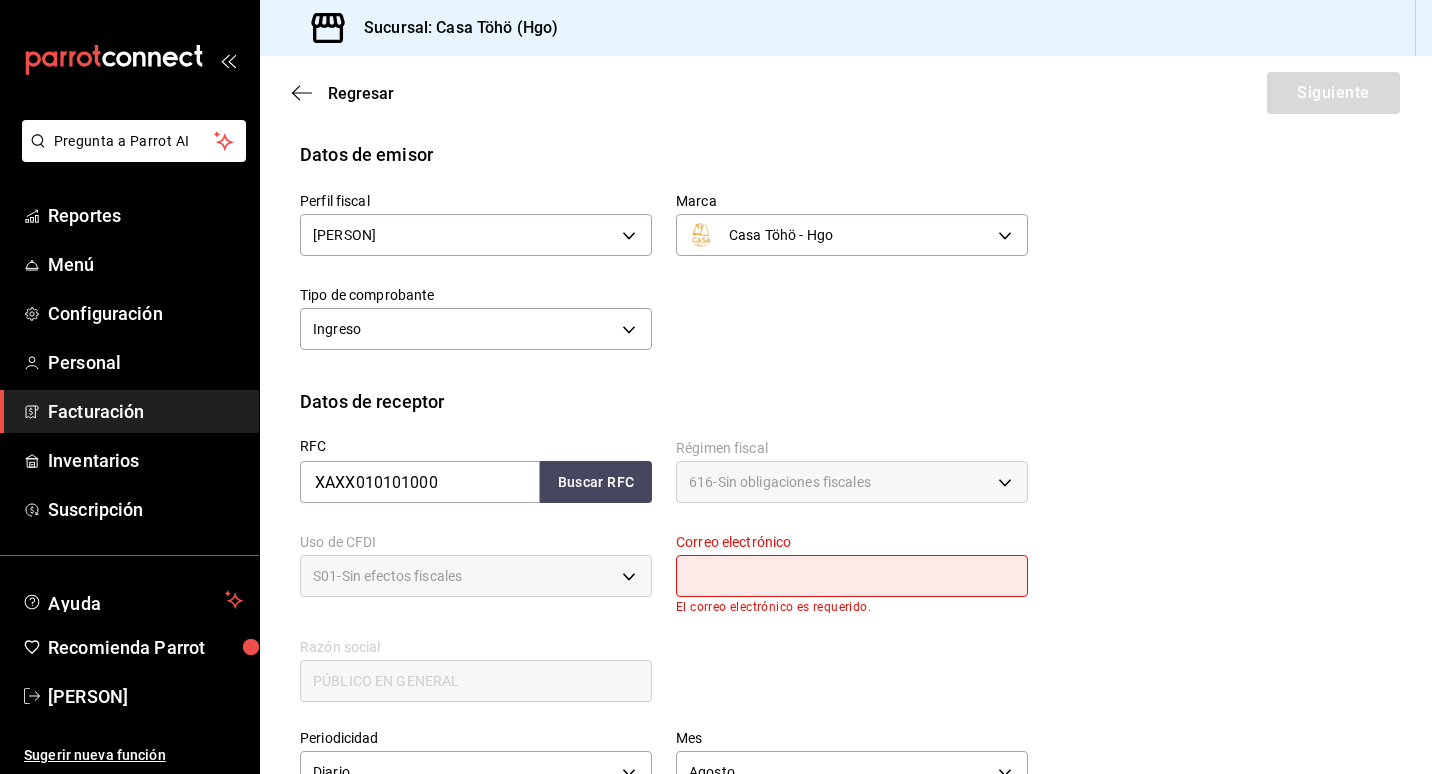 scroll, scrollTop: 87, scrollLeft: 0, axis: vertical 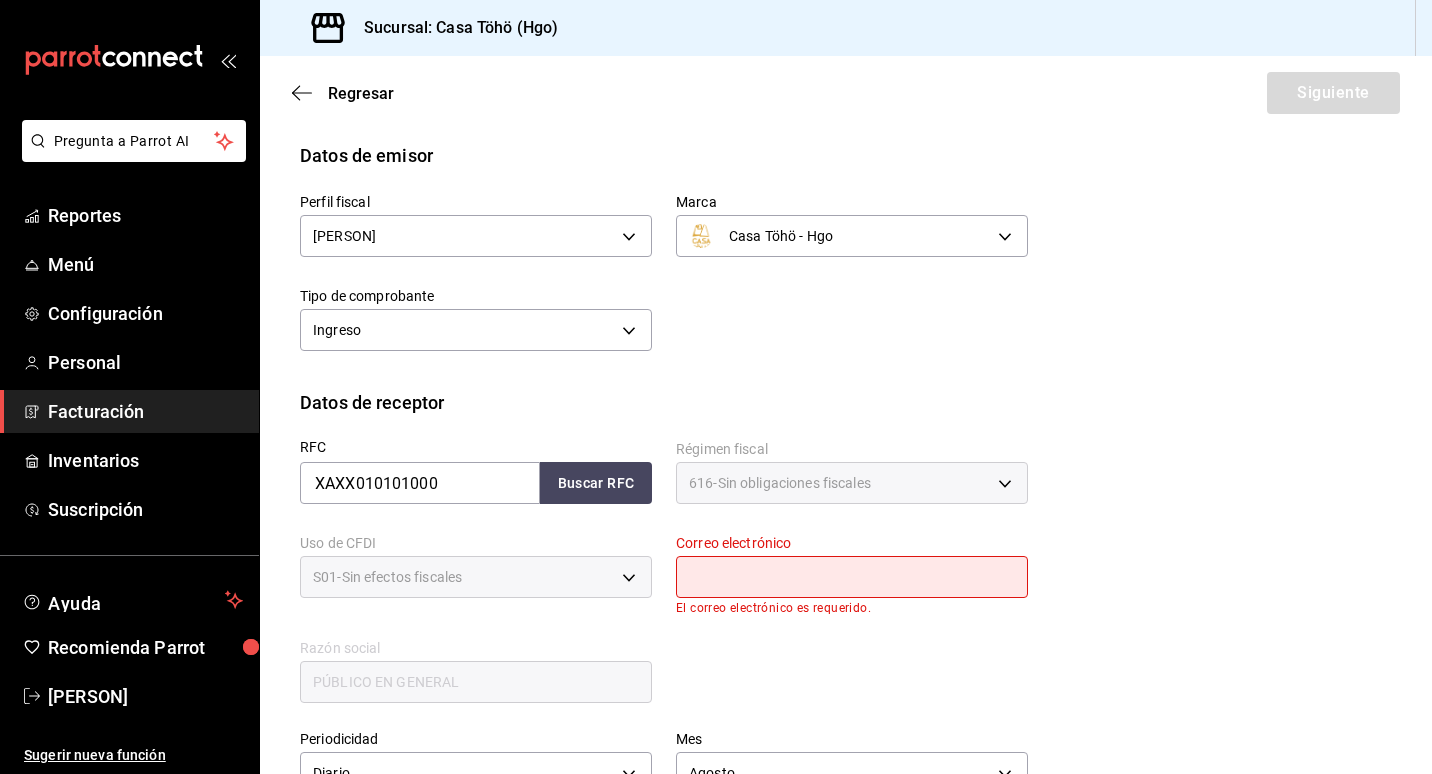click at bounding box center [852, 577] 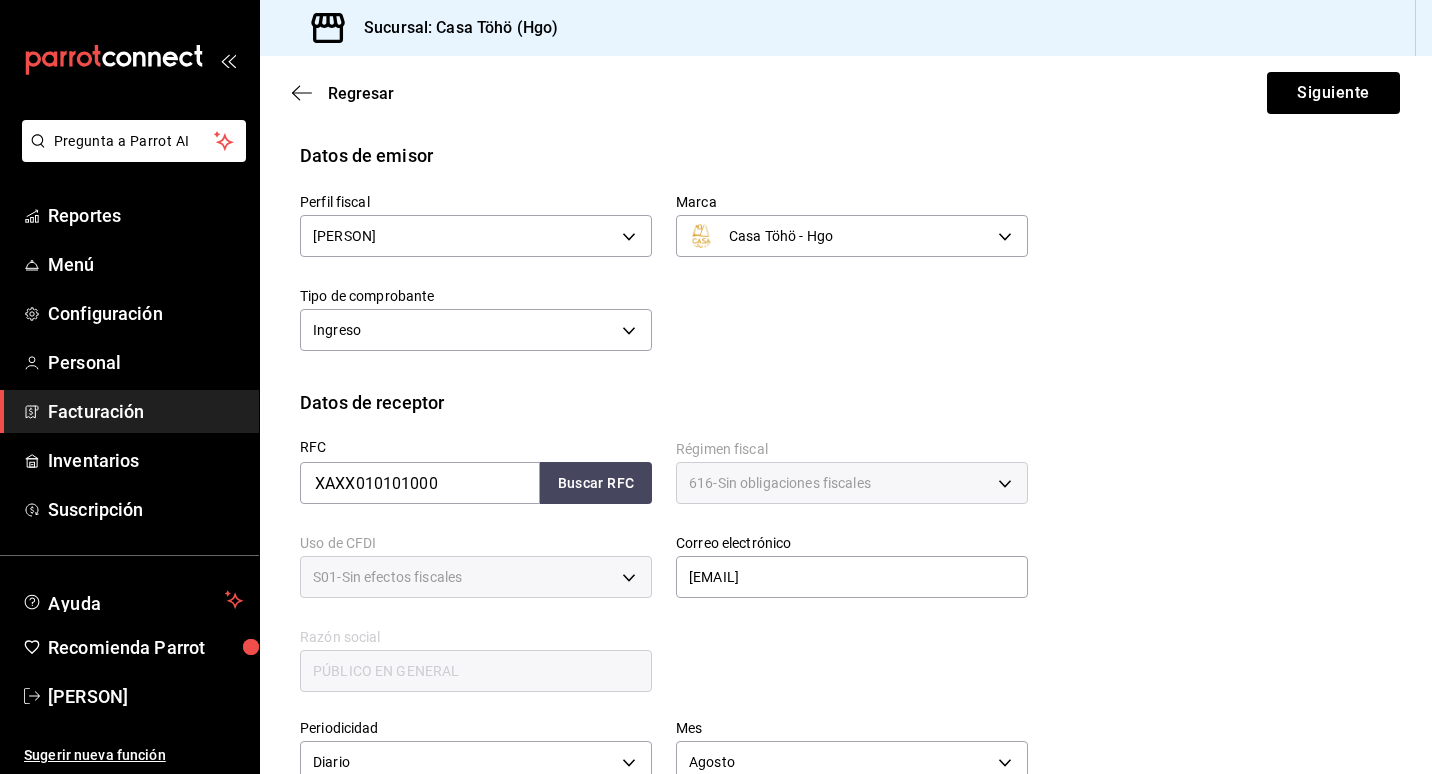 click on "RFC XAXX010101000 Buscar RFC Régimen fiscal 616  -  Sin obligaciones fiscales 616 Uso de CFDI S01  -  Sin efectos fiscales S01 Correo electrónico [EMAIL] generic Razón social PÚBLICO EN GENERAL" at bounding box center [846, 571] 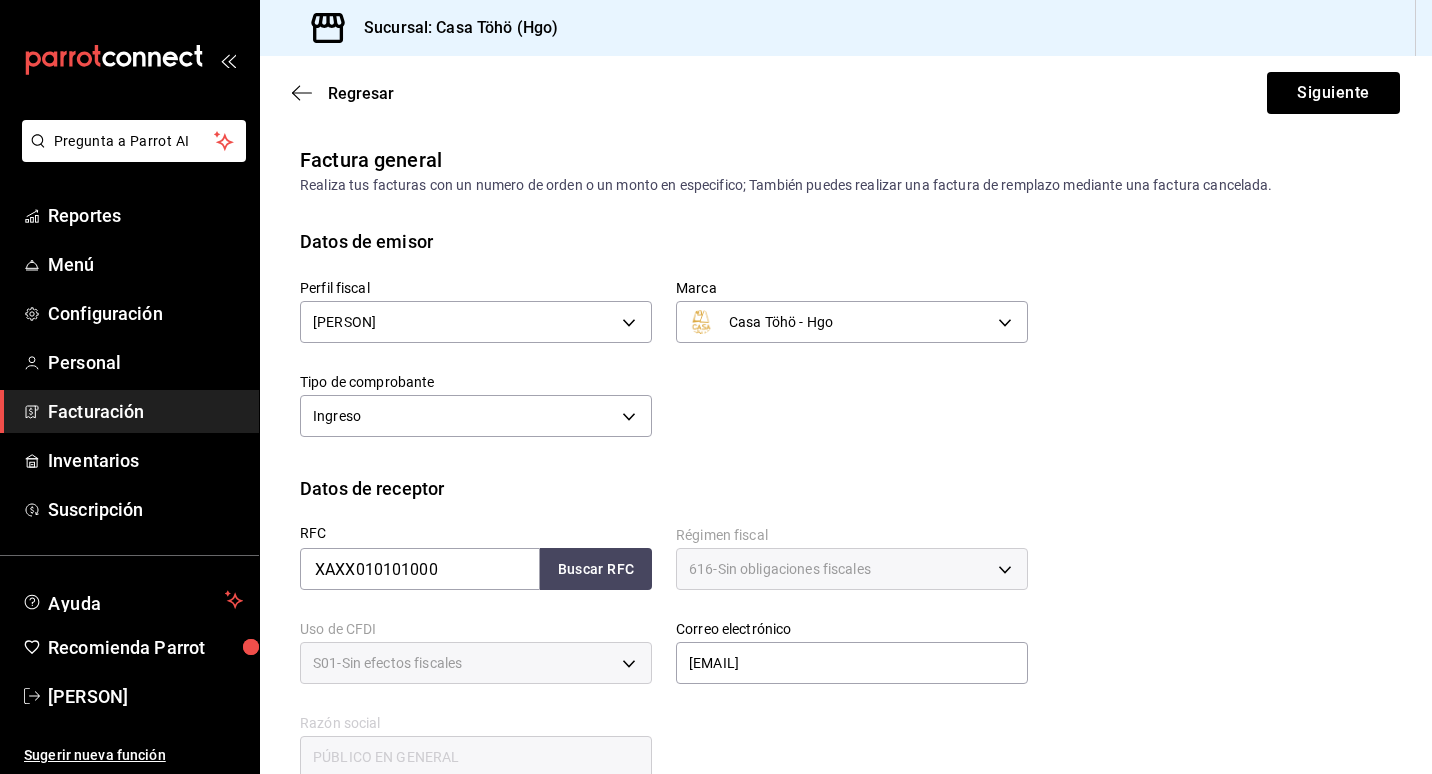 scroll, scrollTop: 0, scrollLeft: 0, axis: both 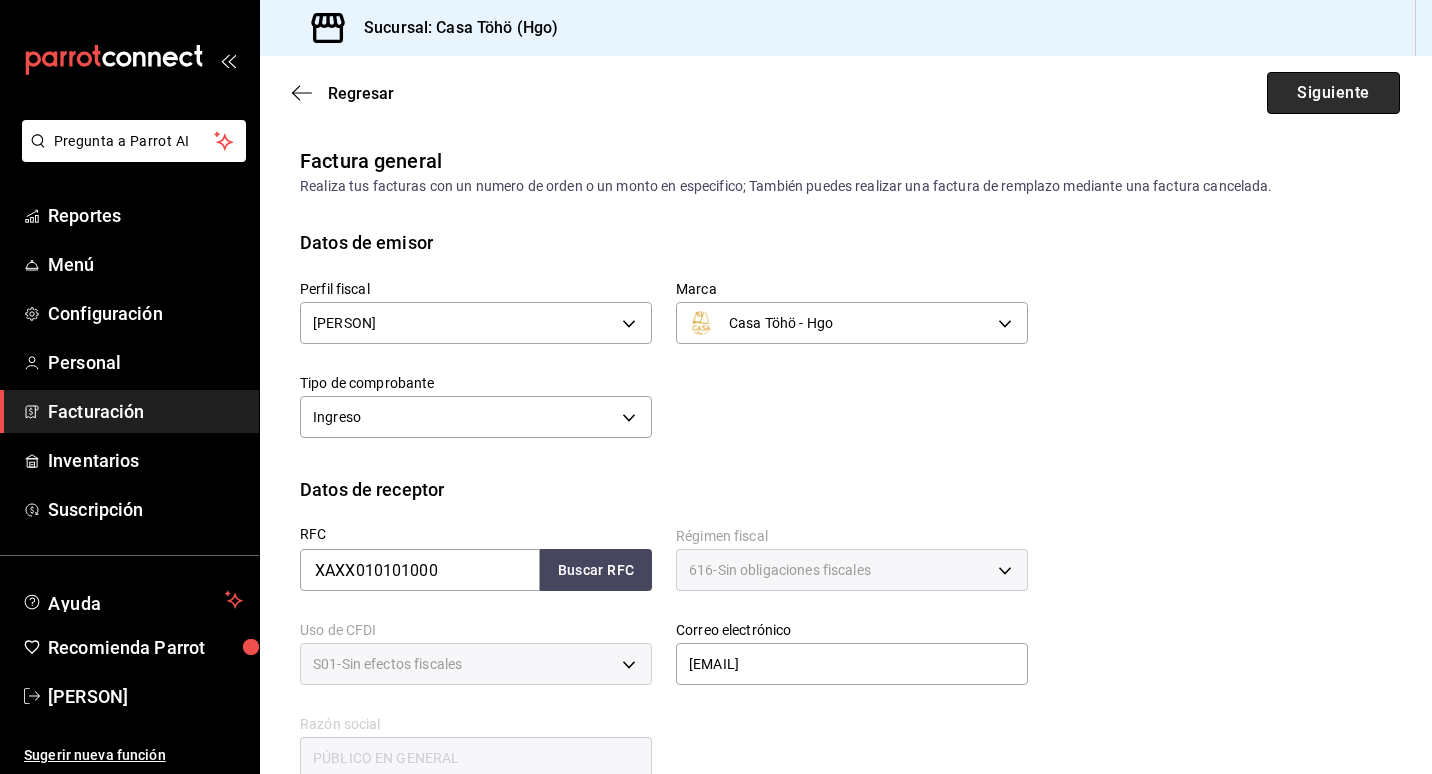 click on "Siguiente" at bounding box center [1333, 93] 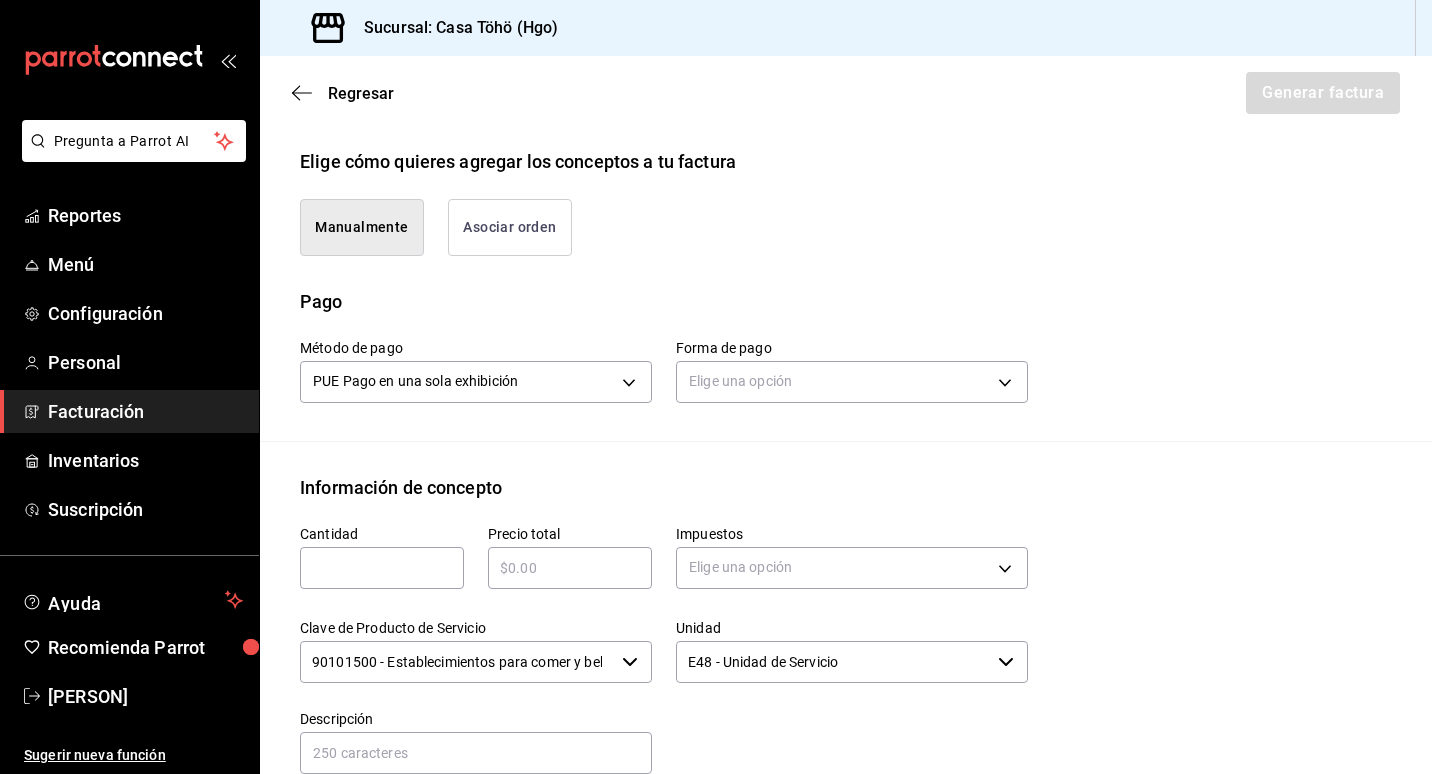 scroll, scrollTop: 400, scrollLeft: 0, axis: vertical 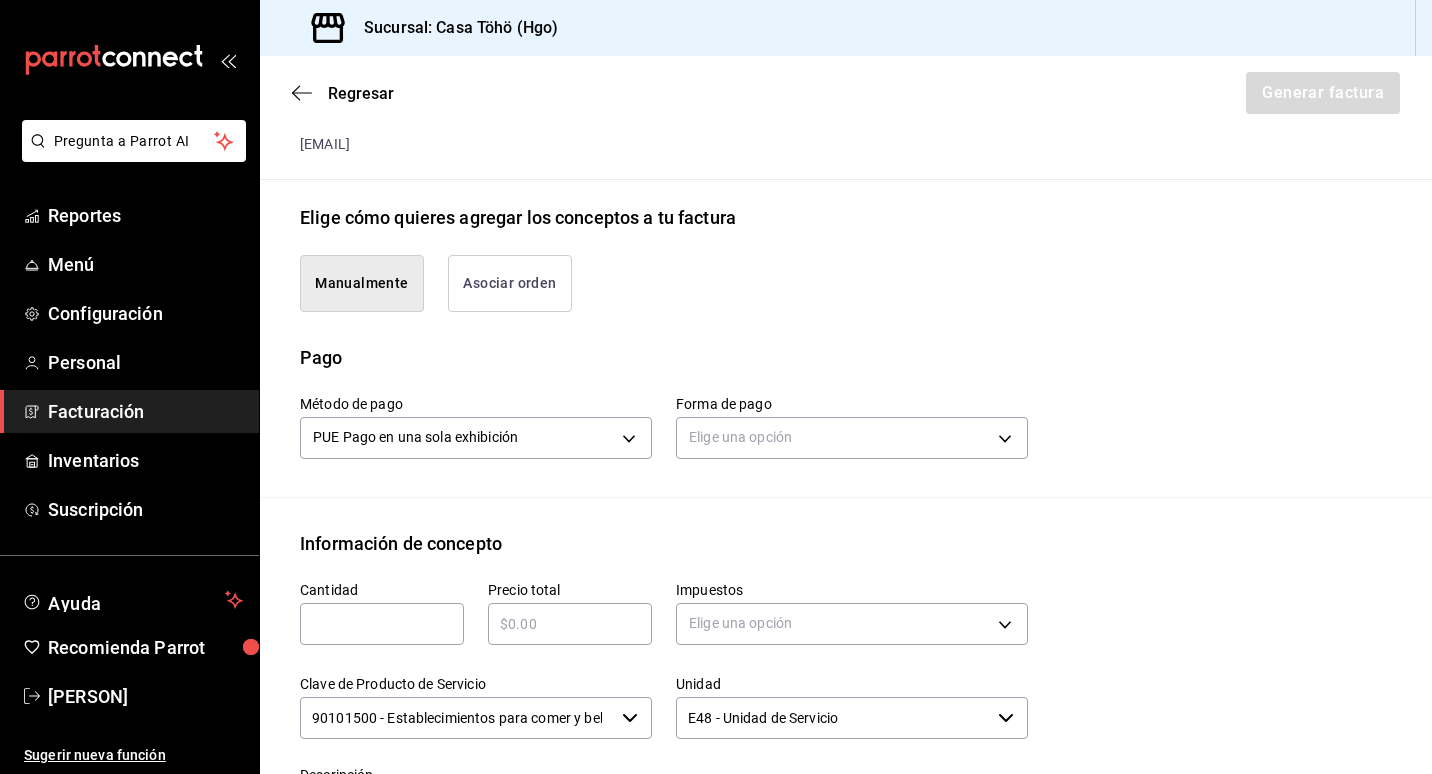 click on "Asociar orden" at bounding box center [510, 283] 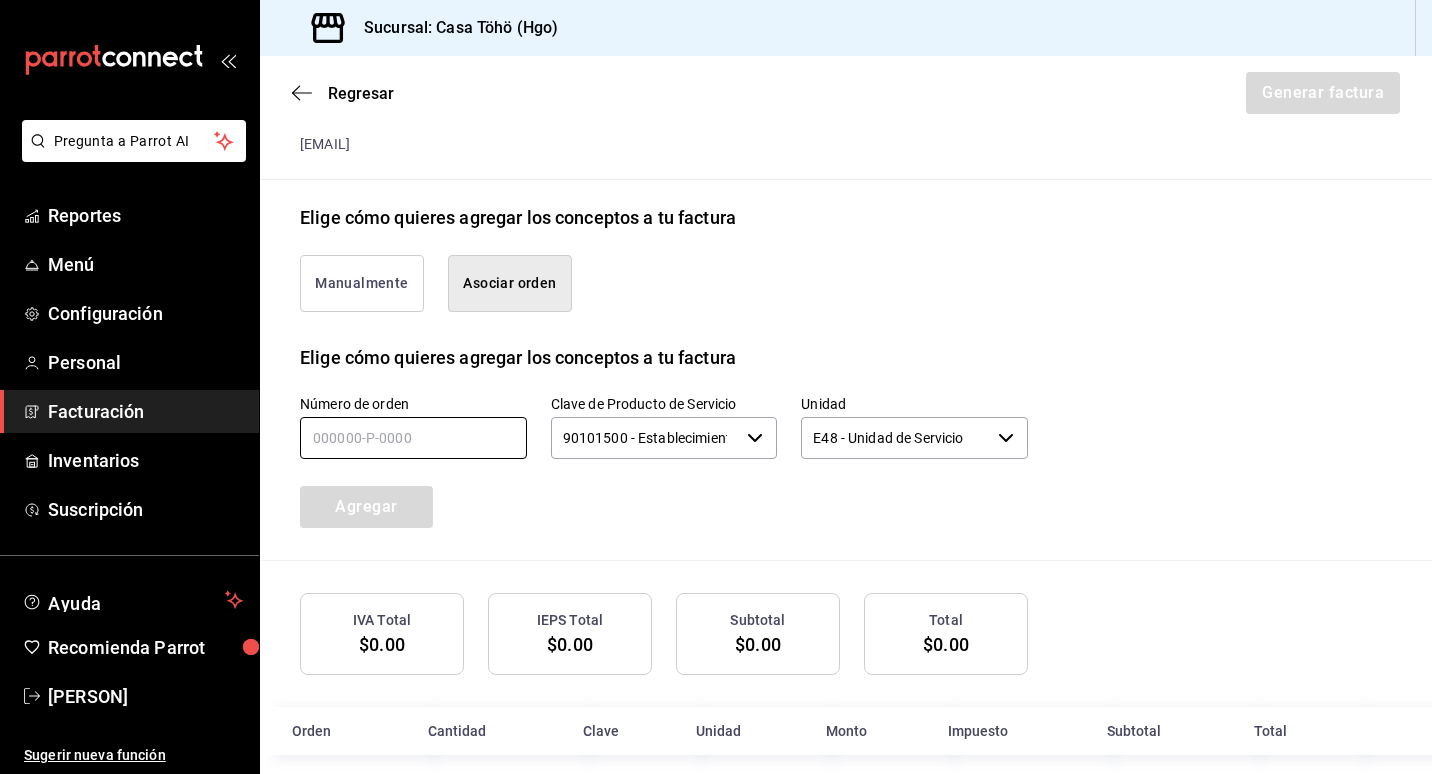 click at bounding box center [413, 438] 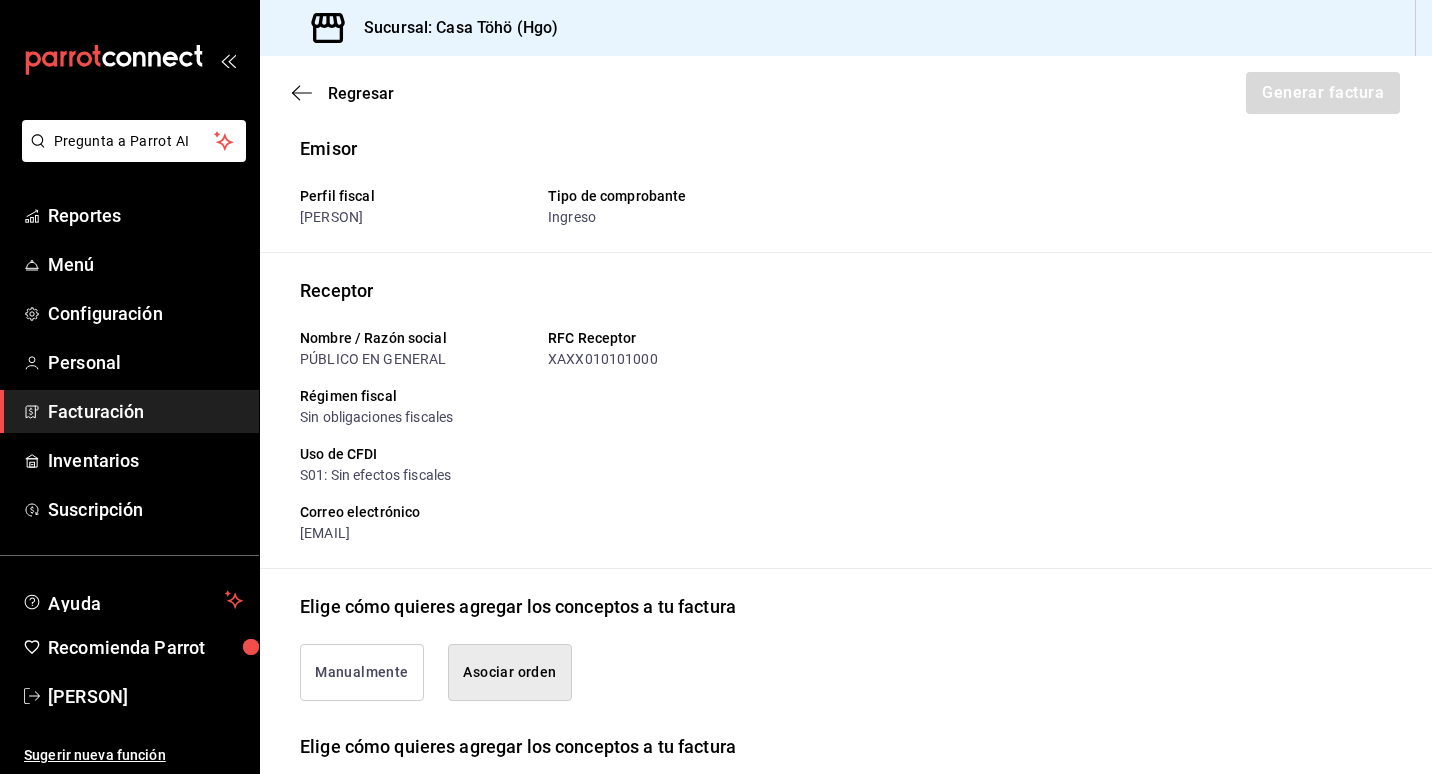 scroll, scrollTop: 0, scrollLeft: 0, axis: both 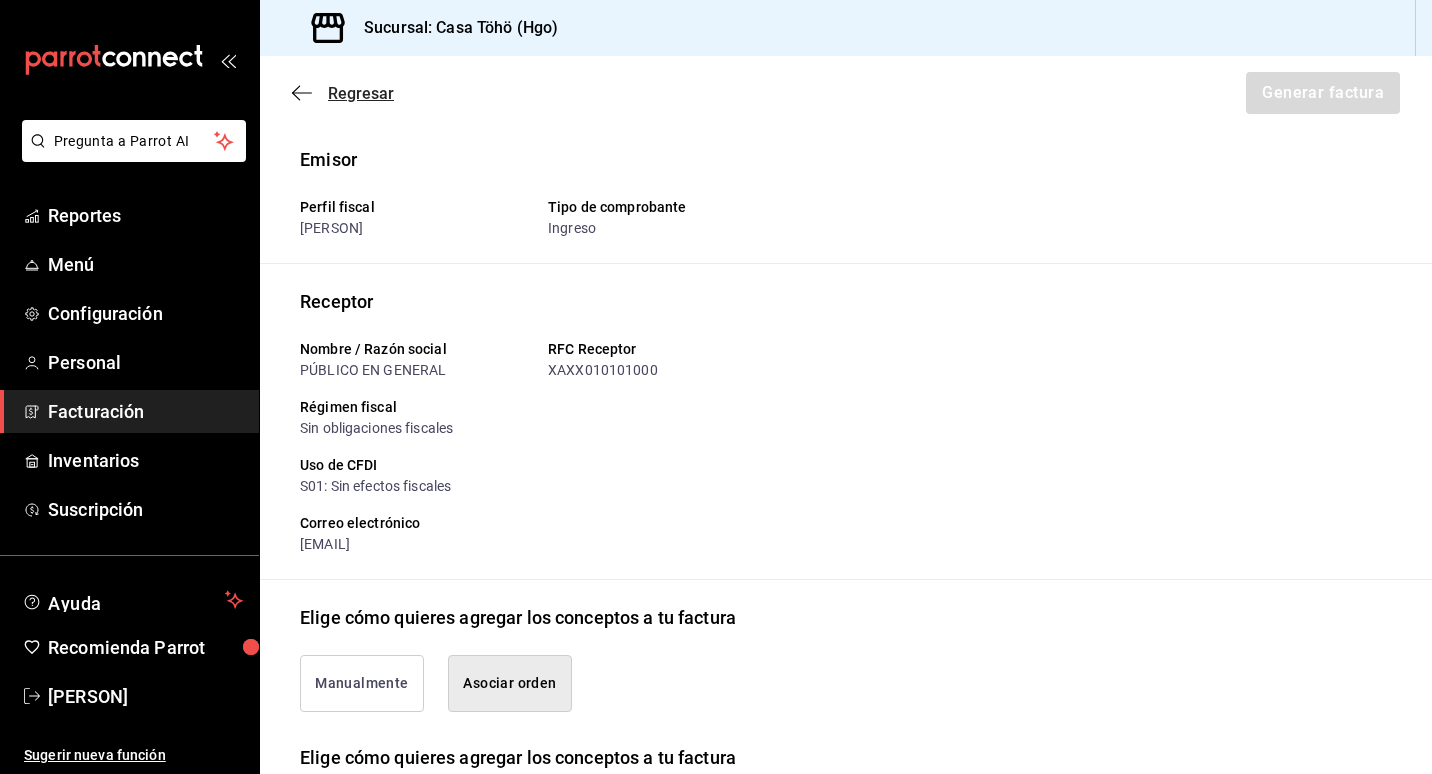 type on "300725-P-0040" 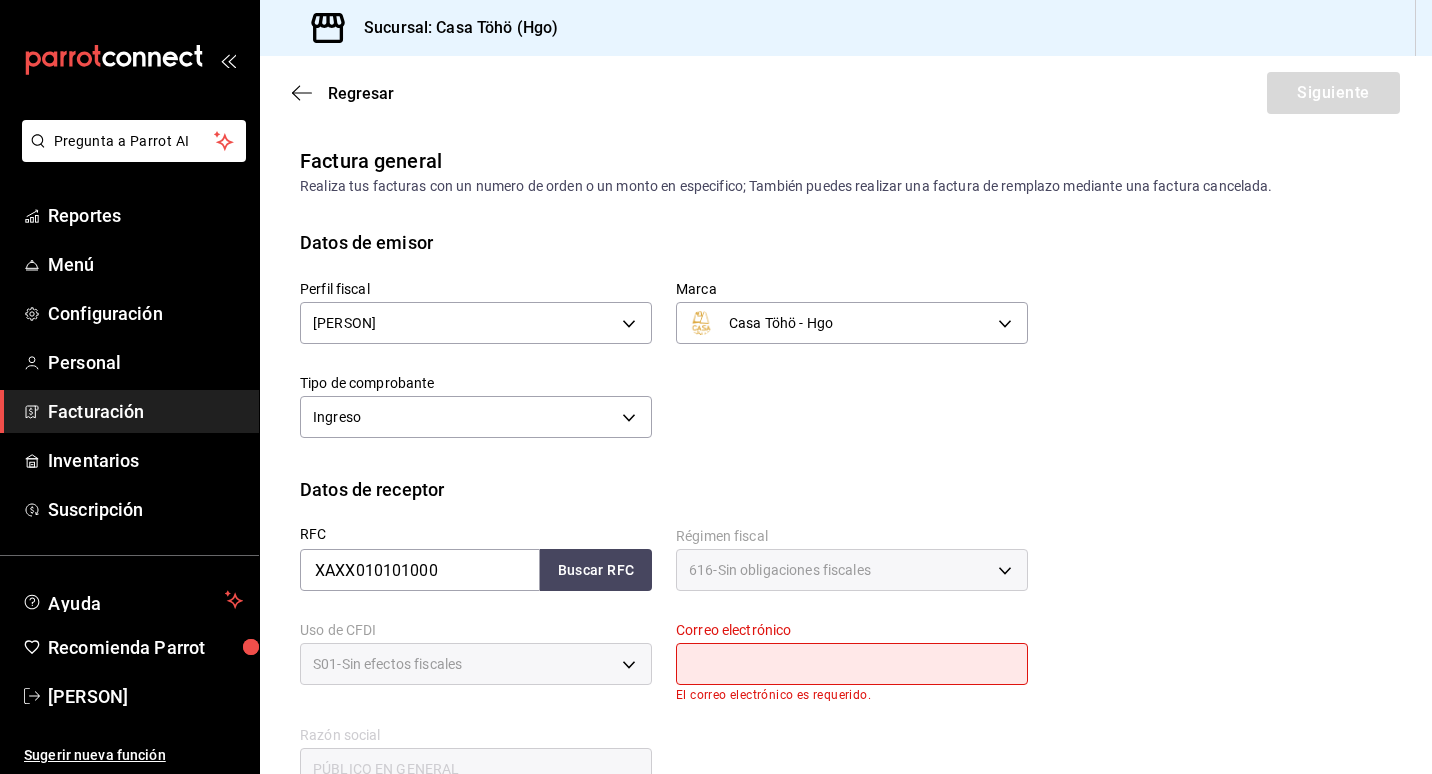 scroll, scrollTop: 389, scrollLeft: 0, axis: vertical 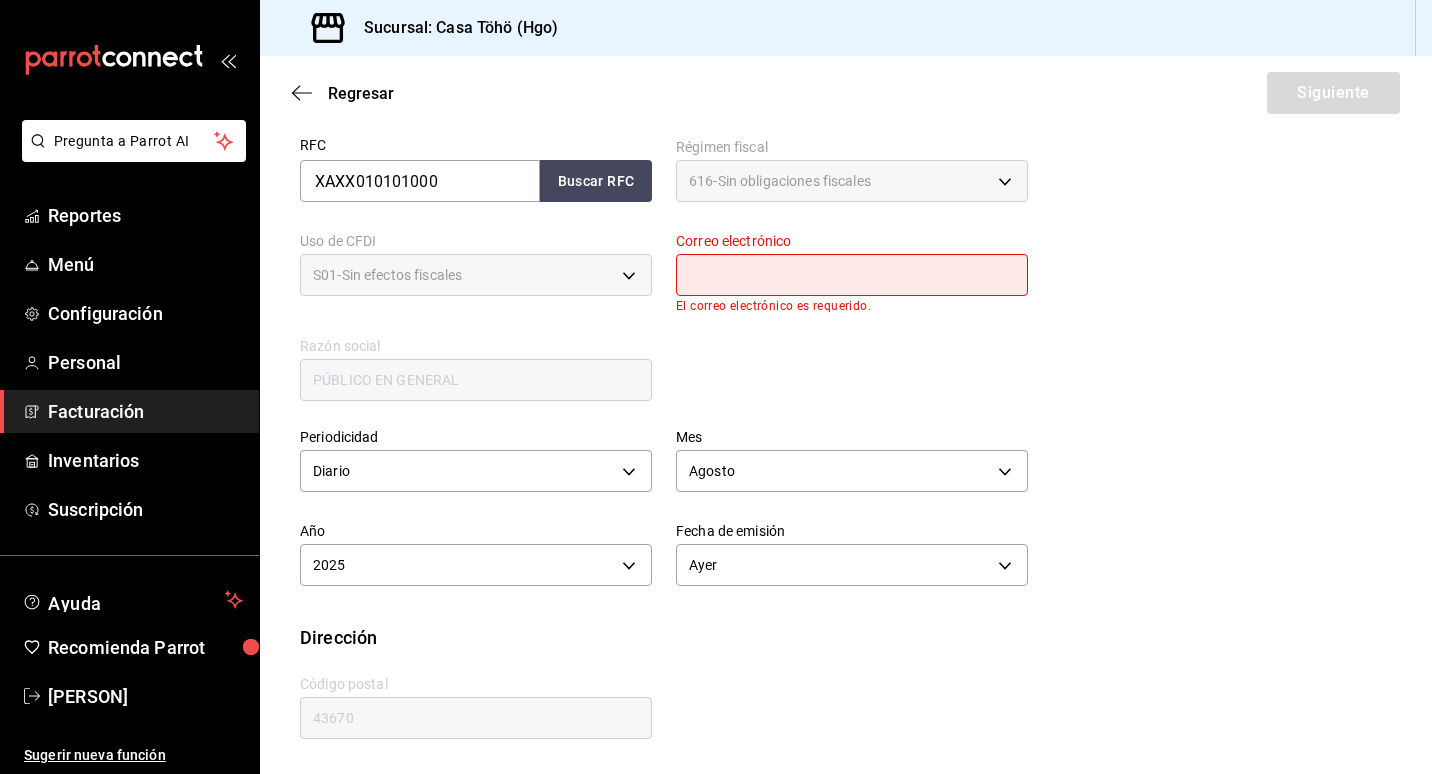 click at bounding box center [852, 275] 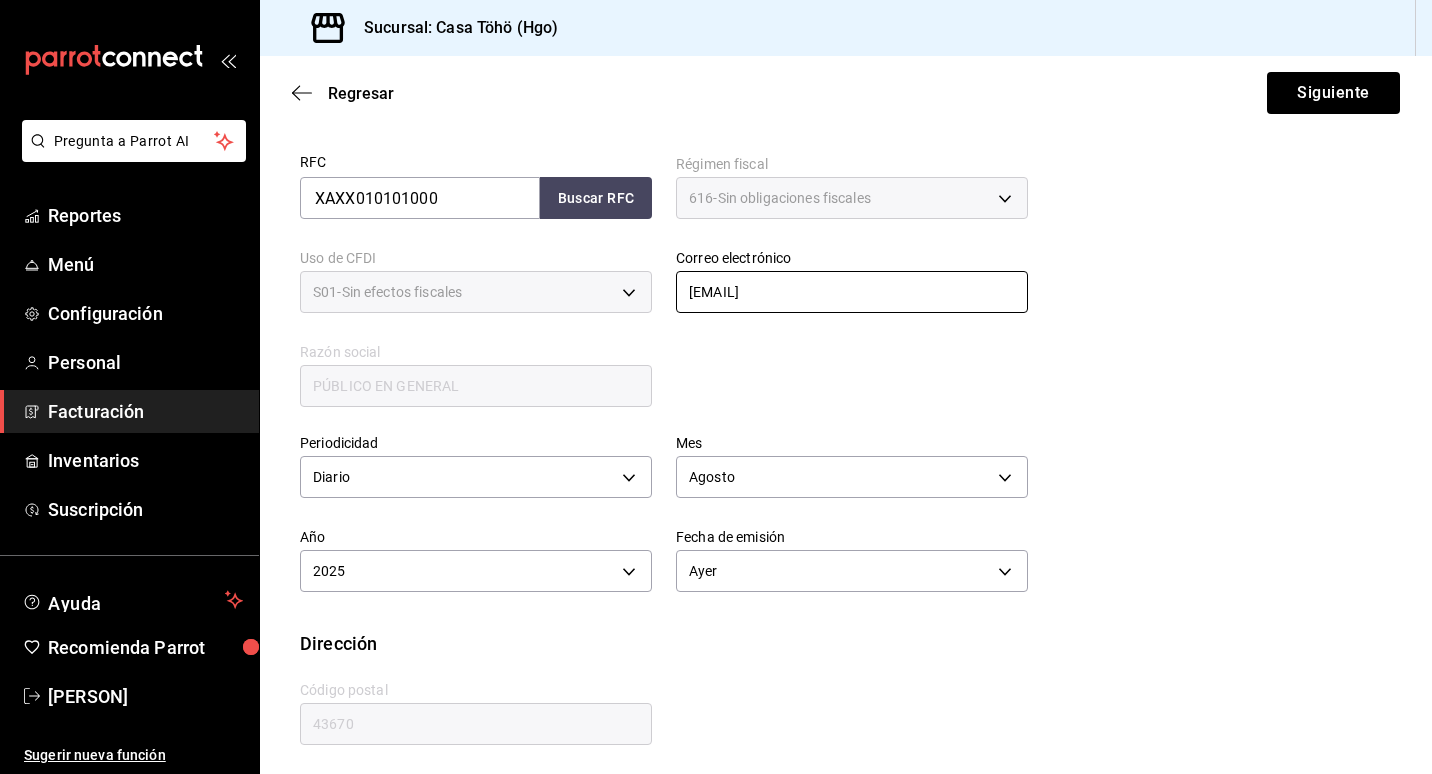 scroll, scrollTop: 378, scrollLeft: 0, axis: vertical 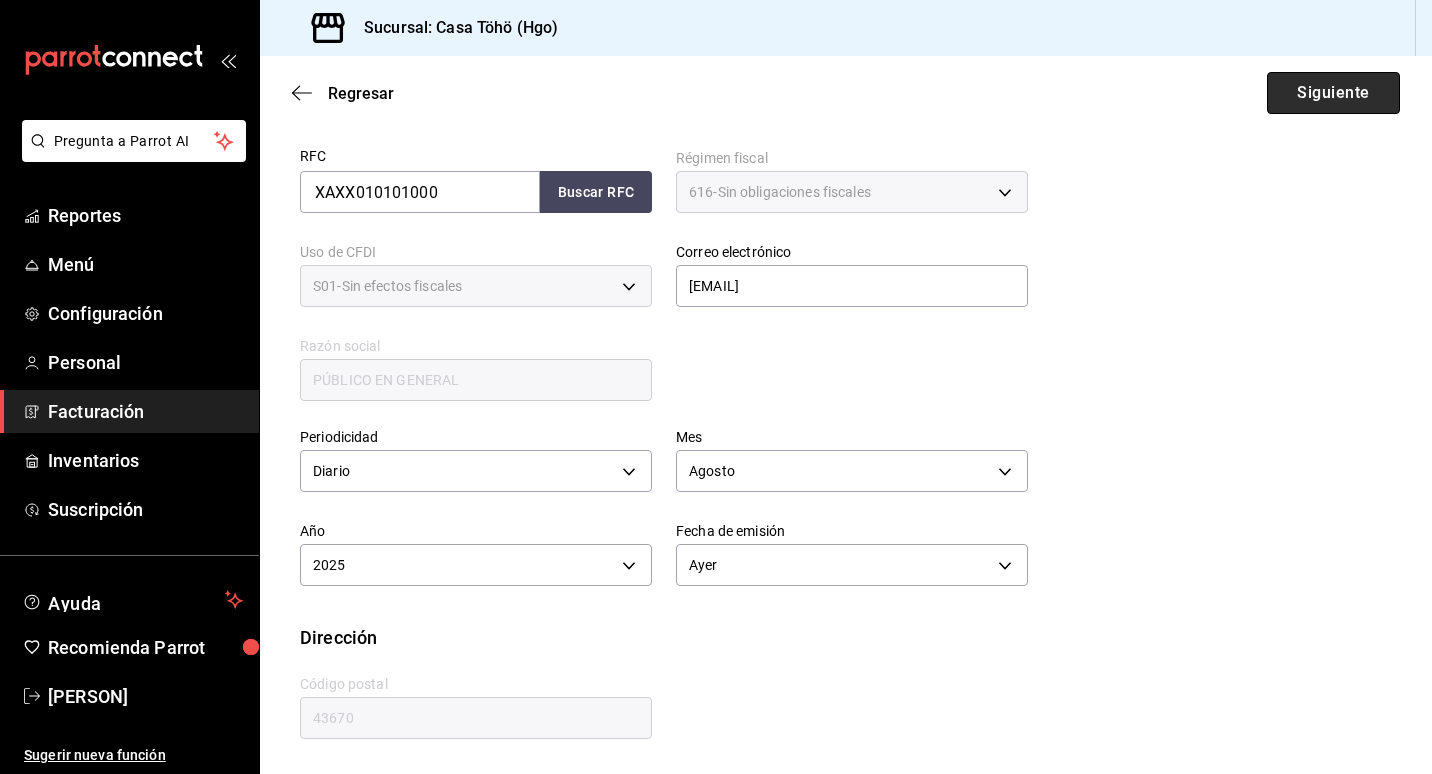 click on "Siguiente" at bounding box center (1333, 93) 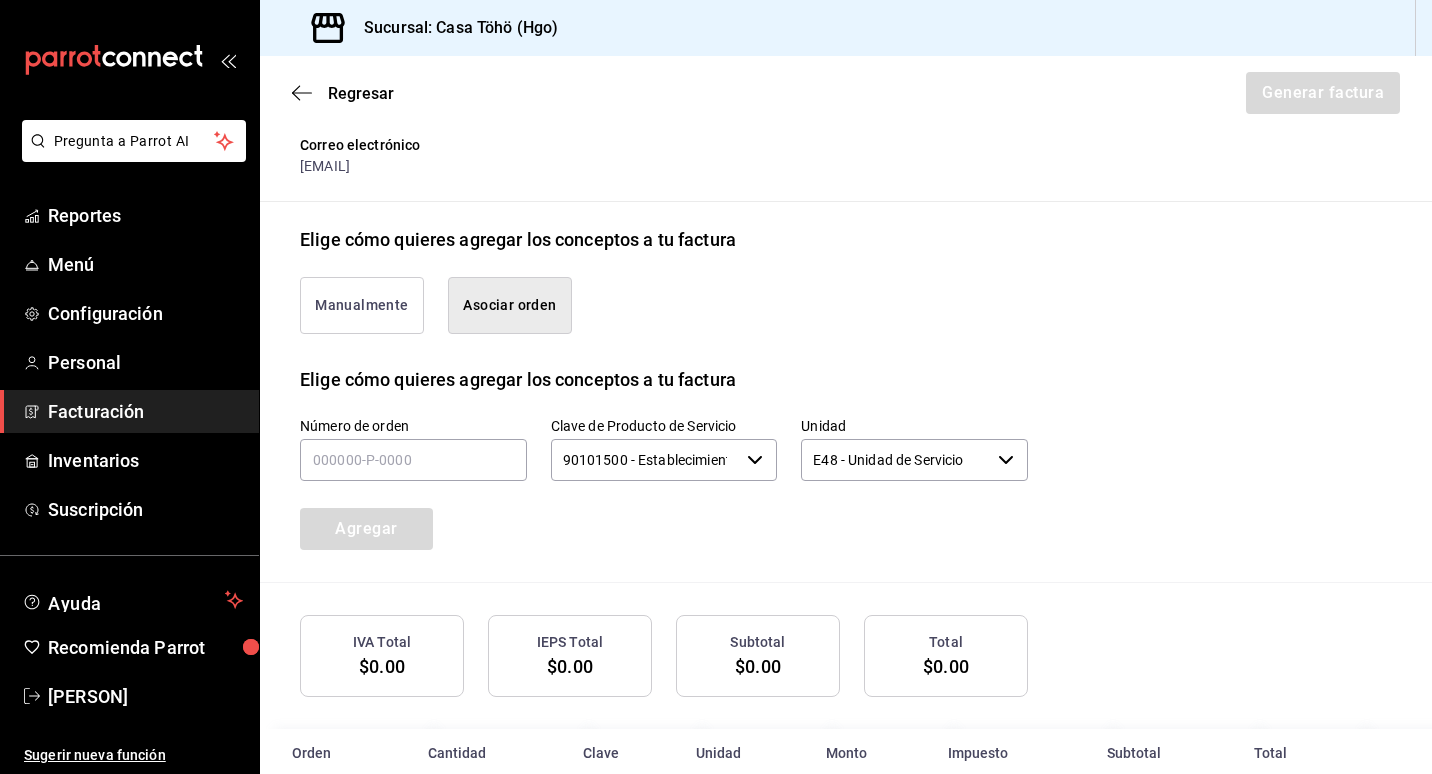 click on "Asociar orden" at bounding box center [510, 305] 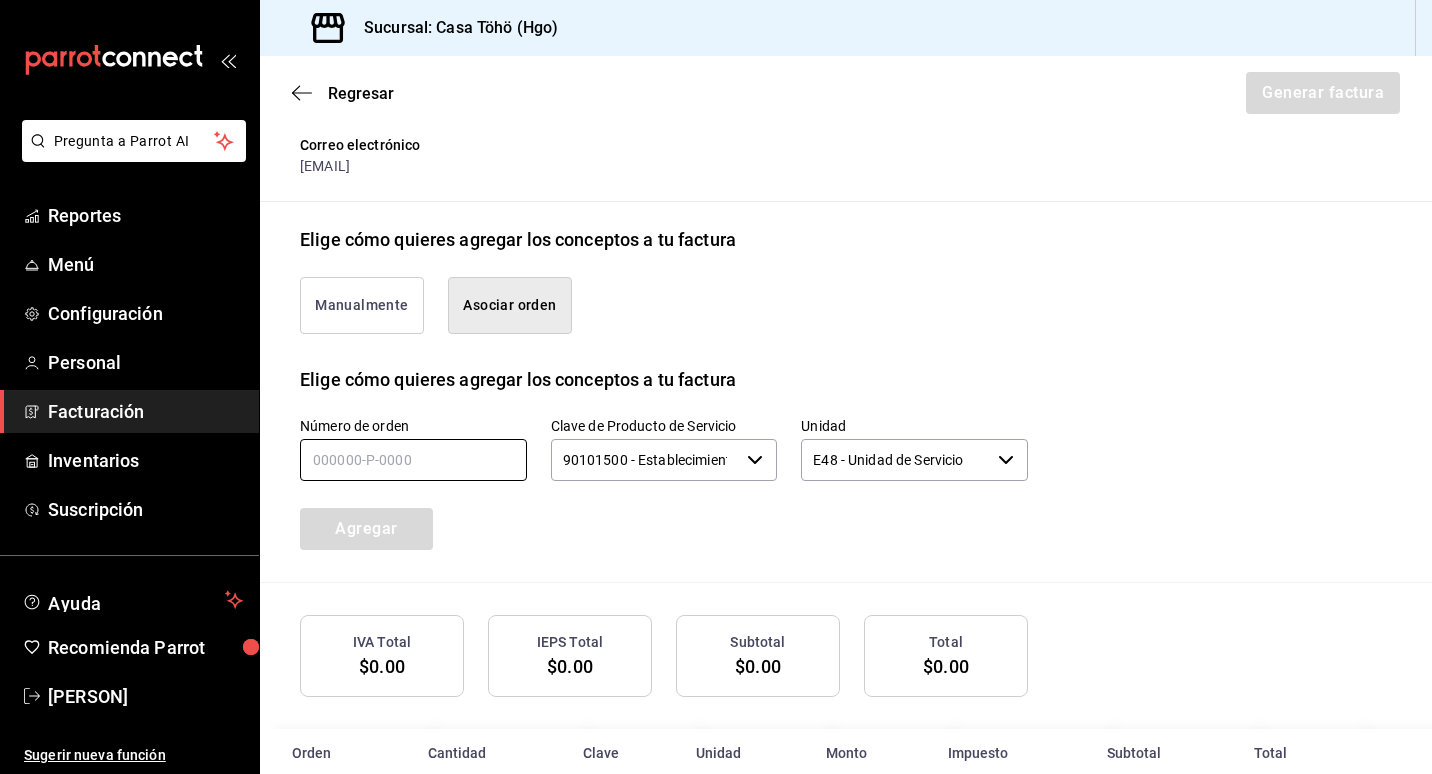 click at bounding box center [413, 460] 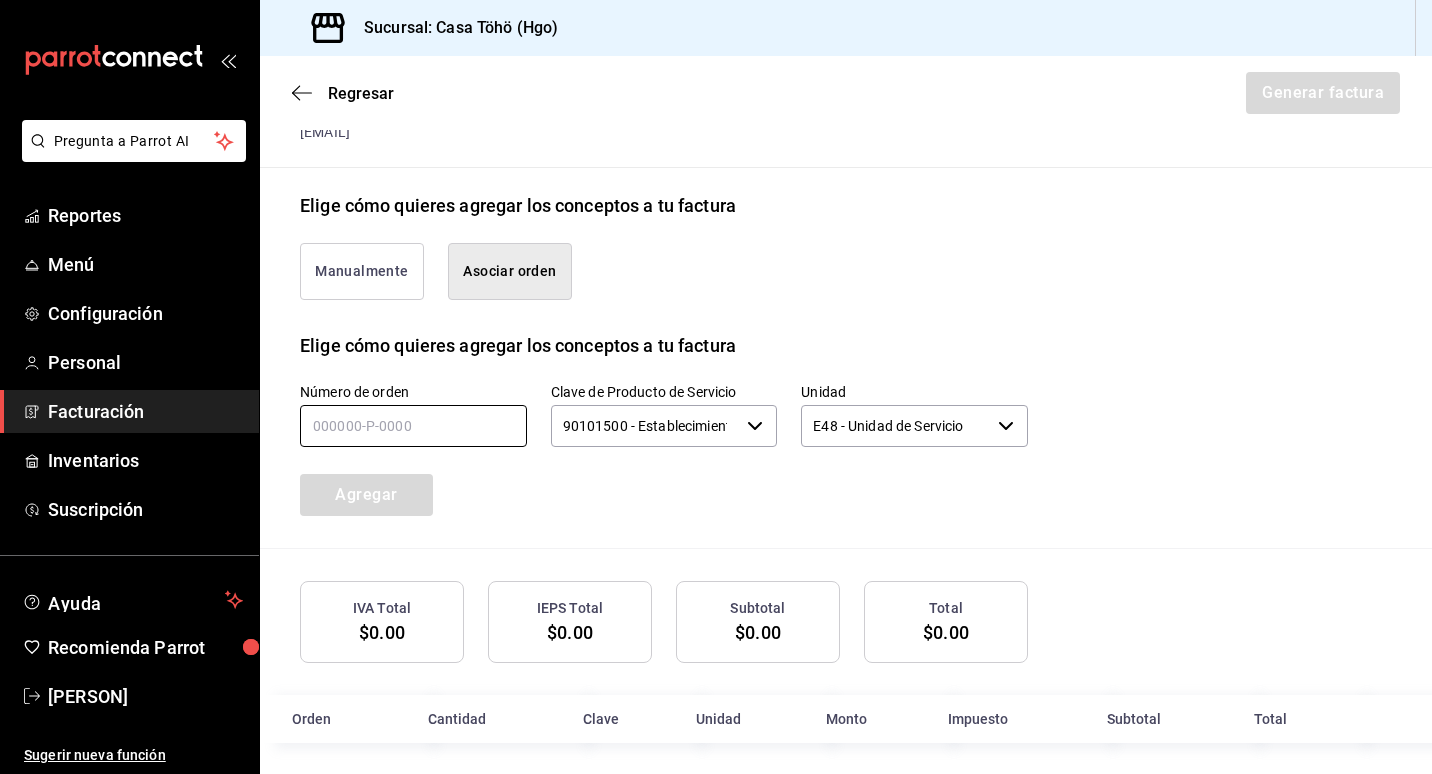 scroll, scrollTop: 422, scrollLeft: 0, axis: vertical 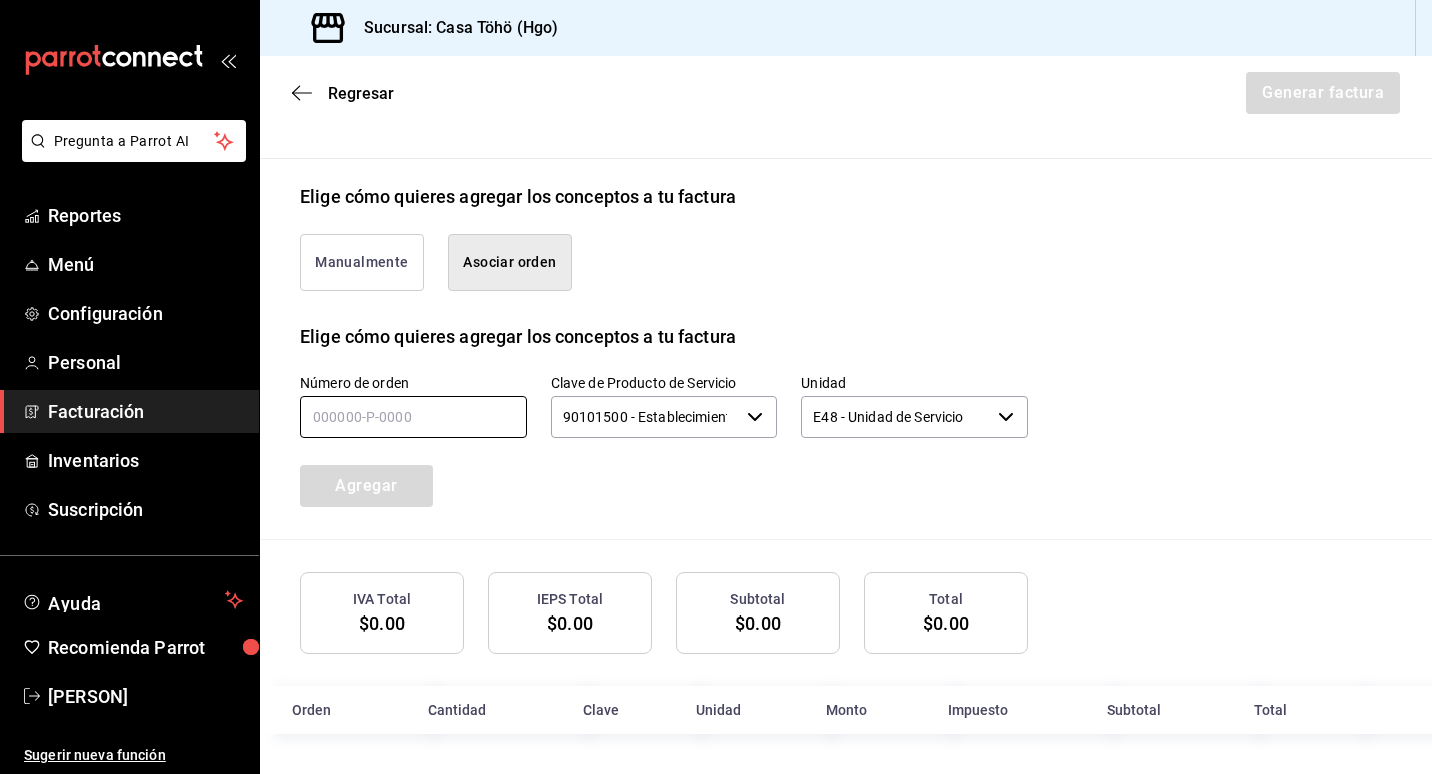 click at bounding box center [413, 417] 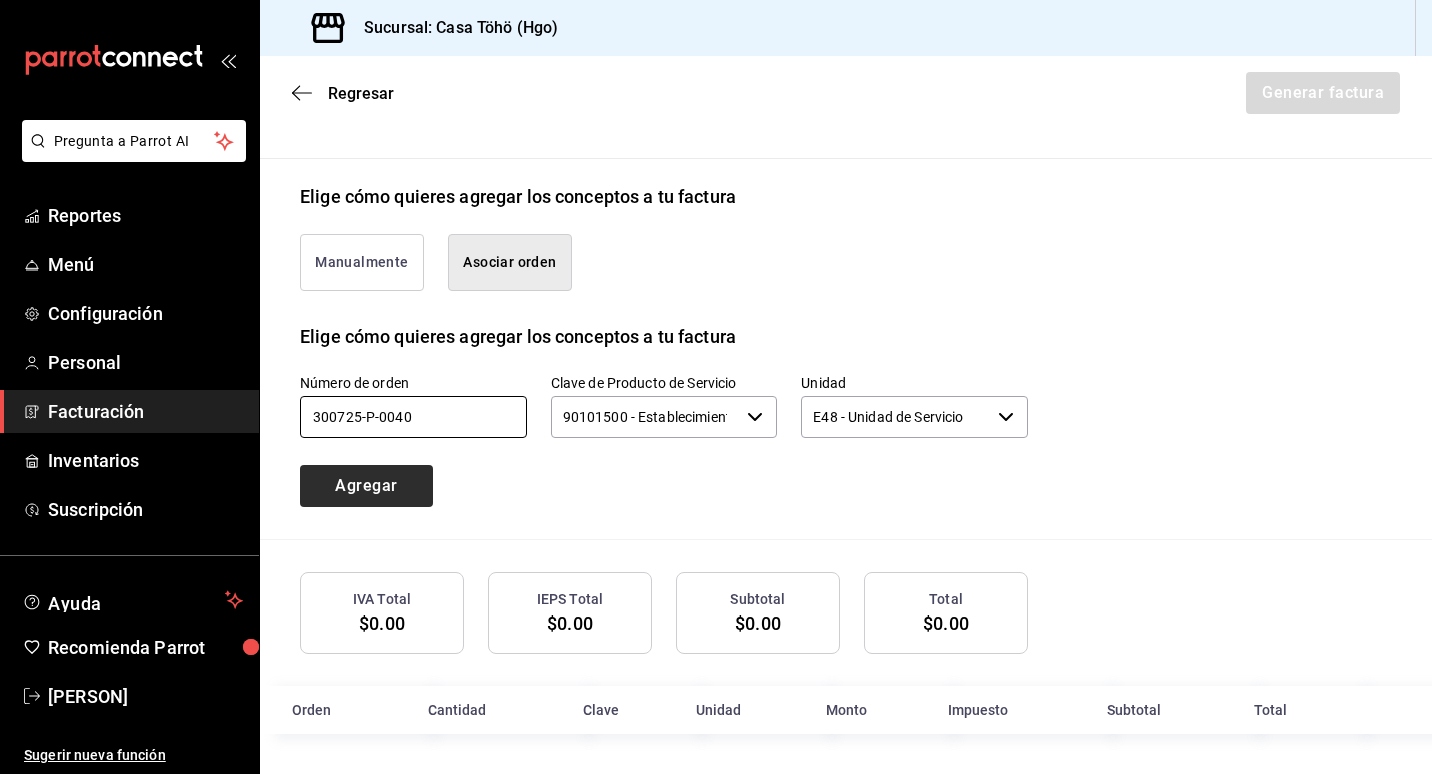 type on "300725-P-0040" 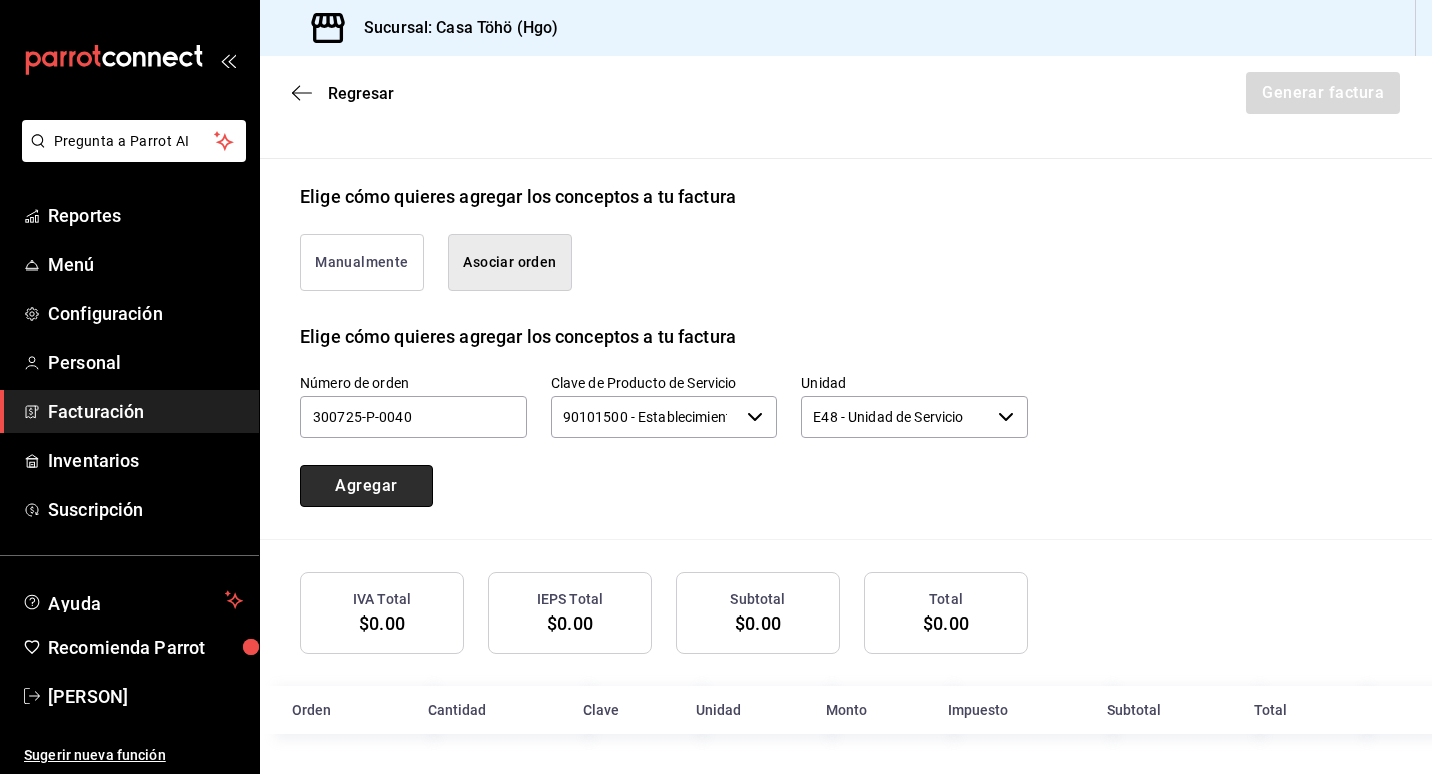 click on "Agregar" at bounding box center [366, 486] 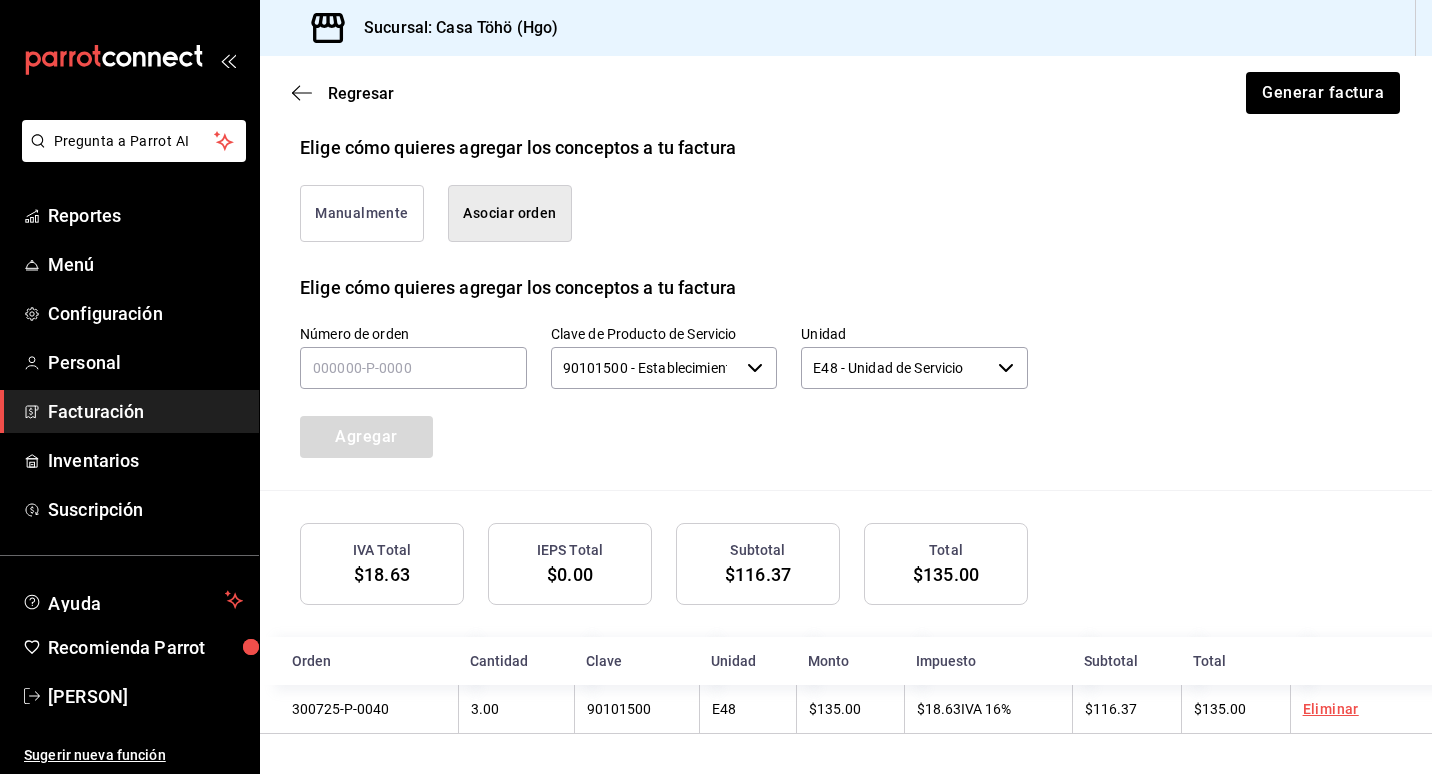 scroll, scrollTop: 472, scrollLeft: 0, axis: vertical 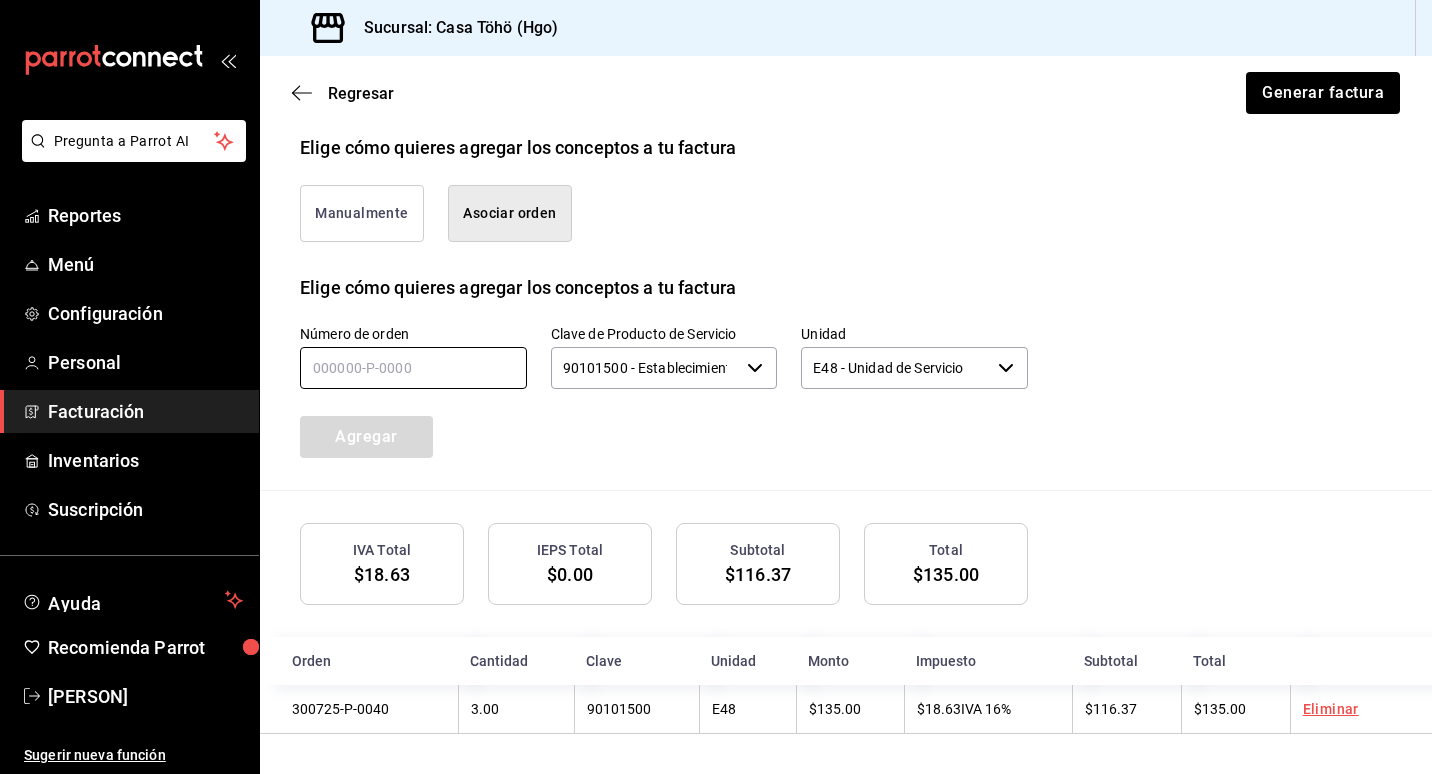 click at bounding box center [413, 368] 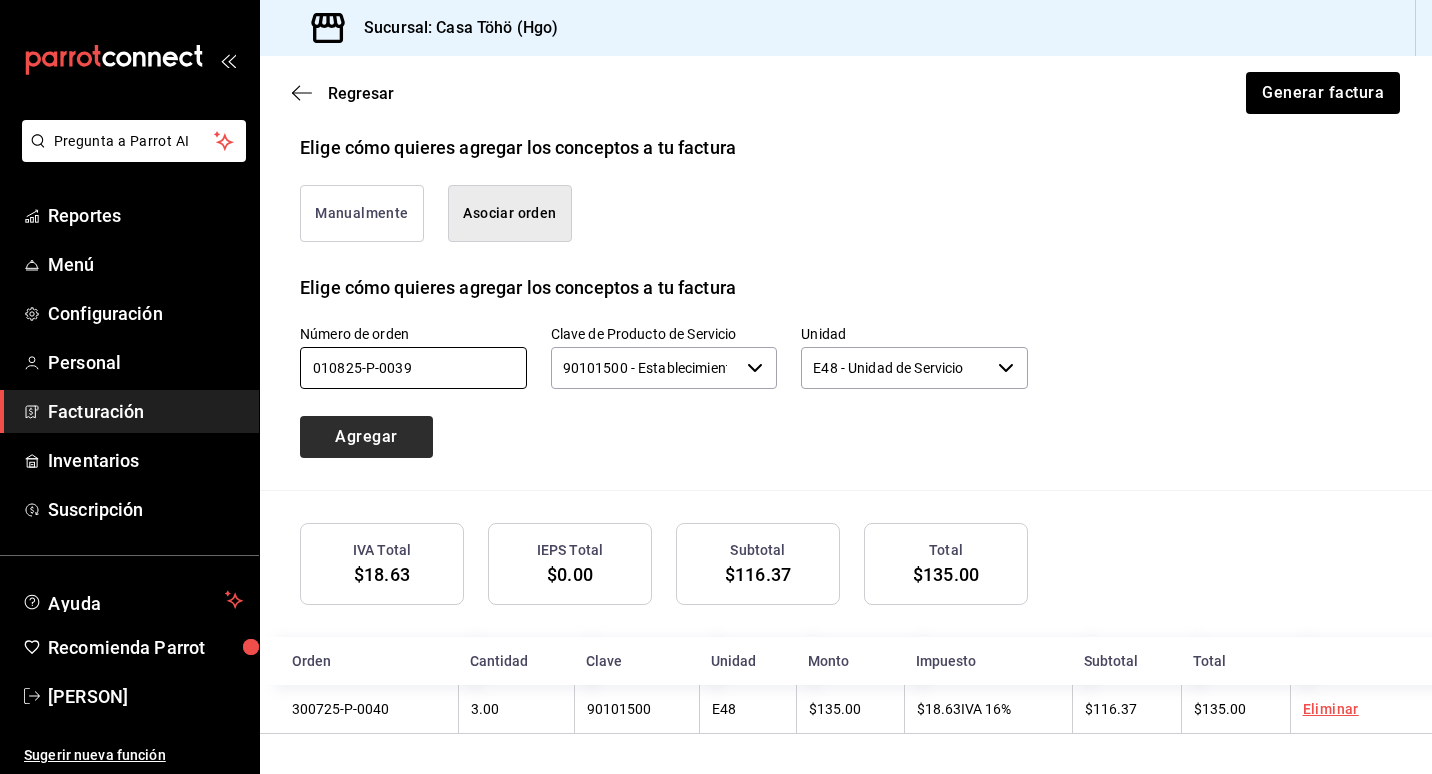 type on "010825-P-0039" 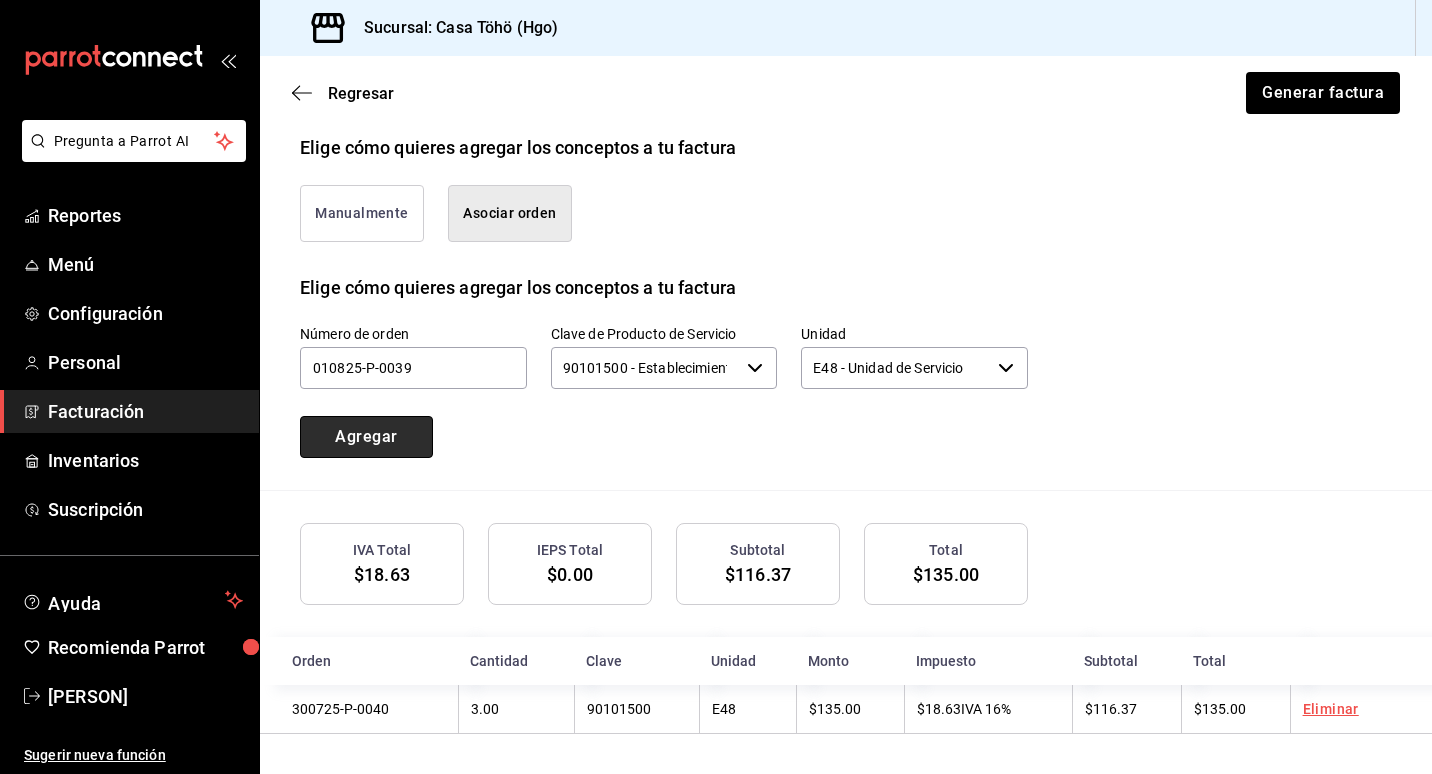 click on "Agregar" at bounding box center (366, 437) 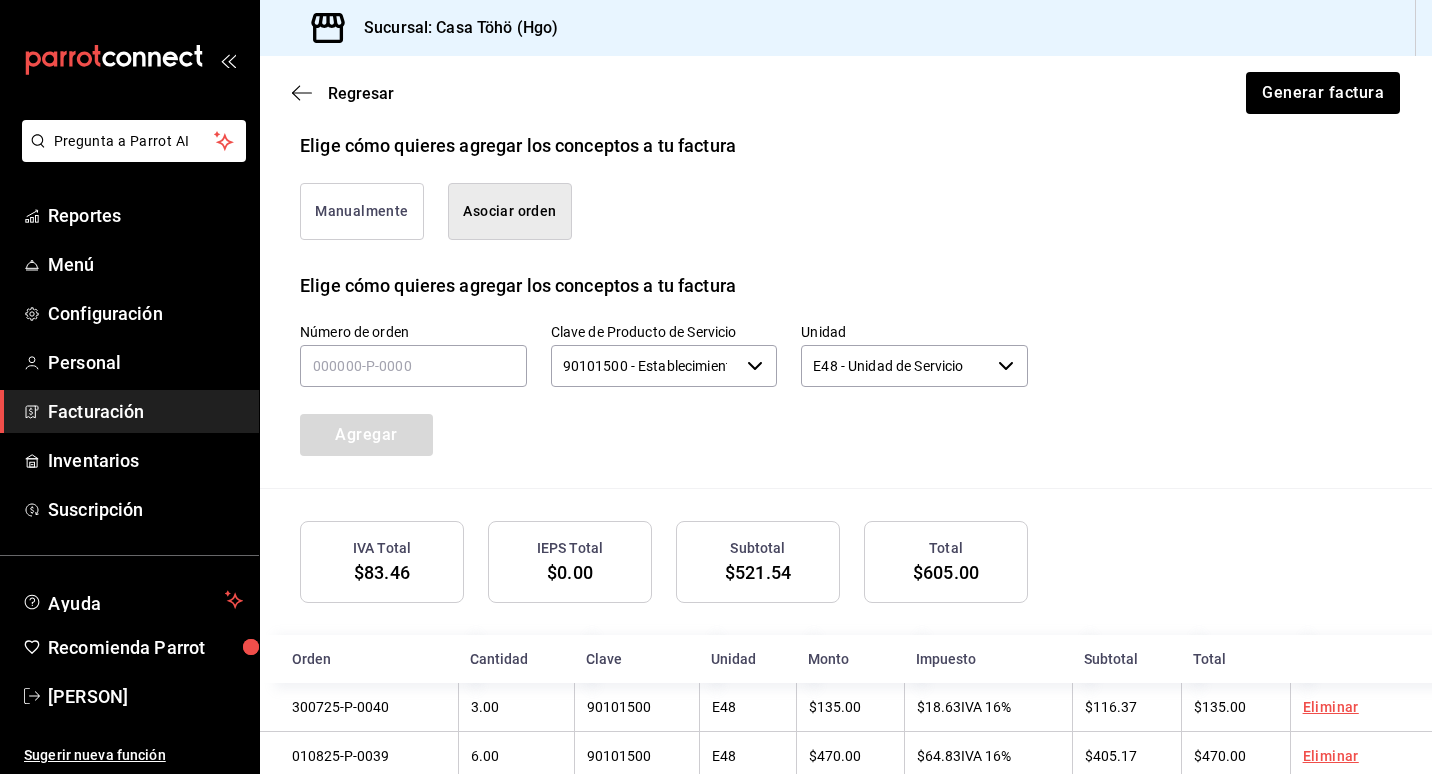 scroll, scrollTop: 522, scrollLeft: 0, axis: vertical 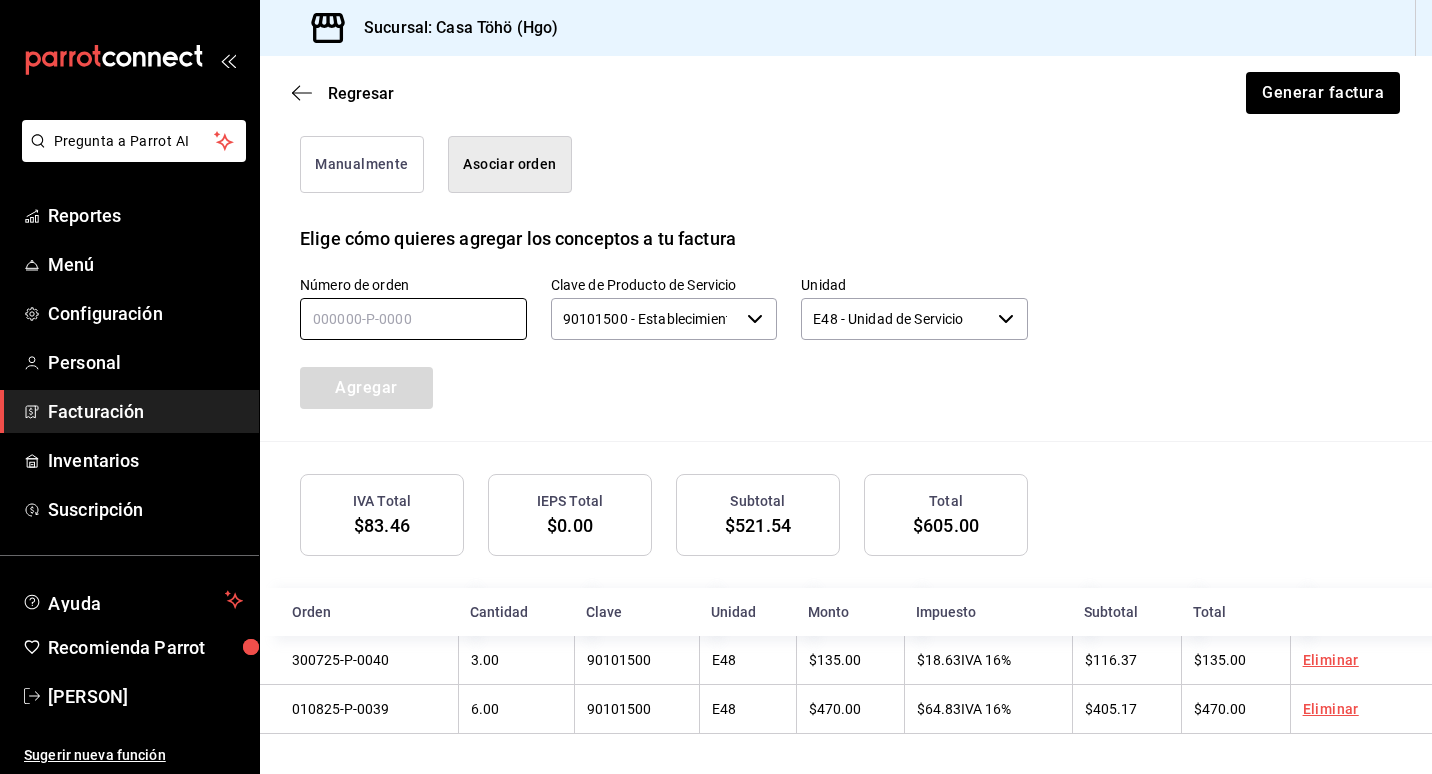 click at bounding box center (413, 319) 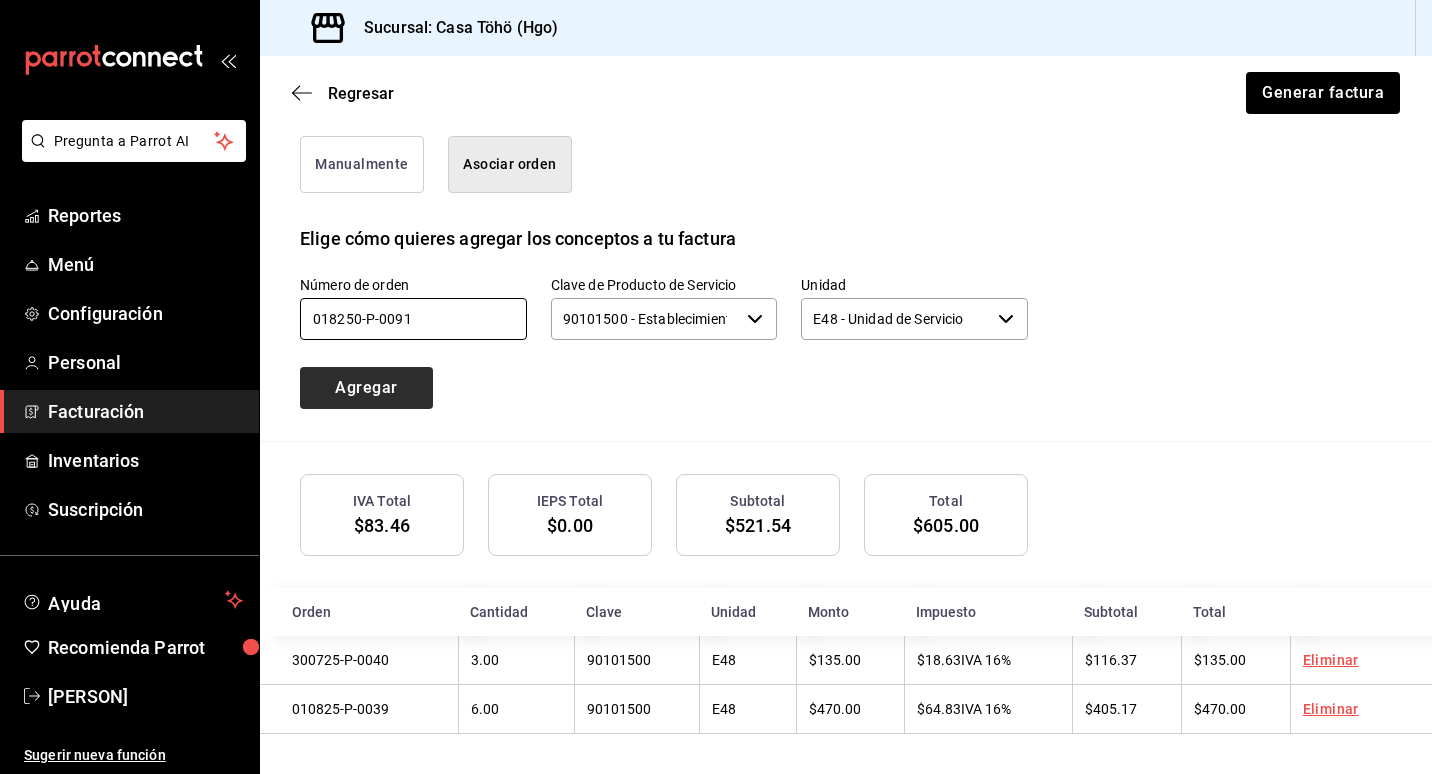 type on "018250-P-0091" 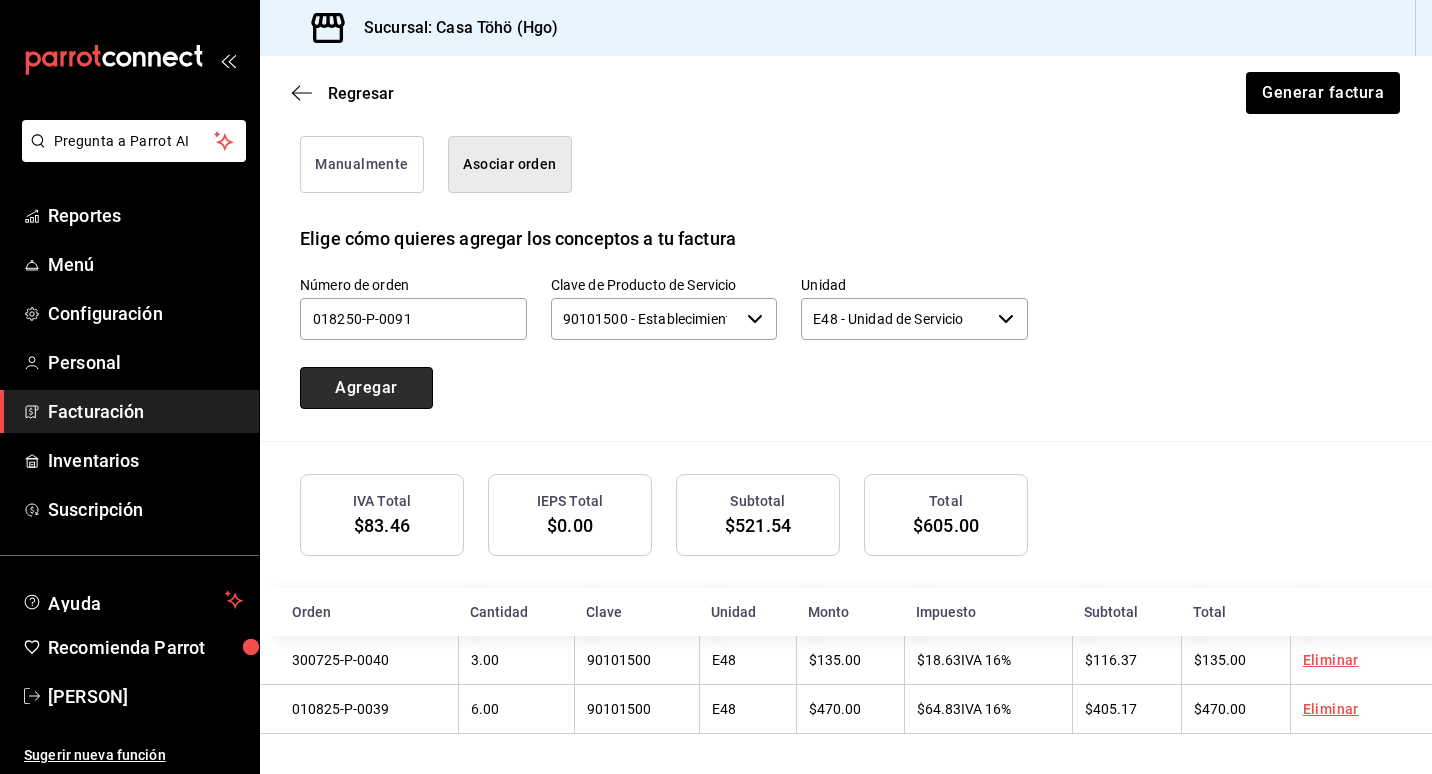 click on "Agregar" at bounding box center [366, 388] 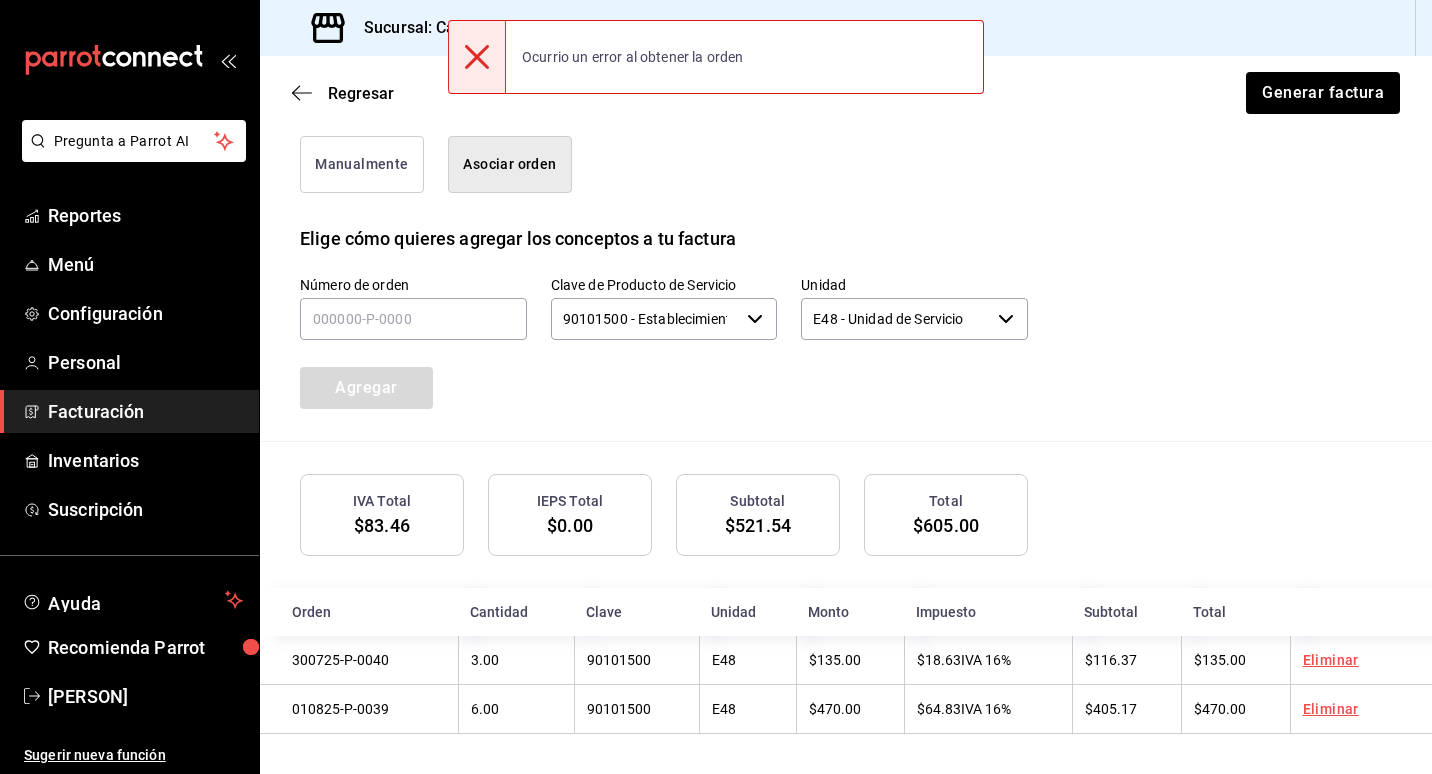 click on "Número de orden" at bounding box center (413, 309) 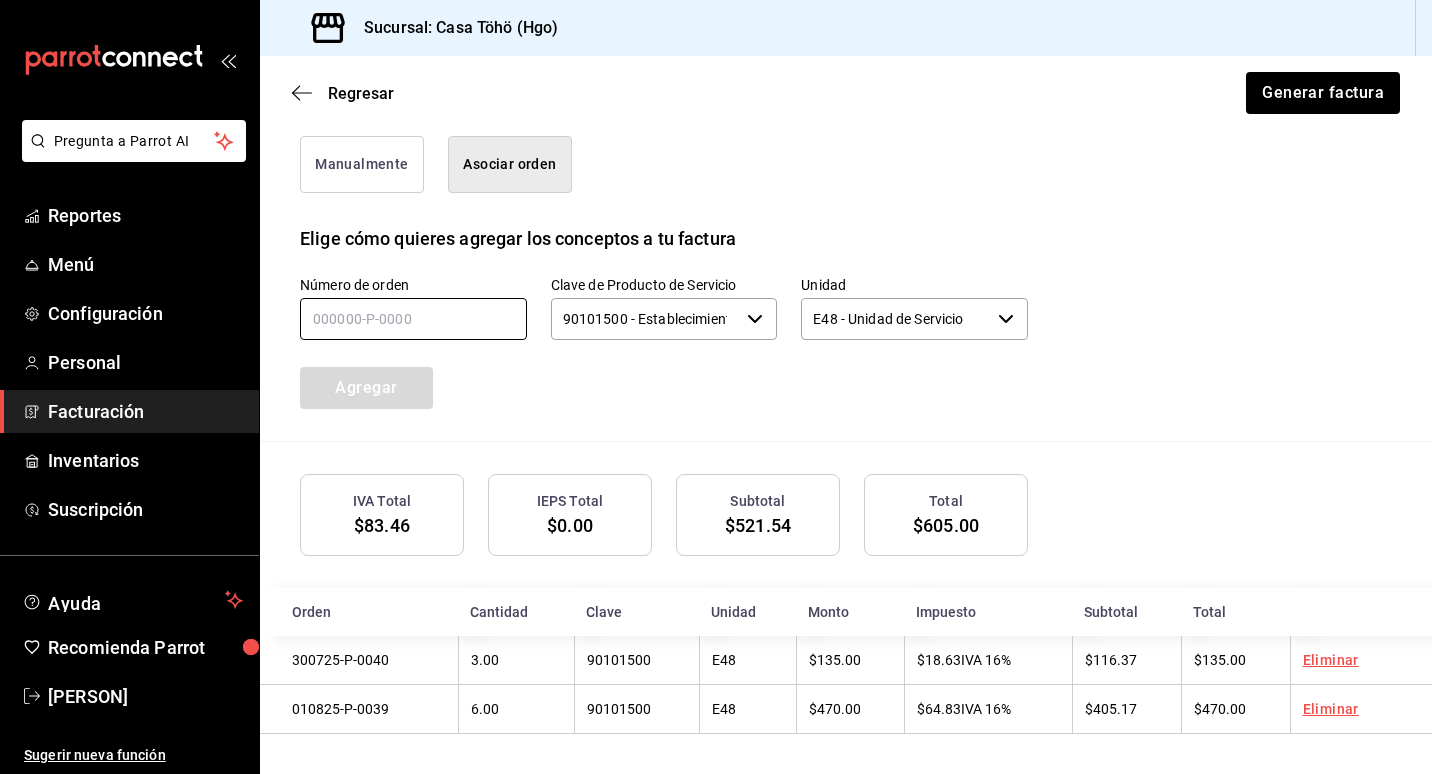 click at bounding box center [413, 319] 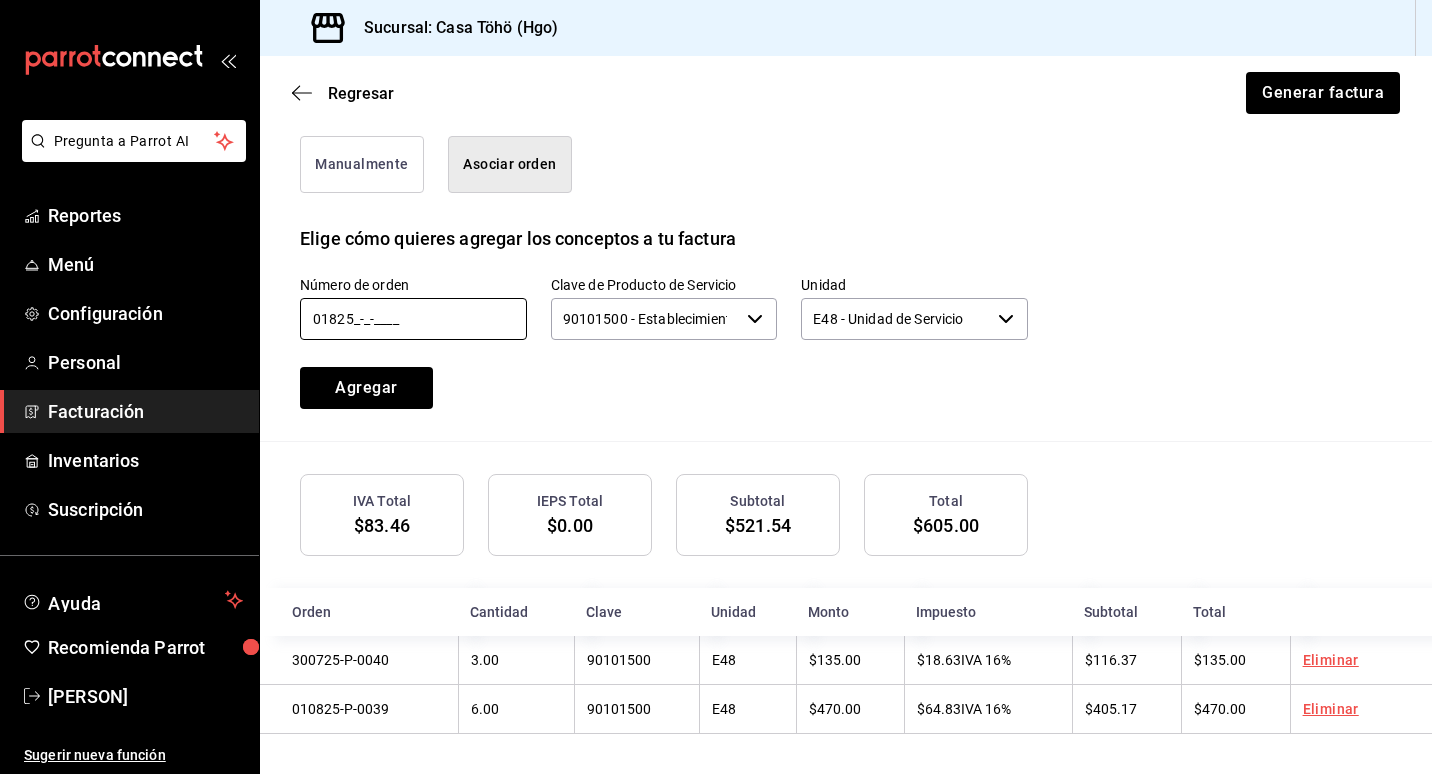 click on "01825_-_-____" at bounding box center (413, 319) 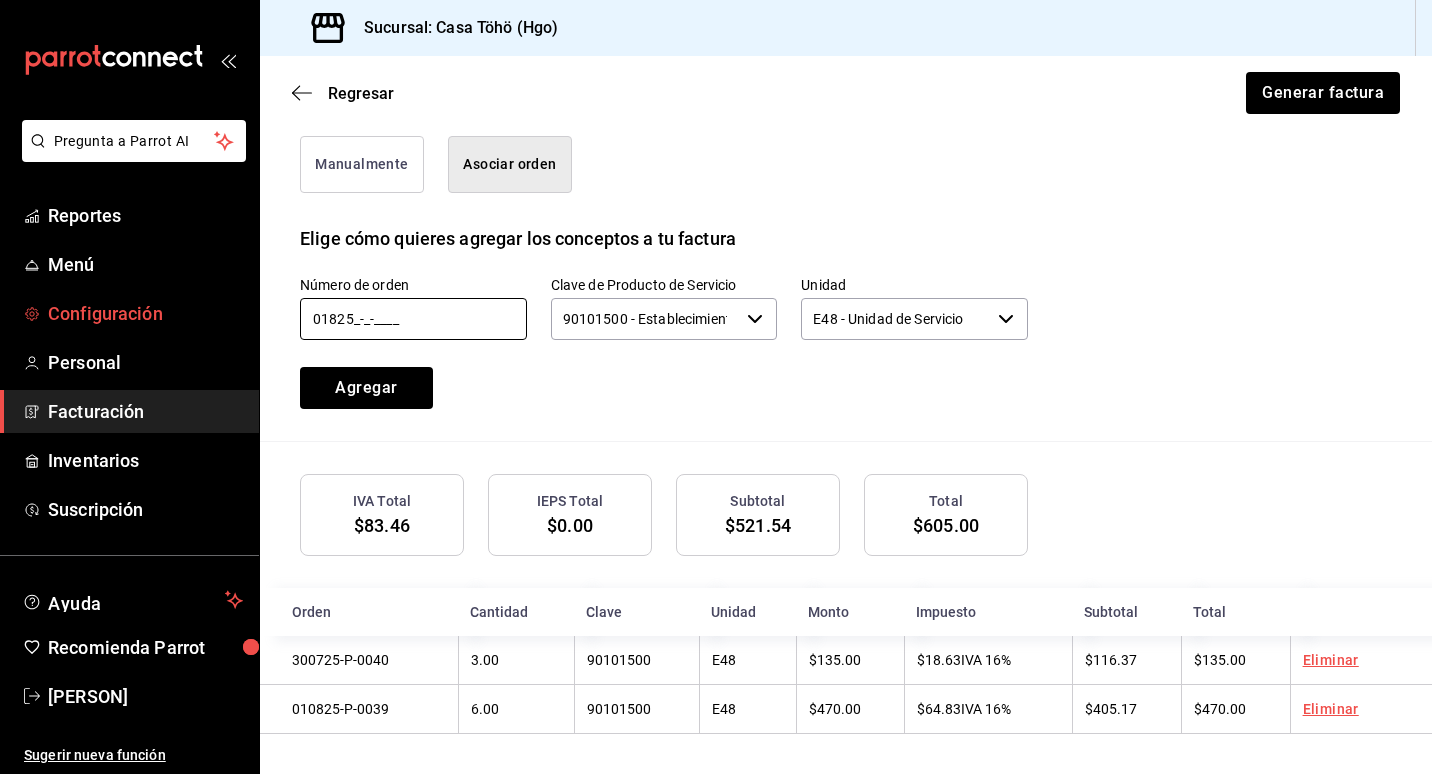 drag, startPoint x: 411, startPoint y: 311, endPoint x: 139, endPoint y: 306, distance: 272.04596 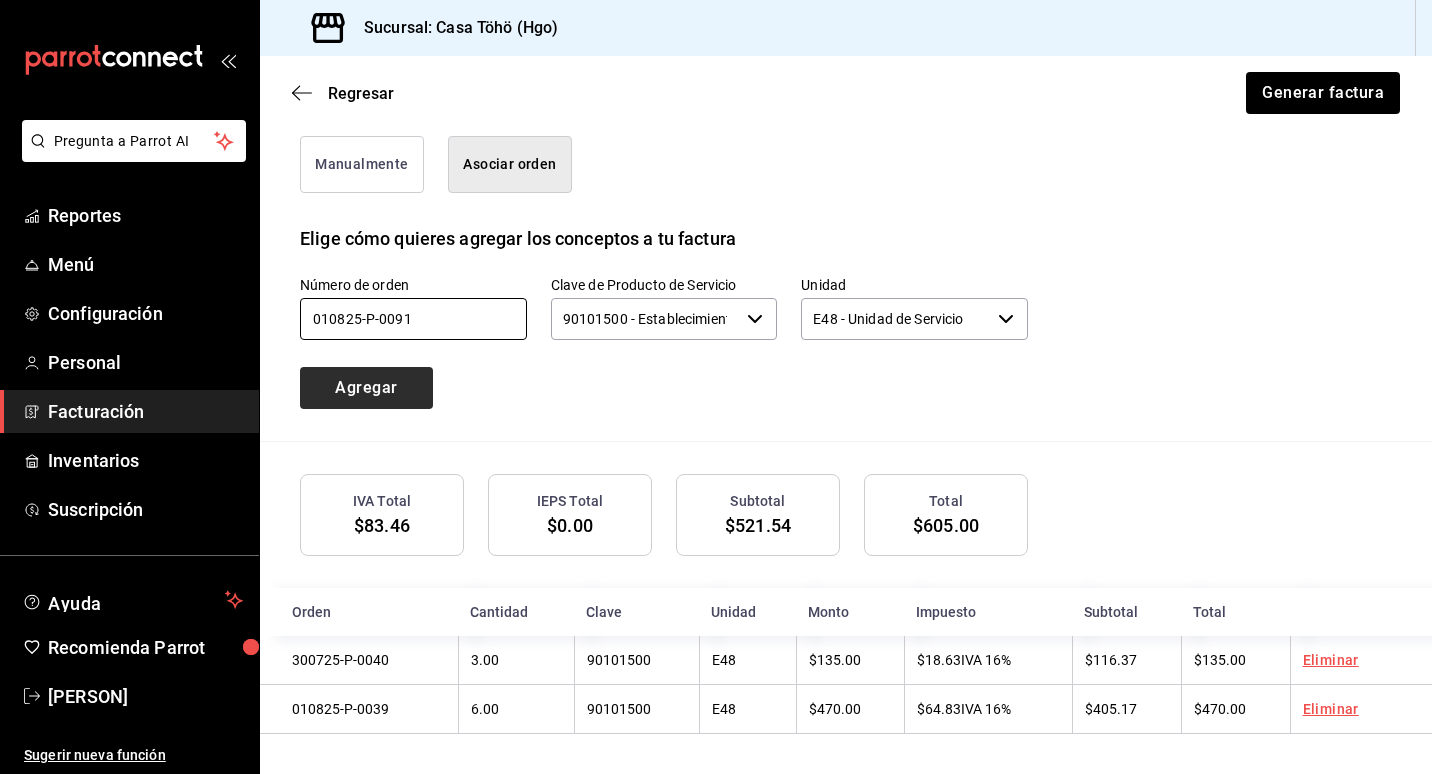 type on "010825-P-0091" 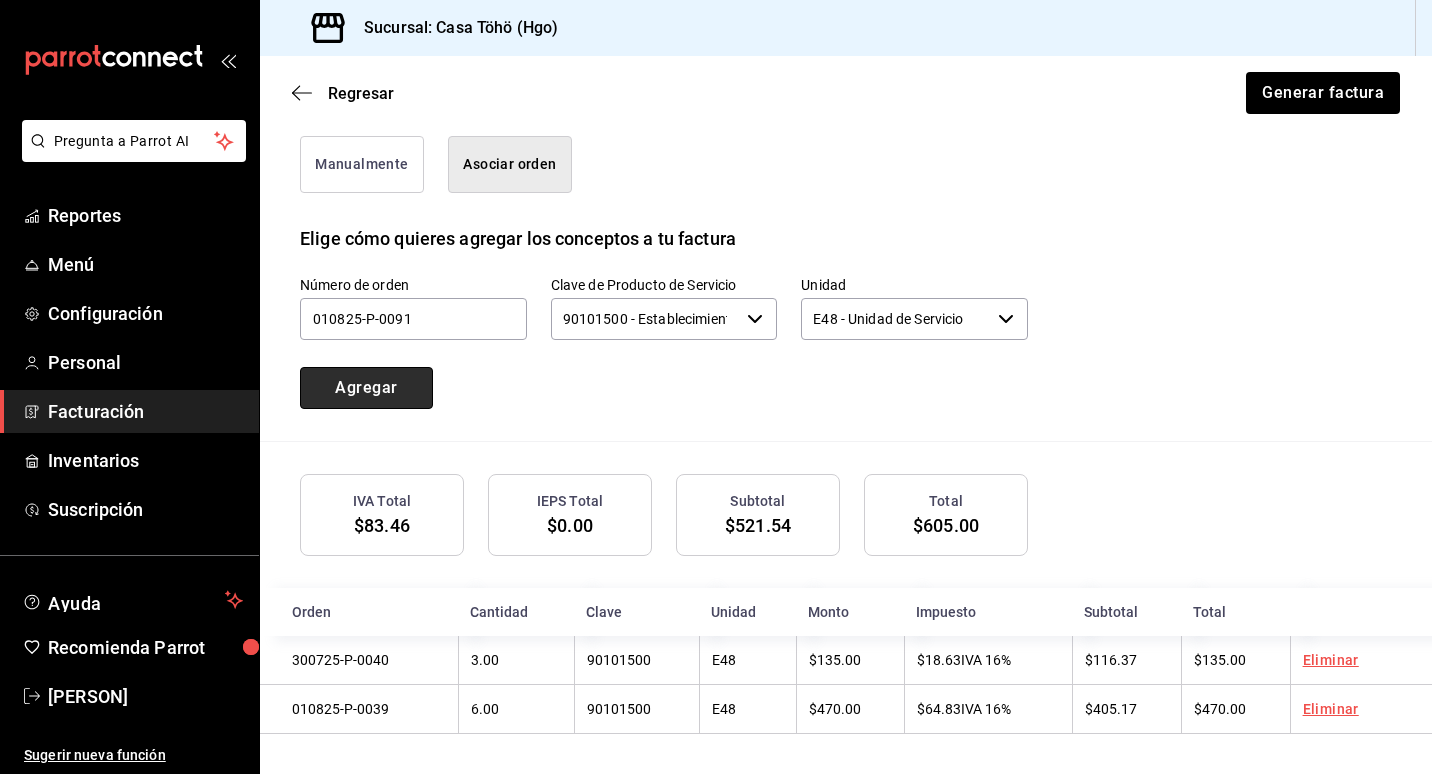 click on "Agregar" at bounding box center [366, 388] 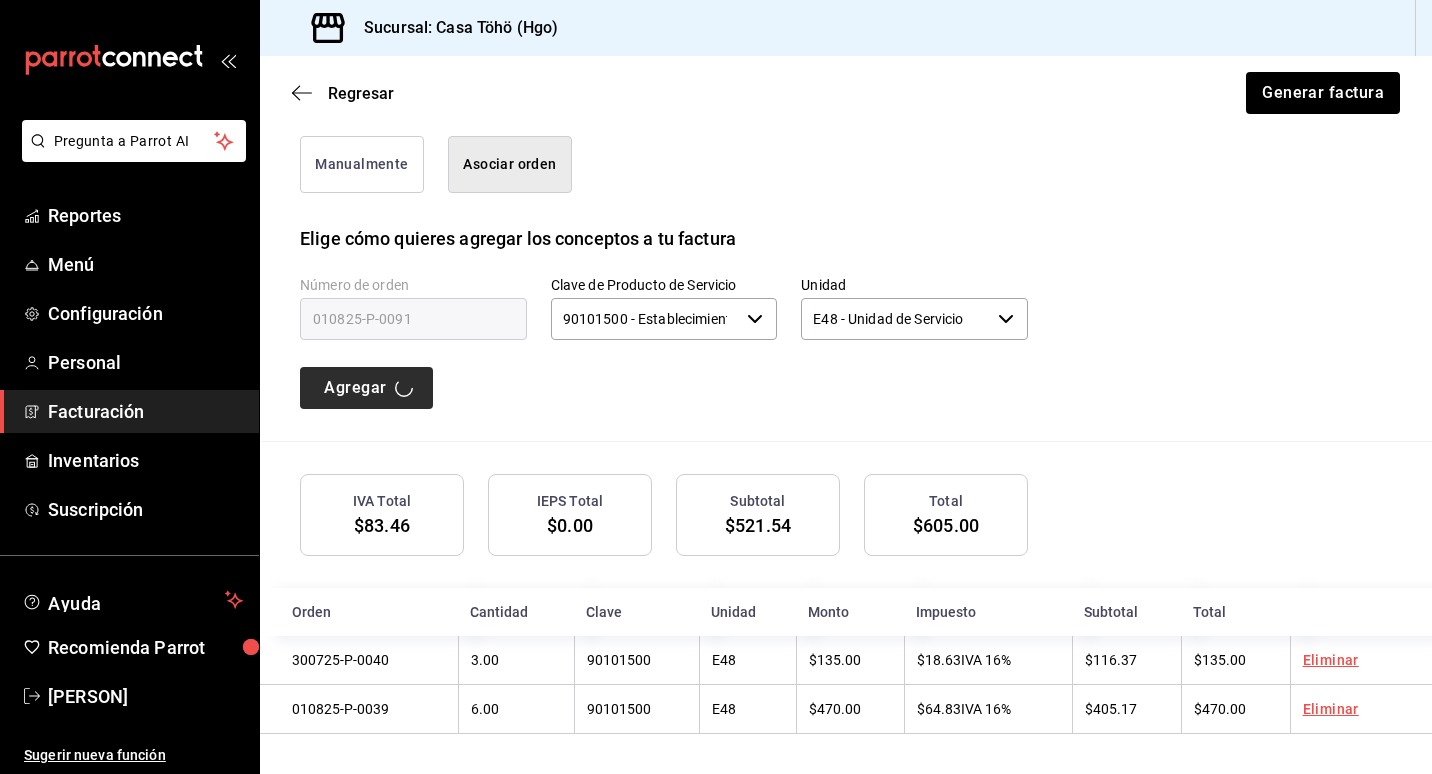 type 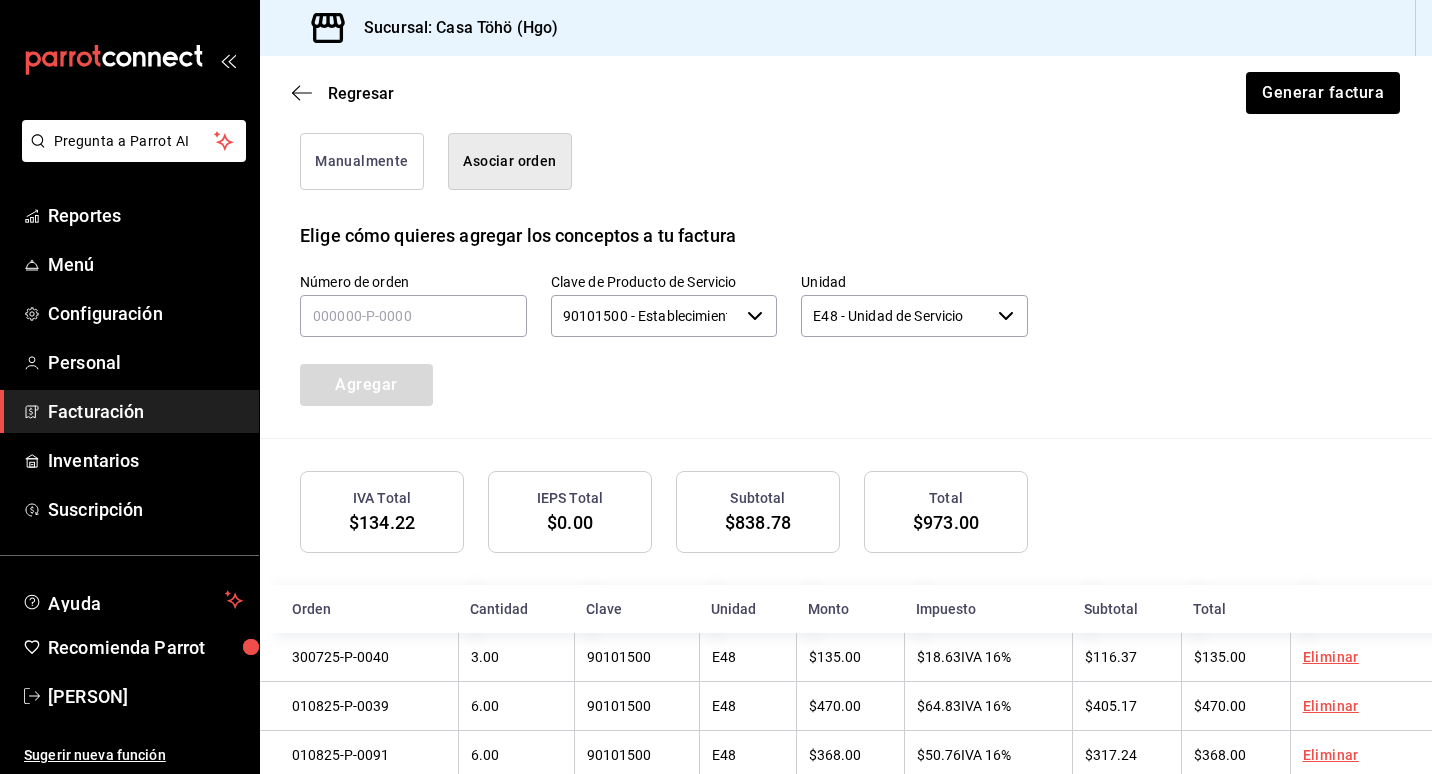 scroll, scrollTop: 572, scrollLeft: 0, axis: vertical 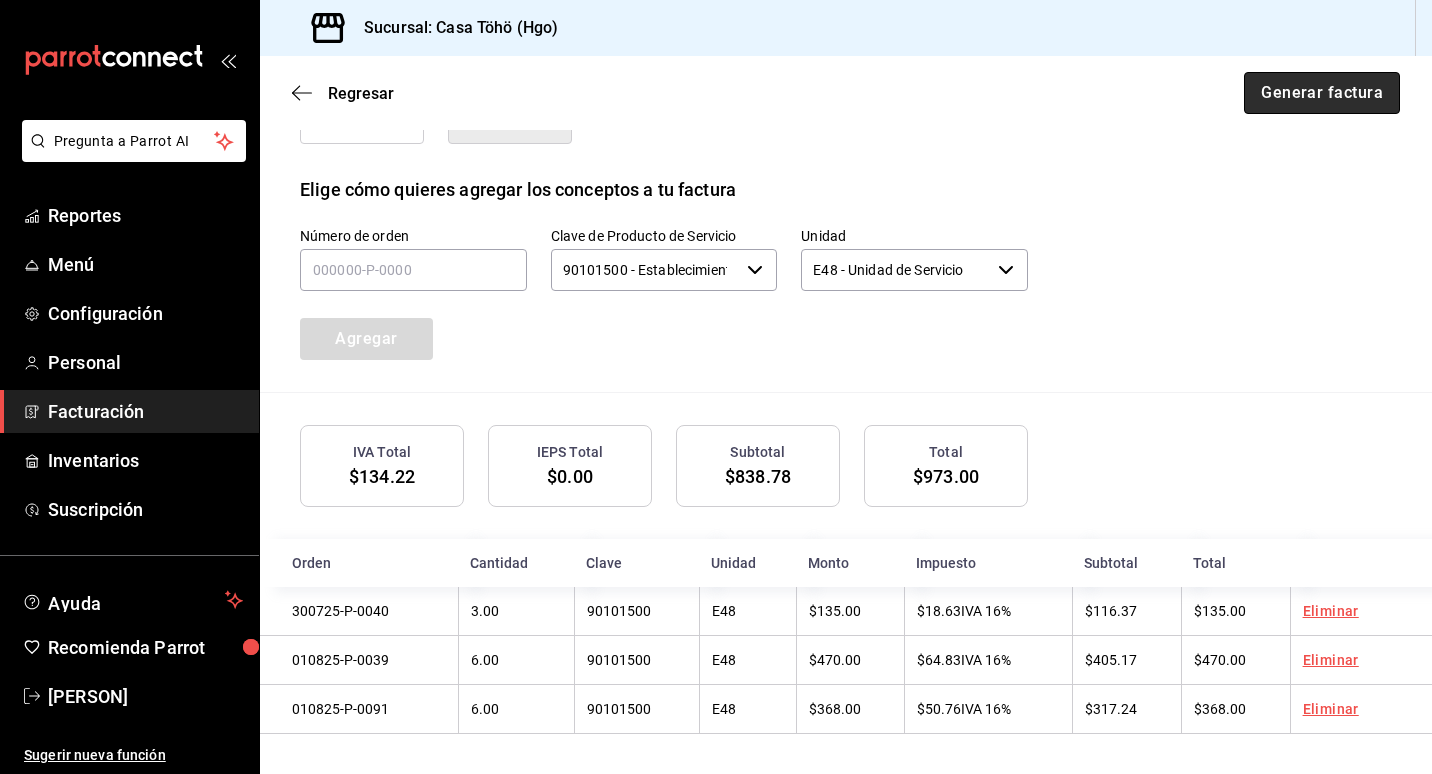 click on "Generar factura" at bounding box center (1322, 93) 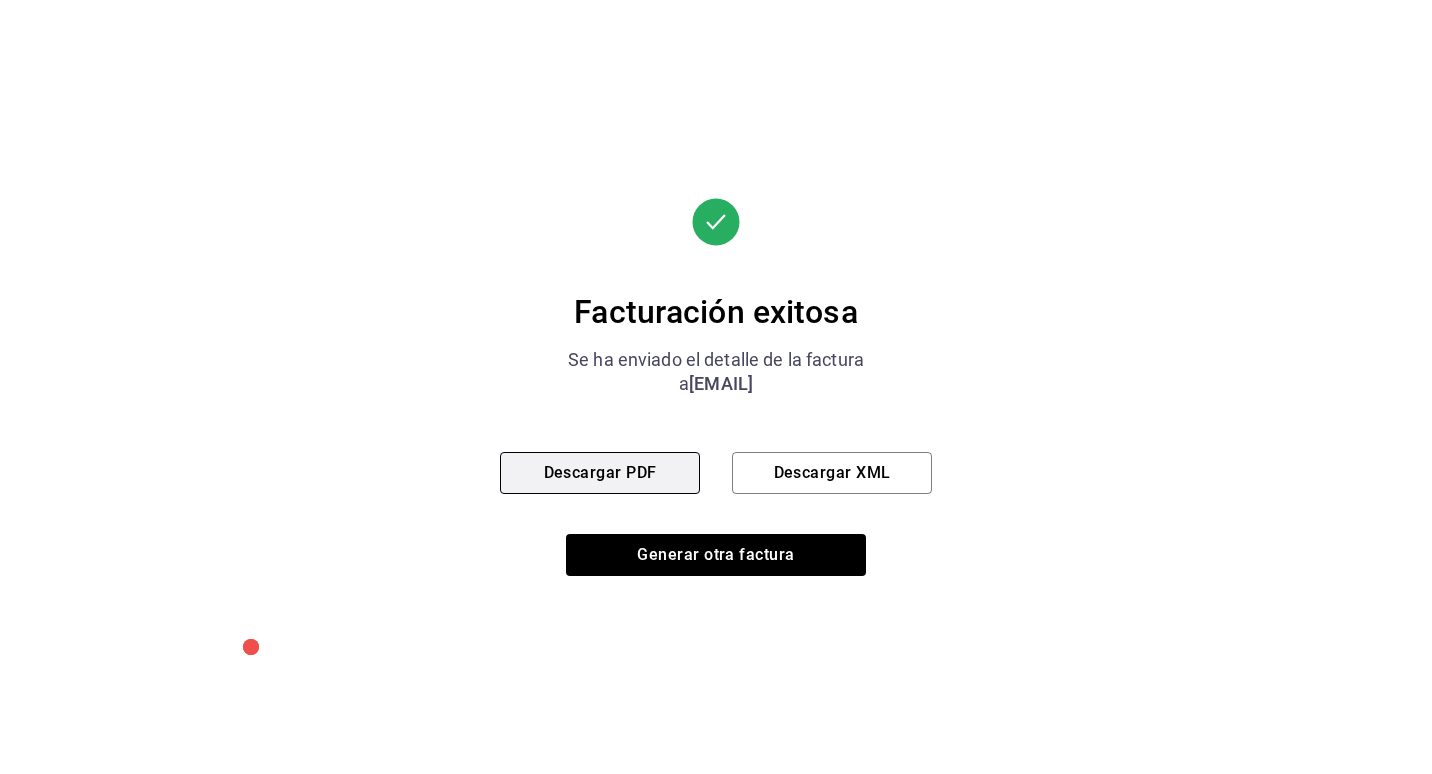 click on "Descargar PDF" at bounding box center (600, 473) 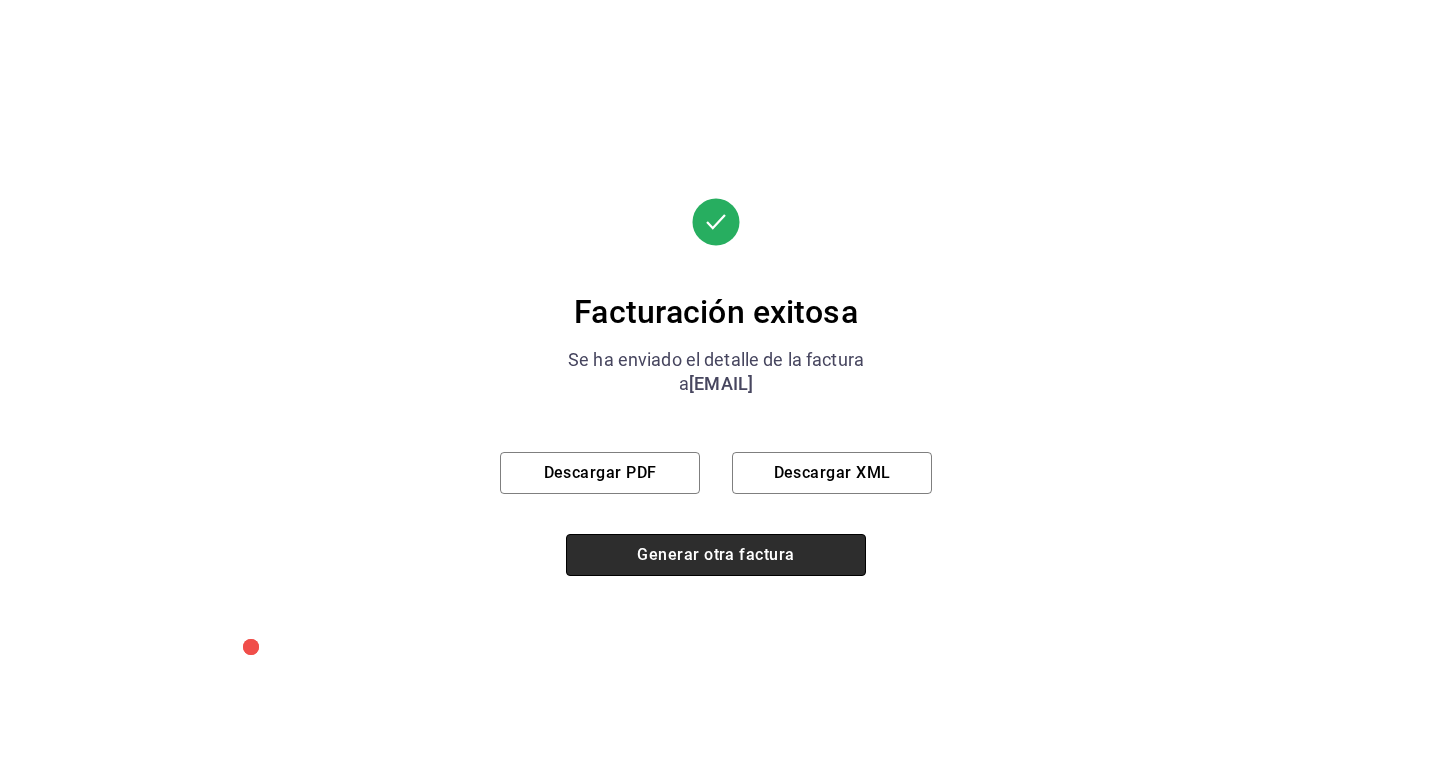 click on "Generar otra factura" at bounding box center (716, 555) 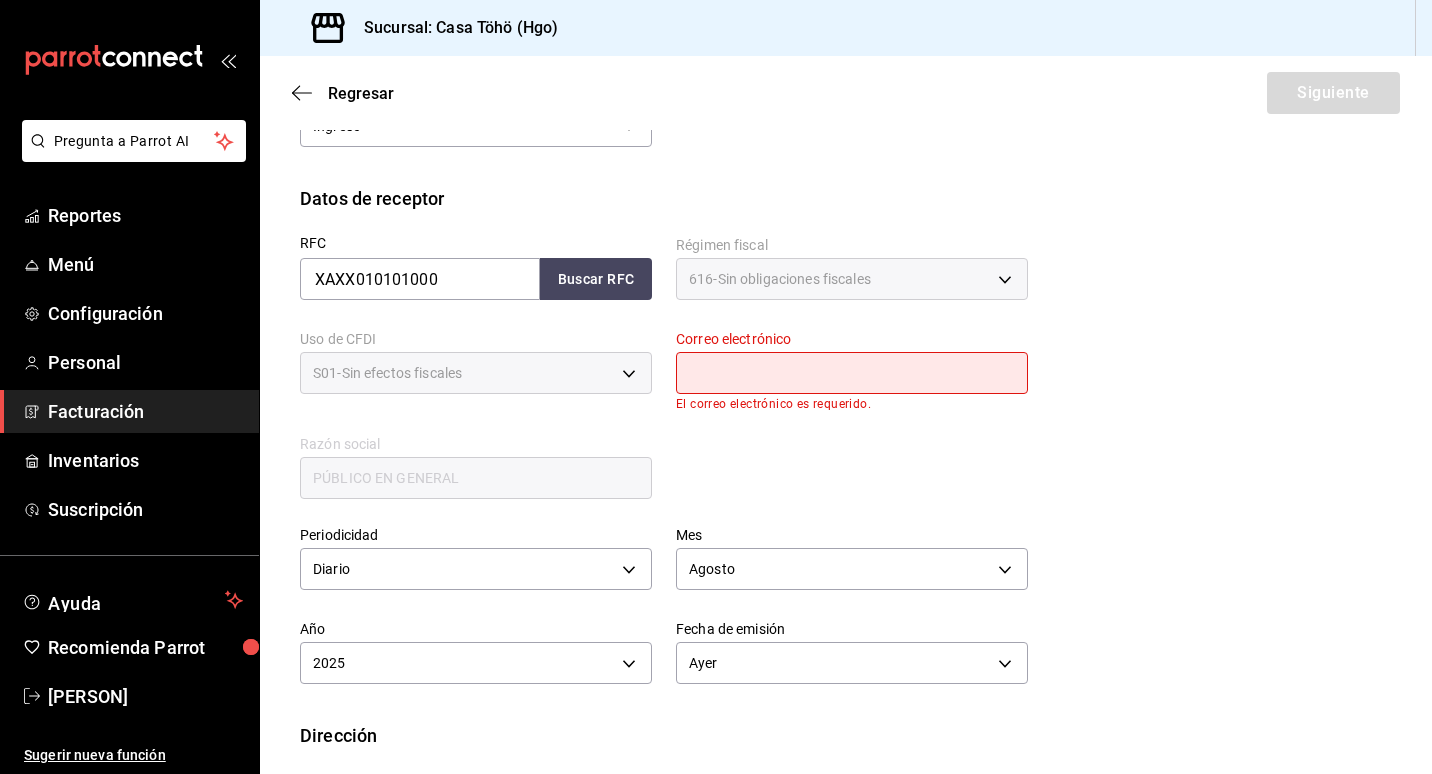 scroll, scrollTop: 300, scrollLeft: 0, axis: vertical 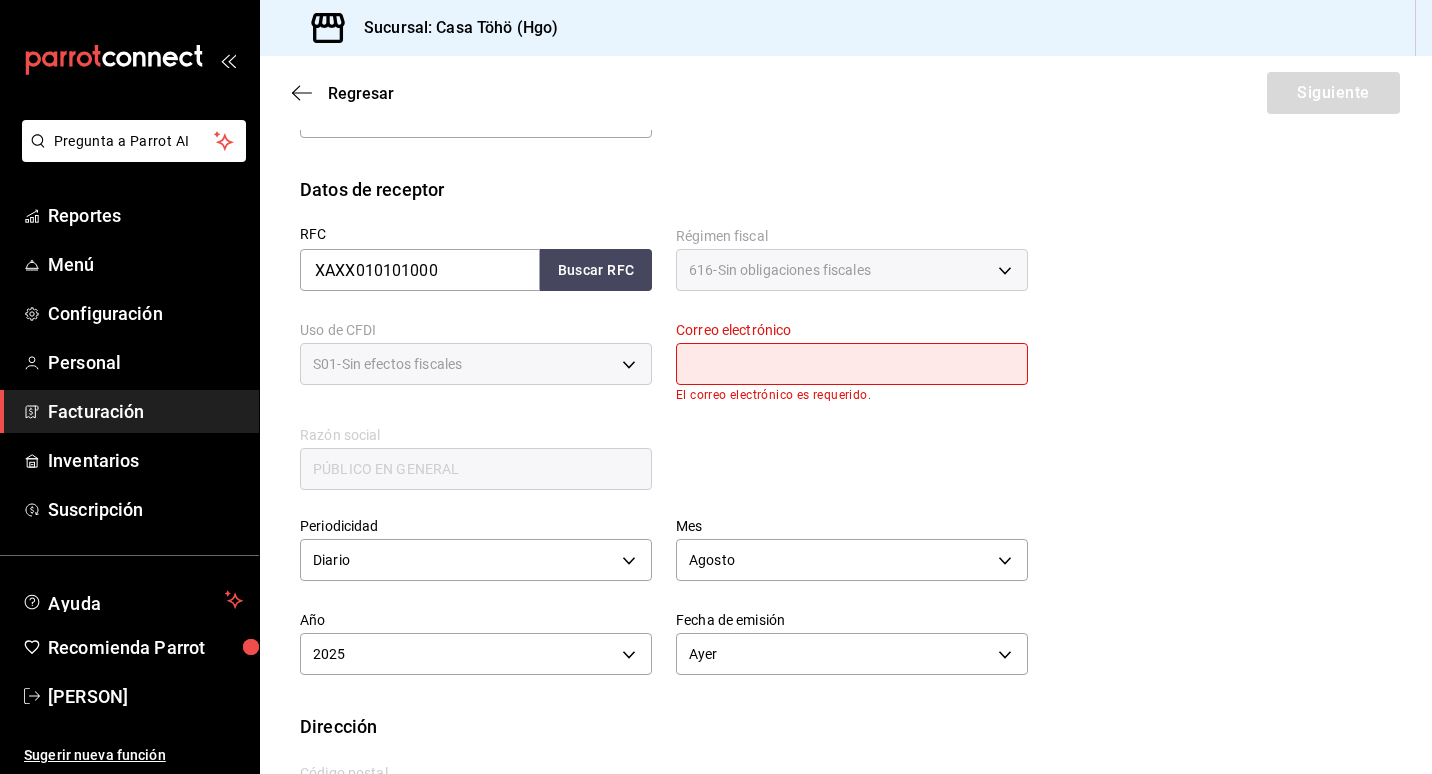 click at bounding box center [852, 364] 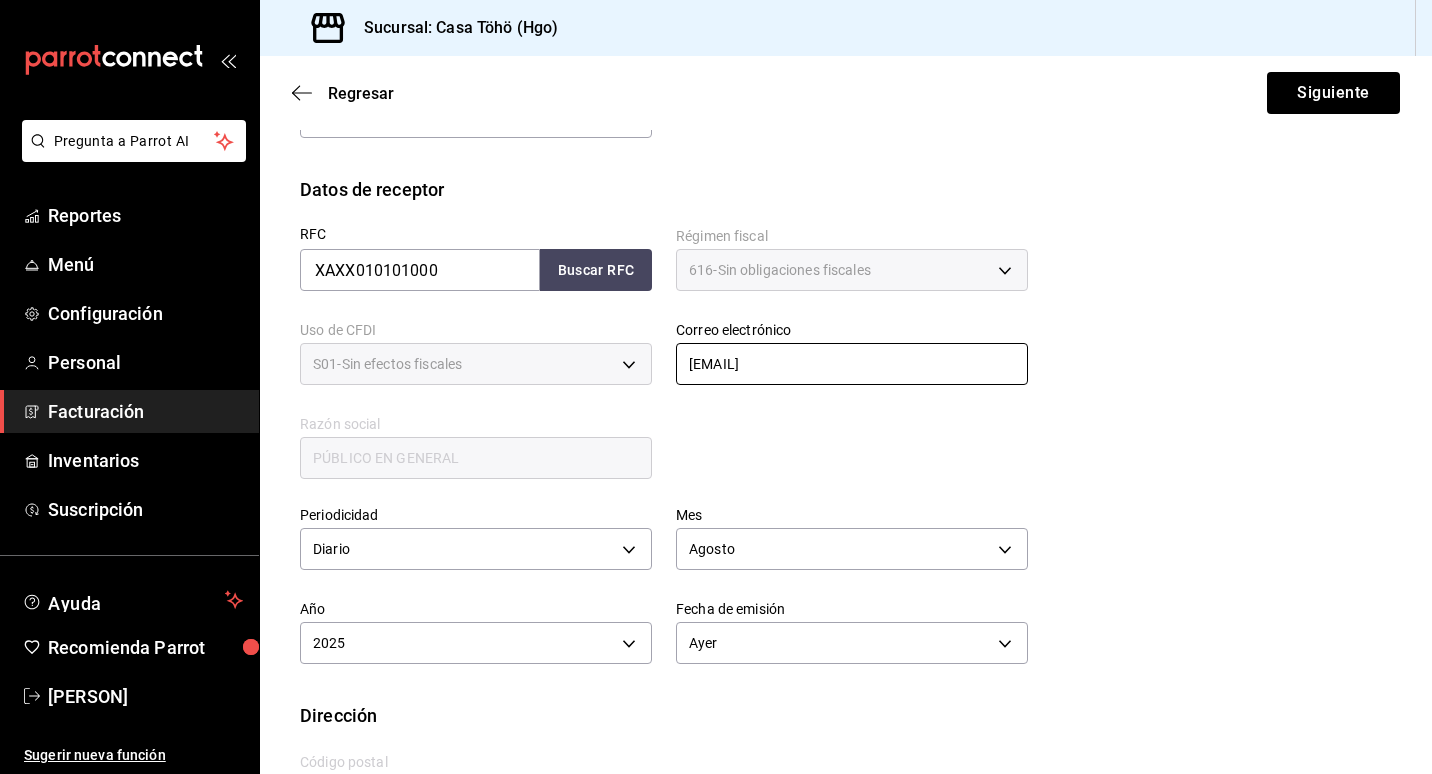 scroll, scrollTop: 378, scrollLeft: 0, axis: vertical 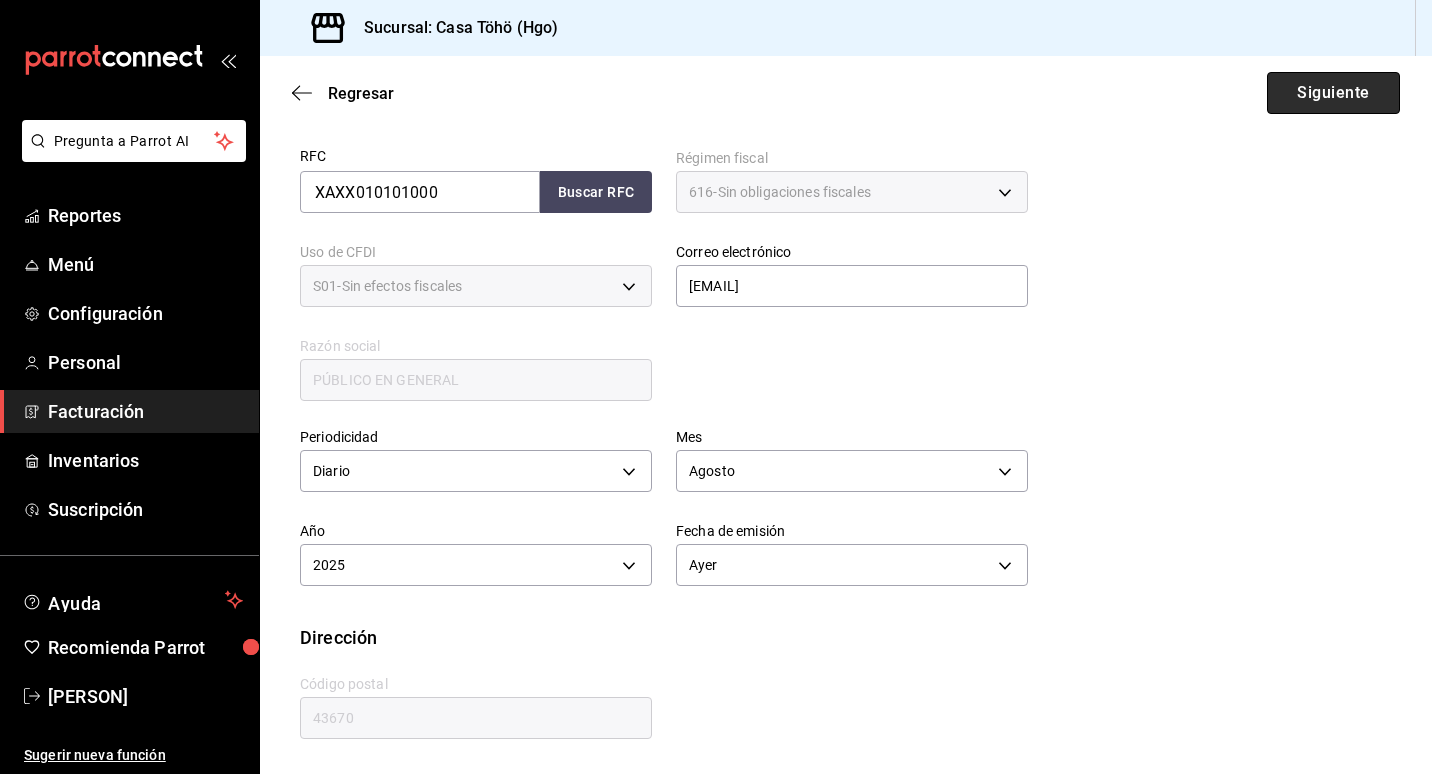 click on "Siguiente" at bounding box center [1333, 93] 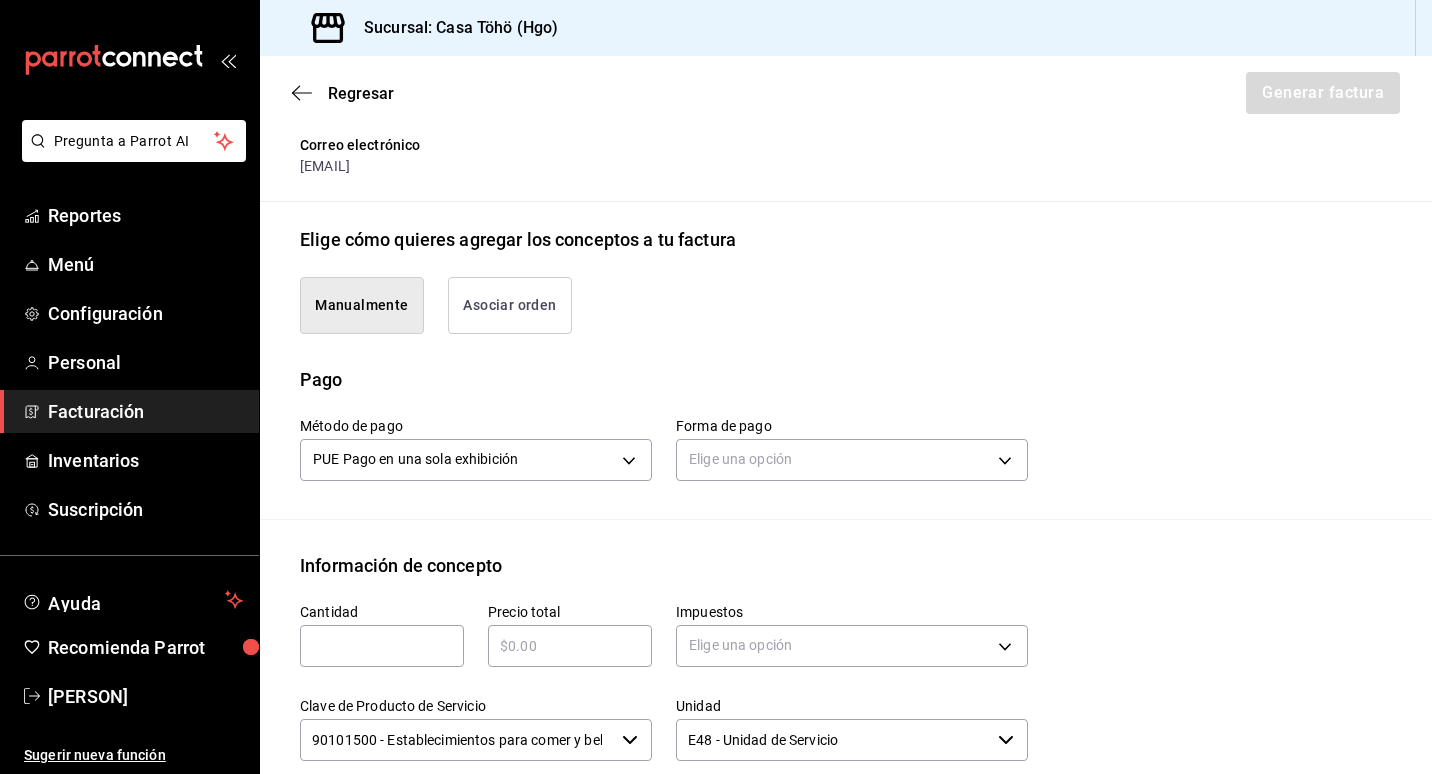 click on "Manualmente" at bounding box center (362, 305) 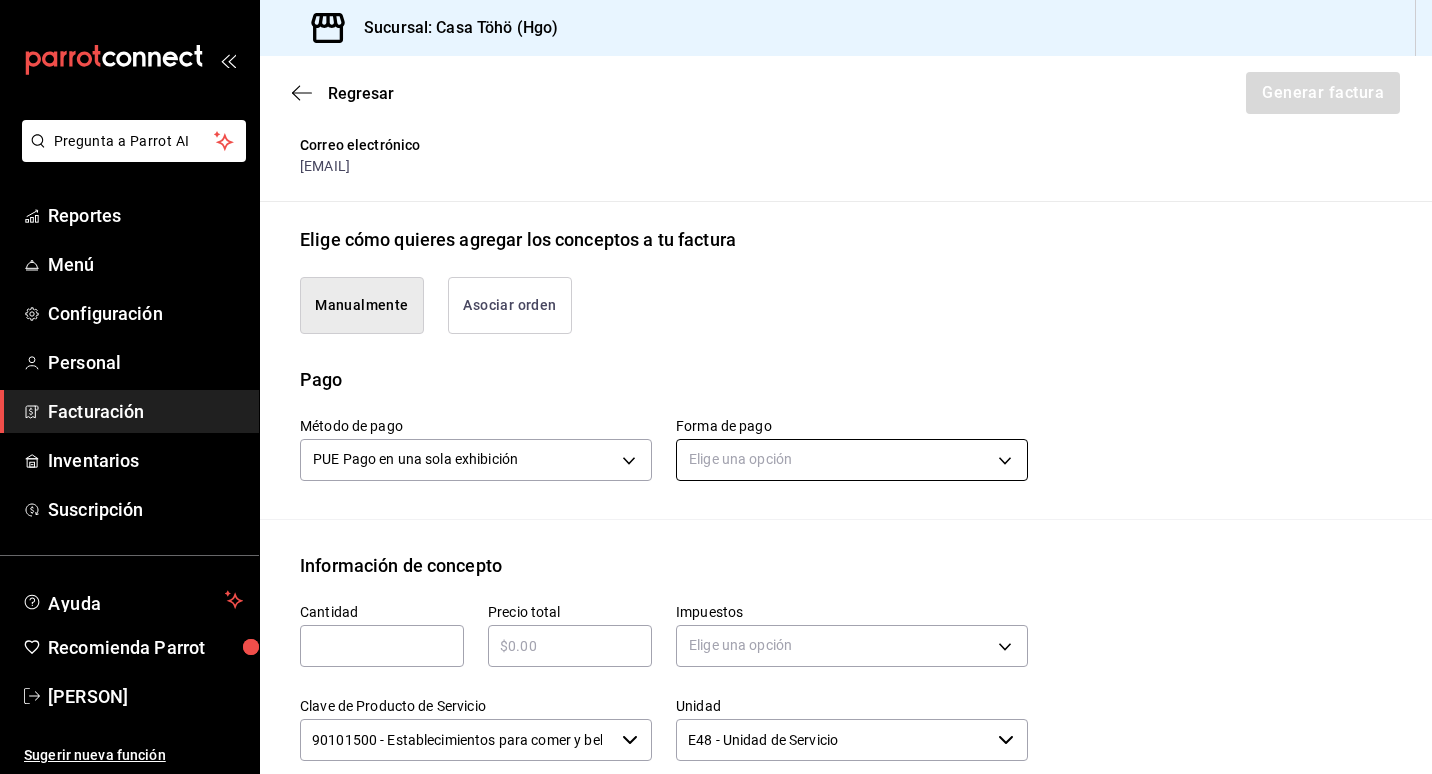 click on "Pregunta a Parrot AI Reportes   Menú   Configuración   Personal   Facturación   Inventarios   Suscripción   Ayuda Recomienda Parrot   Andrés Am   Sugerir nueva función   Sucursal: Casa Töhö (Hgo) Regresar Generar factura Emisor Perfil fiscal SONIA HILDA ALVA GONZALEZ Tipo de comprobante Ingreso Receptor Nombre / Razón social PÚBLICO EN GENERAL RFC Receptor XAXX010101000 Régimen fiscal Sin obligaciones fiscales Uso de CFDI S01: Sin efectos fiscales Correo electrónico facturacion@casa-toho.com Elige cómo quieres agregar los conceptos a tu factura Manualmente Asociar orden Pago Método de pago PUE   Pago en una sola exhibición PUE Forma de pago Elige una opción Información de concepto Cantidad ​ Precio total ​ Impuestos Elige una opción Clave de Producto de Servicio 90101500 - Establecimientos para comer y beber ​ Unidad E48 - Unidad de Servicio ​ Descripción Agregar IVA Total $0.00 IEPS Total $0.00 Subtotal $0.00 Total $0.00 Orden Cantidad Clave Unidad Monto Impuesto Subtotal Total" at bounding box center [716, 387] 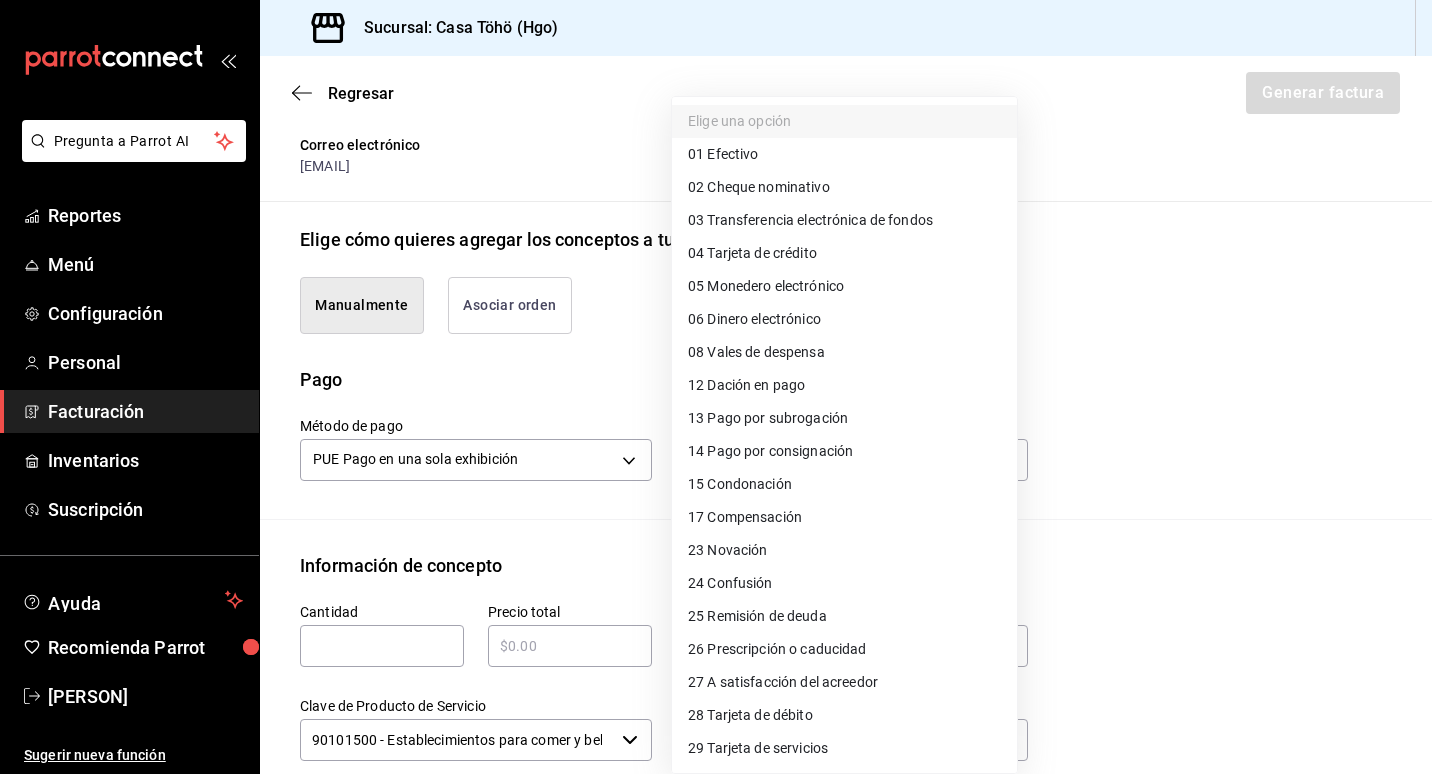 click at bounding box center [716, 387] 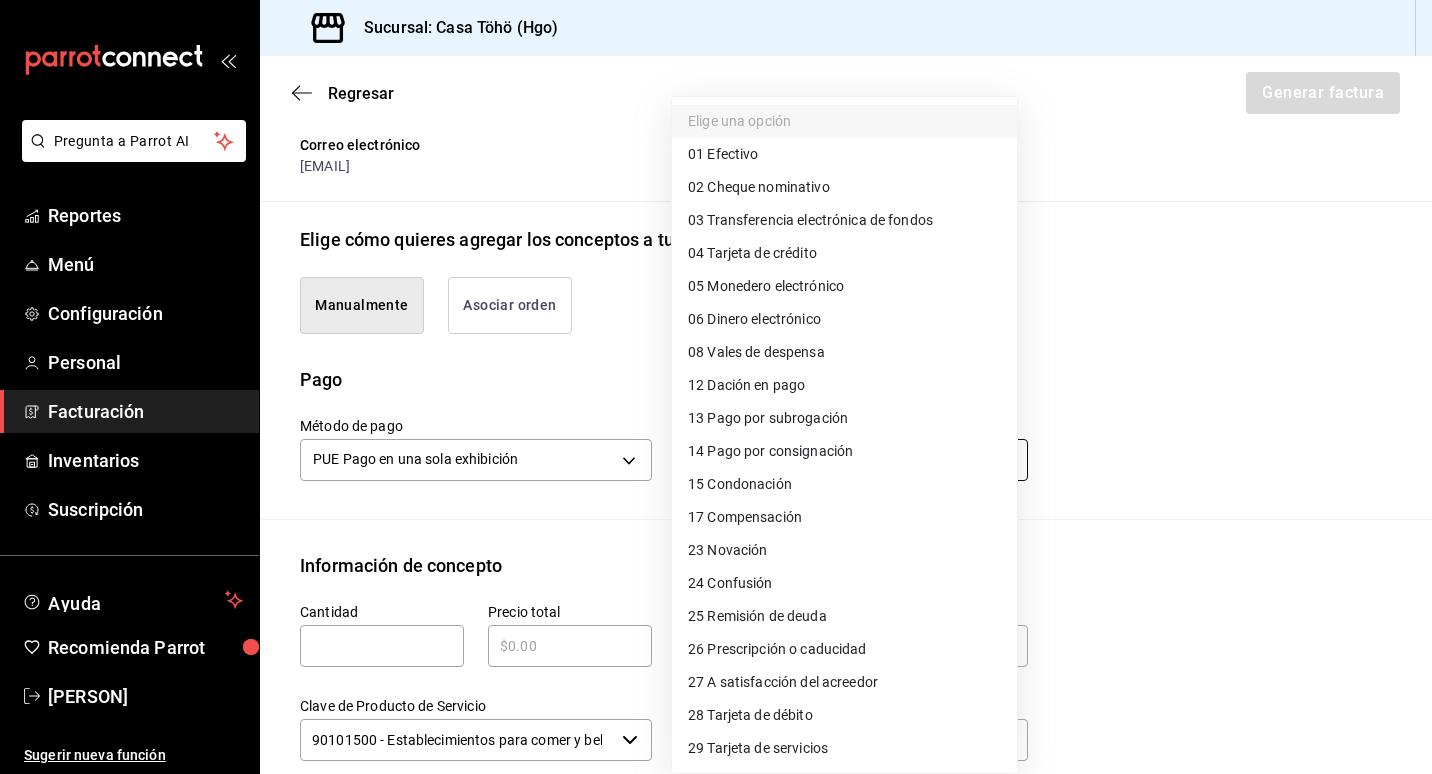 click on "Pregunta a Parrot AI Reportes   Menú   Configuración   Personal   Facturación   Inventarios   Suscripción   Ayuda Recomienda Parrot   Andrés Am   Sugerir nueva función   Sucursal: Casa Töhö (Hgo) Regresar Generar factura Emisor Perfil fiscal SONIA HILDA ALVA GONZALEZ Tipo de comprobante Ingreso Receptor Nombre / Razón social PÚBLICO EN GENERAL RFC Receptor XAXX010101000 Régimen fiscal Sin obligaciones fiscales Uso de CFDI S01: Sin efectos fiscales Correo electrónico facturacion@casa-toho.com Elige cómo quieres agregar los conceptos a tu factura Manualmente Asociar orden Pago Método de pago PUE   Pago en una sola exhibición PUE Forma de pago Elige una opción Información de concepto Cantidad ​ Precio total ​ Impuestos Elige una opción Clave de Producto de Servicio 90101500 - Establecimientos para comer y beber ​ Unidad E48 - Unidad de Servicio ​ Descripción Agregar IVA Total $0.00 IEPS Total $0.00 Subtotal $0.00 Total $0.00 Orden Cantidad Clave Unidad Monto Impuesto Subtotal Total" at bounding box center [716, 387] 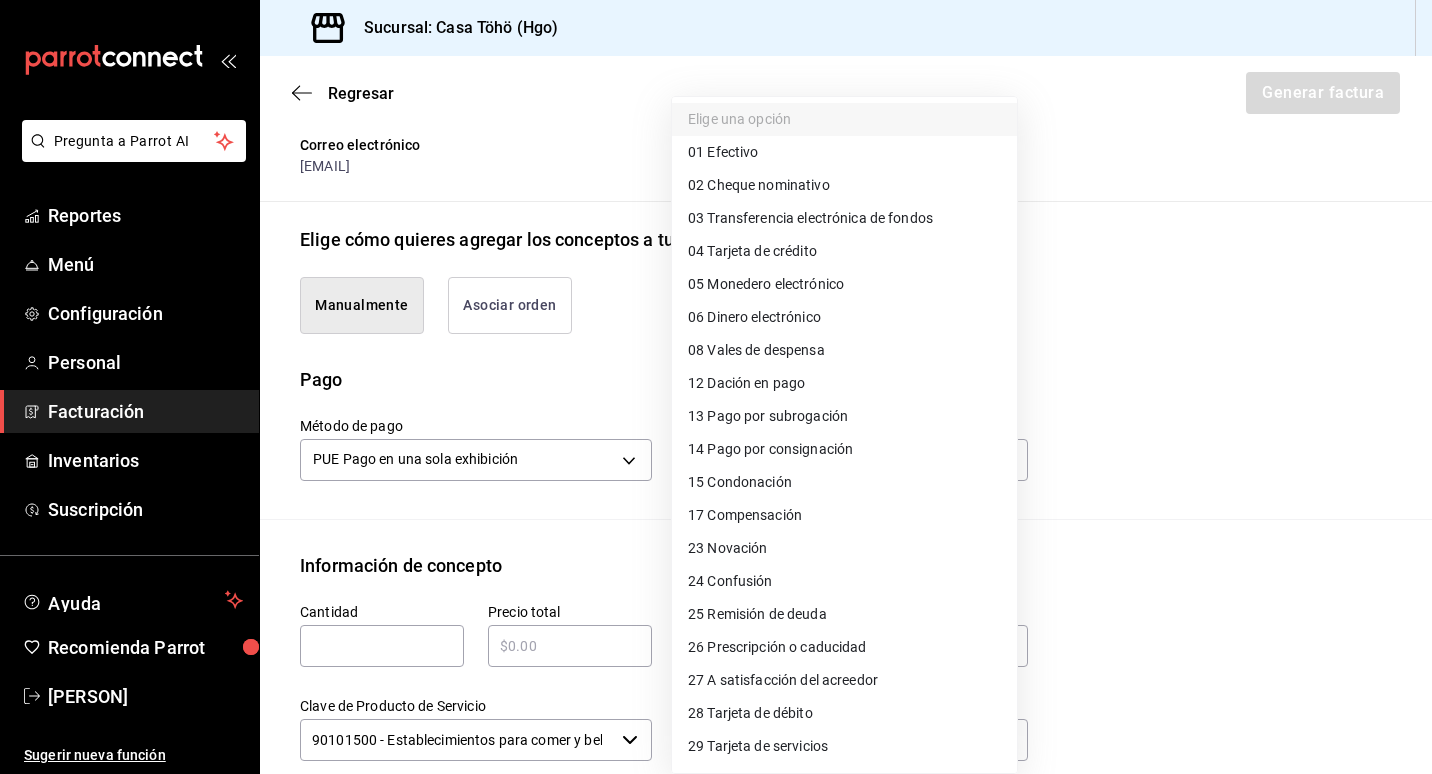 scroll, scrollTop: 0, scrollLeft: 0, axis: both 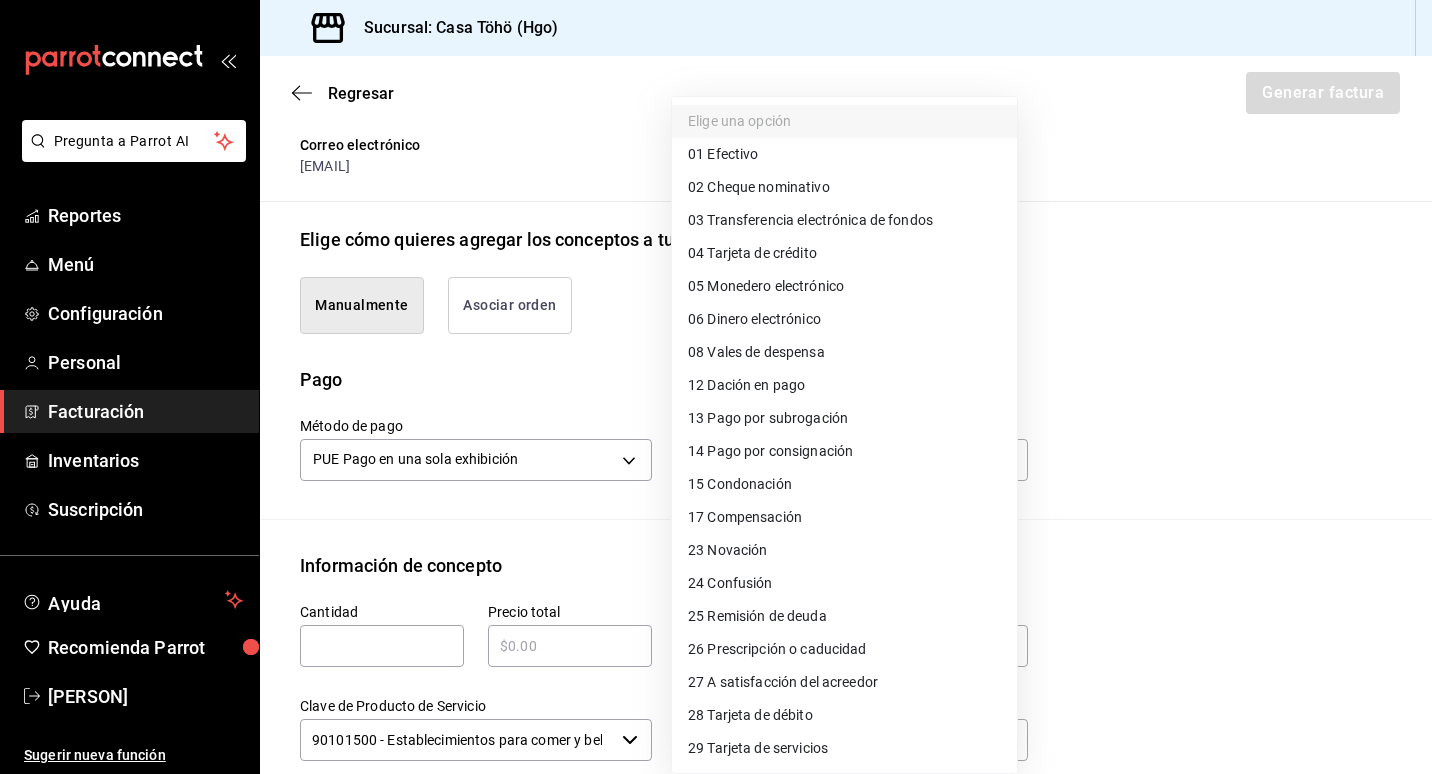 click on "28   Tarjeta de débito" at bounding box center [844, 715] 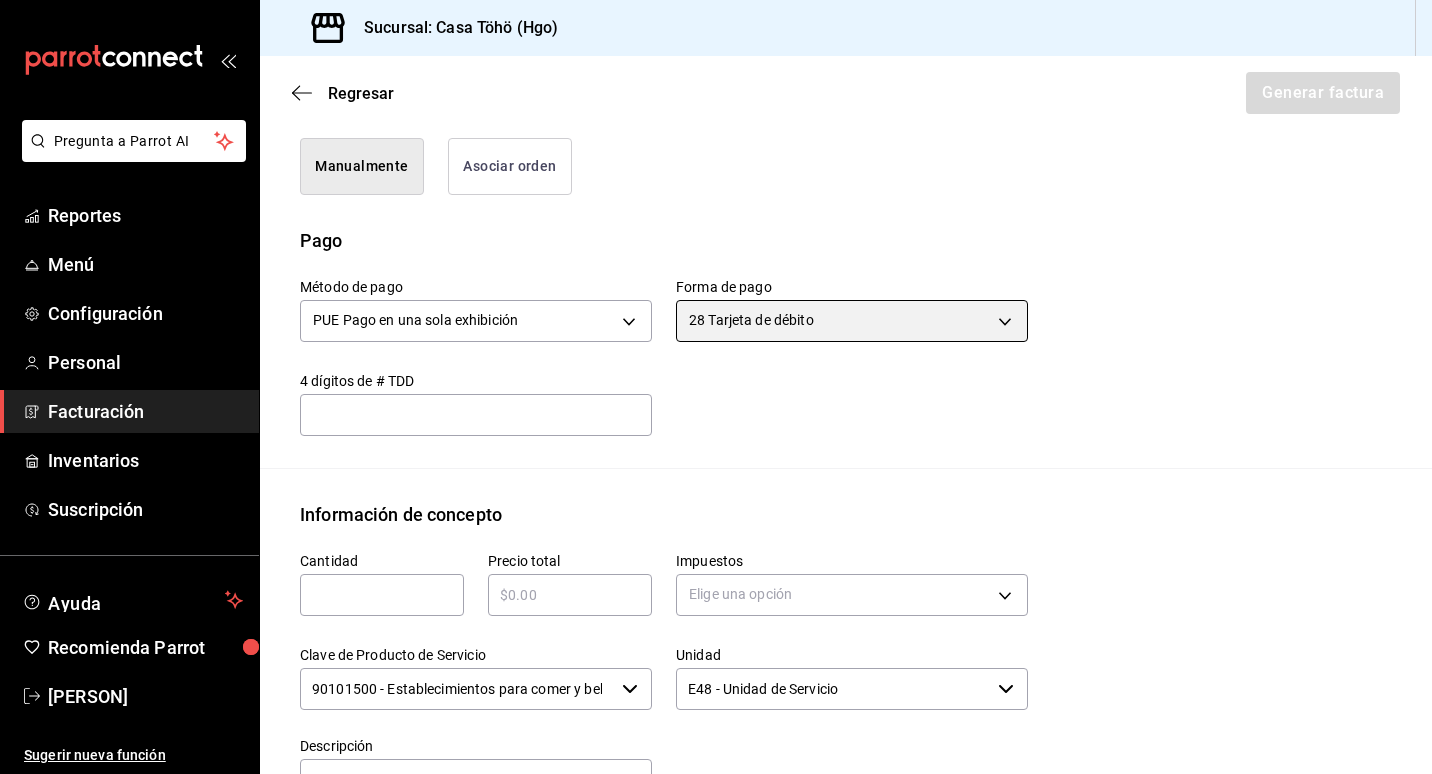 scroll, scrollTop: 578, scrollLeft: 0, axis: vertical 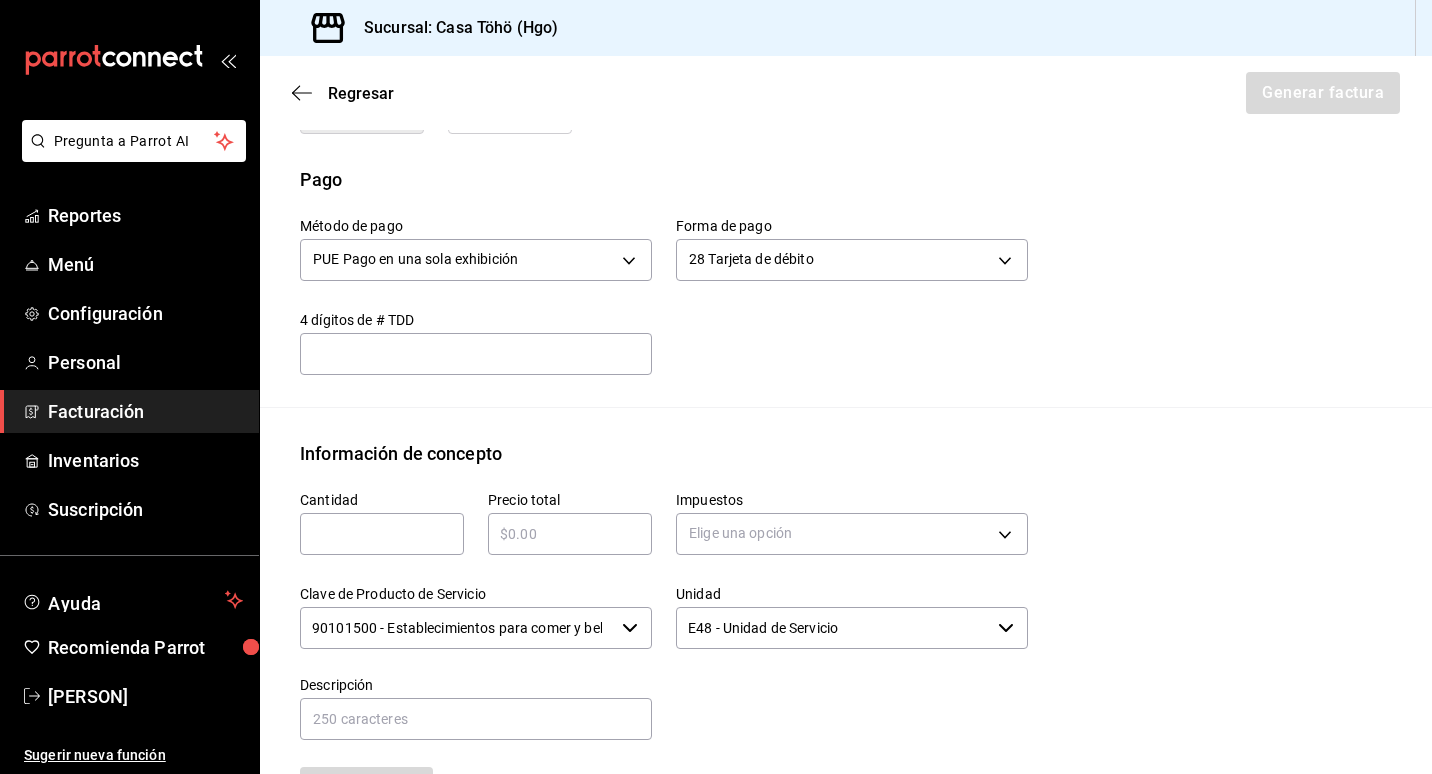 click at bounding box center (382, 534) 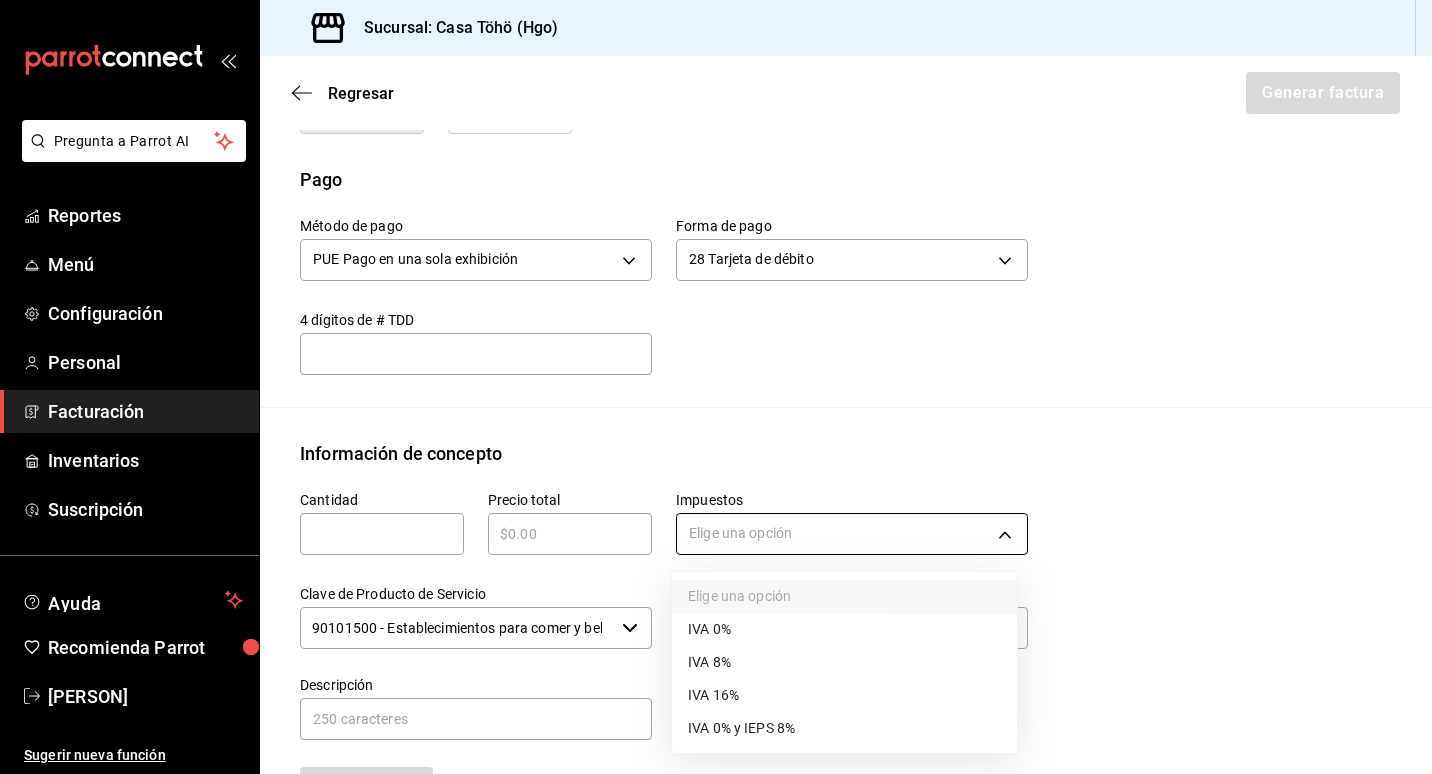 click on "Pregunta a Parrot AI Reportes   Menú   Configuración   Personal   Facturación   Inventarios   Suscripción   Ayuda Recomienda Parrot   [PERSON]   Sugerir nueva función   Sucursal: Casa Töhö (Hgo) Regresar Generar factura Emisor Perfil fiscal [PERSON] Tipo de comprobante Ingreso Receptor Nombre / Razón social PÚBLICO EN GENERAL RFC Receptor XAXX010101000 Régimen fiscal Sin obligaciones fiscales Uso de CFDI S01: Sin efectos fiscales Correo electrónico [EMAIL] Elige cómo quieres agregar los conceptos a tu factura Manualmente Asociar orden Pago Método de pago PUE   Pago en una sola exhibición PUE Forma de pago 28   Tarjeta de débito 28 4 dígitos de # TDD ​ Información de concepto Cantidad ​ Precio total ​ Impuestos Elige una opción Clave de Producto de Servicio 90101500 - Establecimientos para comer y beber ​ Unidad E48 - Unidad de Servicio ​ Descripción Agregar IVA Total $0.00 IEPS Total $0.00 Subtotal $0.00 Total $0.00 Orden Cantidad Clave Unidad" at bounding box center [716, 387] 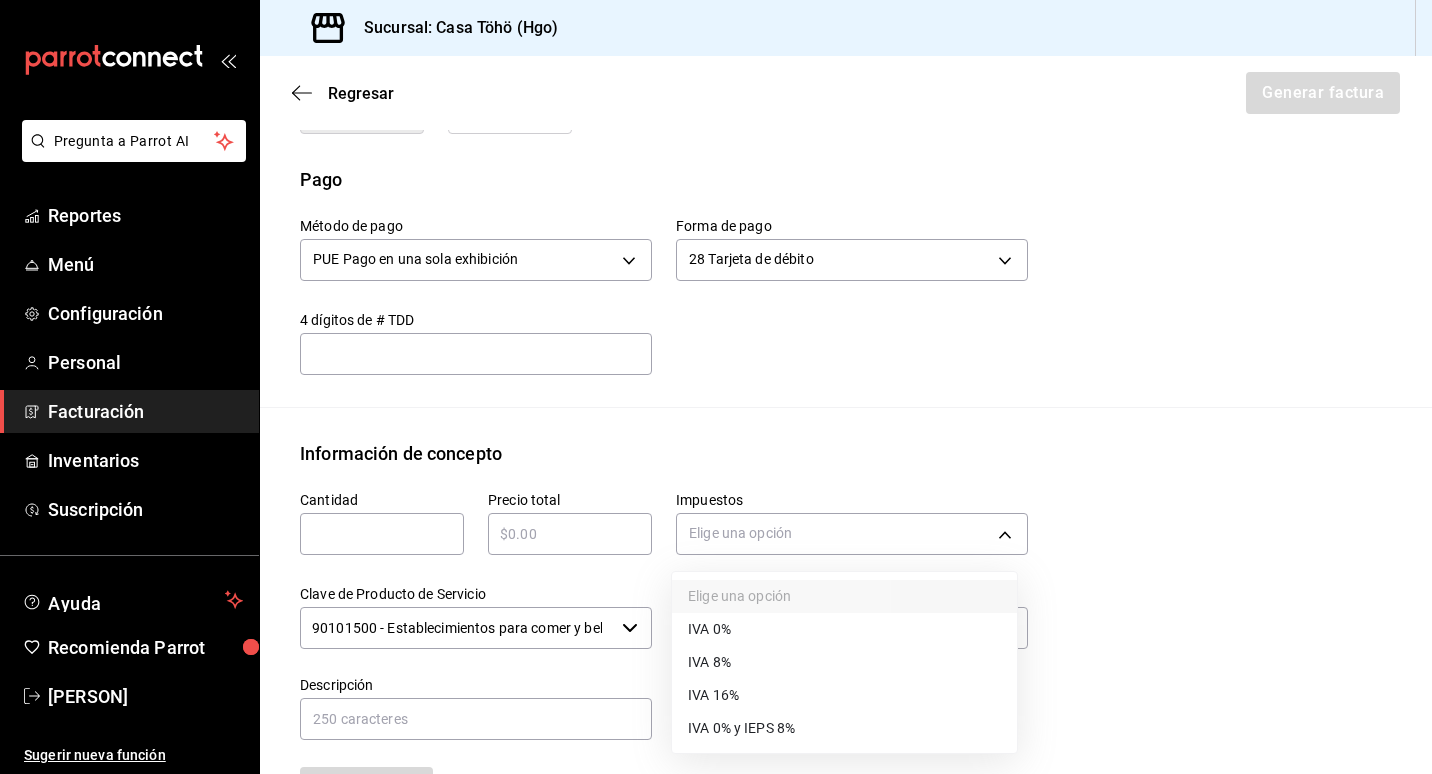 click at bounding box center (716, 387) 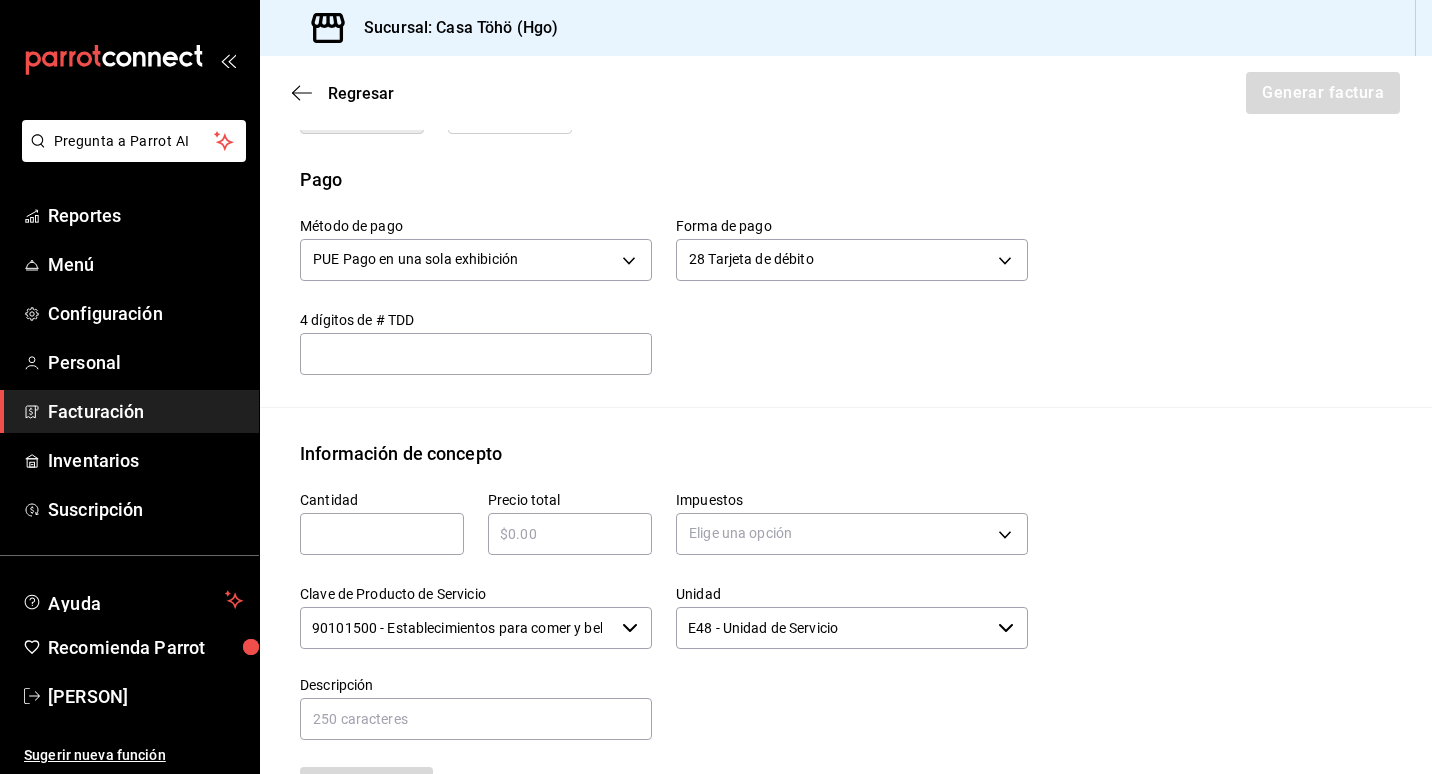 click on "Pregunta a Parrot AI Reportes   Menú   Configuración   Personal   Facturación   Inventarios   Suscripción   Ayuda Recomienda Parrot   [PERSON]   Sugerir nueva función   Sucursal: Casa Töhö (Hgo) Regresar Generar factura Emisor Perfil fiscal [PERSON] Tipo de comprobante Ingreso Receptor Nombre / Razón social PÚBLICO EN GENERAL RFC Receptor XAXX010101000 Régimen fiscal Sin obligaciones fiscales Uso de CFDI S01: Sin efectos fiscales Correo electrónico [EMAIL] Elige cómo quieres agregar los conceptos a tu factura Manualmente Asociar orden Pago Método de pago PUE   Pago en una sola exhibición PUE Forma de pago 28   Tarjeta de débito 28 4 dígitos de # TDD ​ Información de concepto Cantidad ​ Precio total ​ Impuestos Elige una opción Clave de Producto de Servicio 90101500 - Establecimientos para comer y beber ​ Unidad E48 - Unidad de Servicio ​ Descripción Agregar IVA Total $0.00 IEPS Total $0.00 Subtotal $0.00 Total $0.00 Orden Cantidad Clave Unidad" at bounding box center [716, 387] 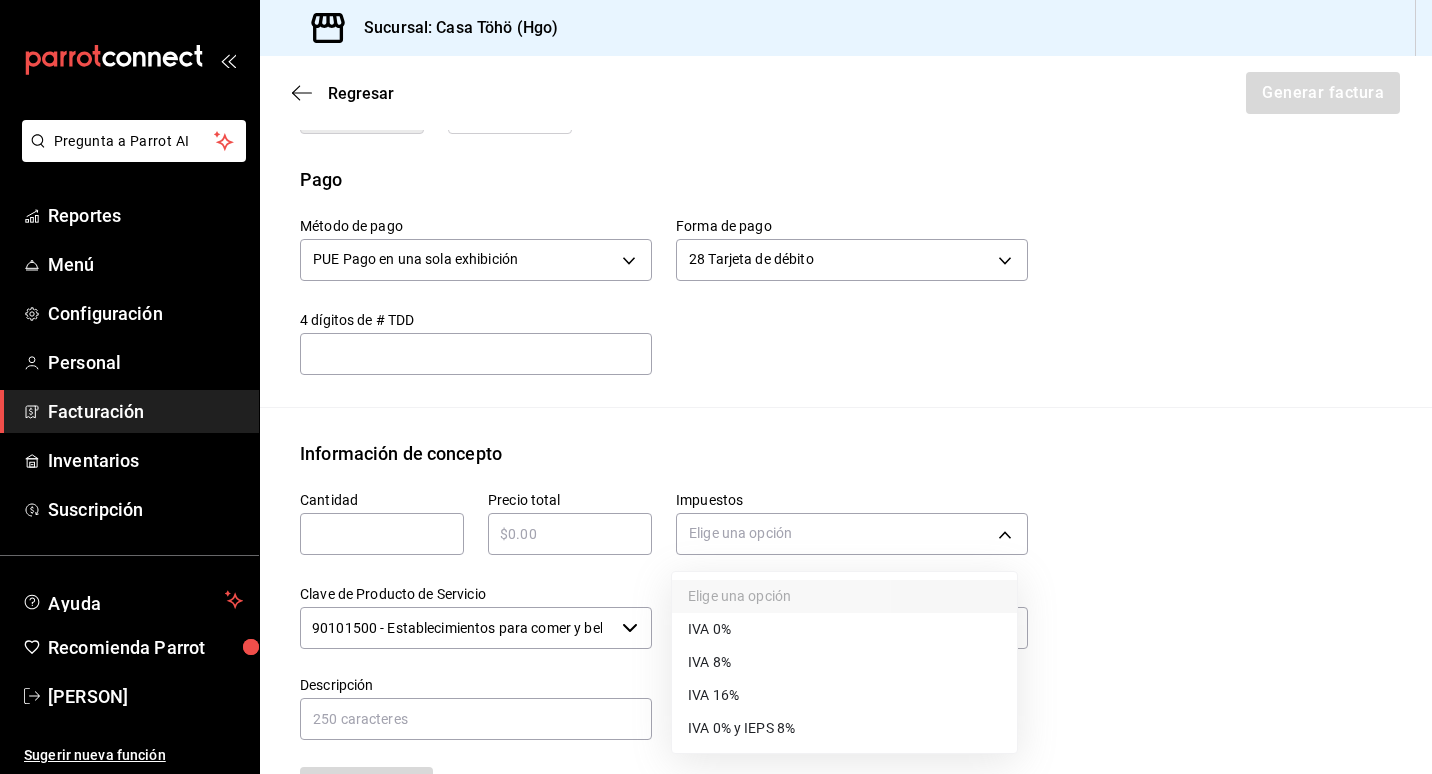click at bounding box center [716, 387] 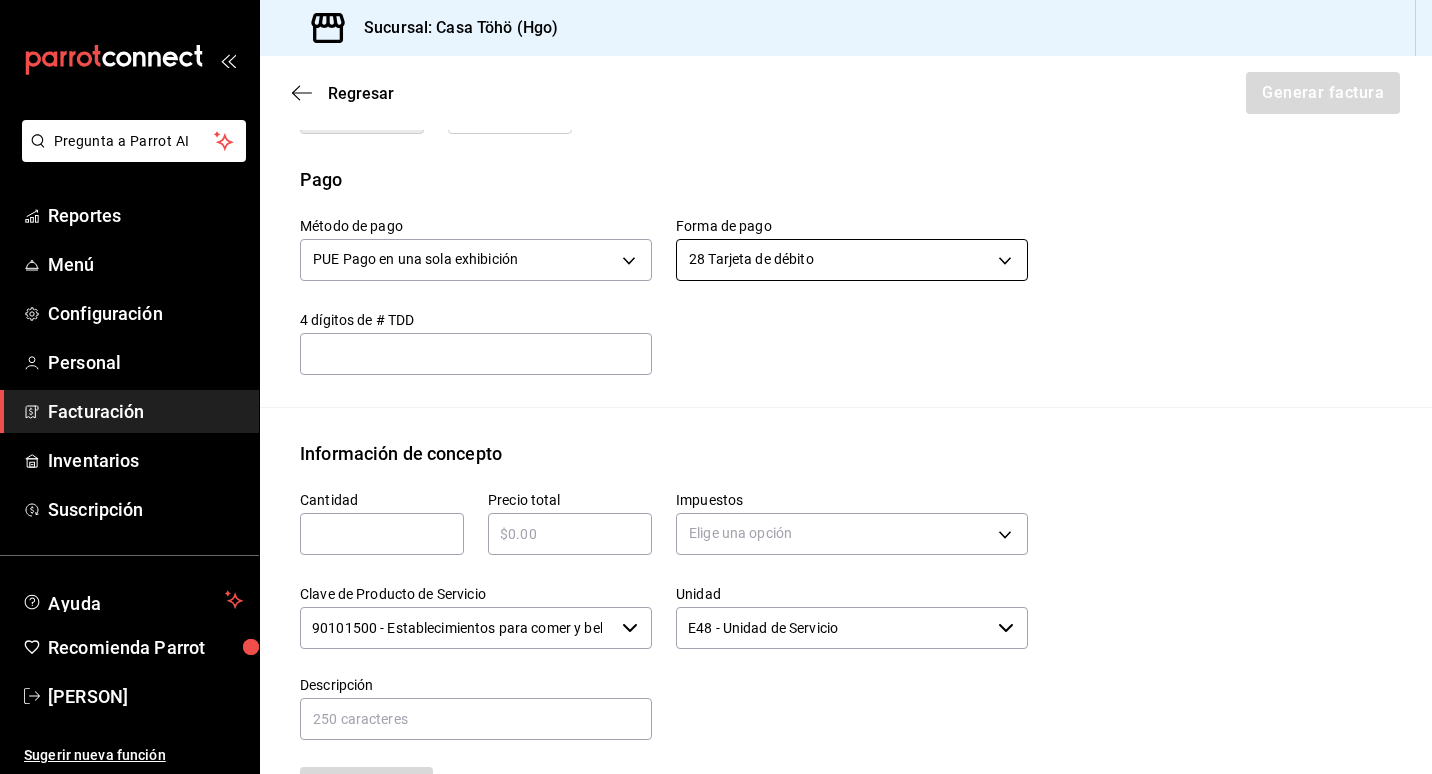click on "Pregunta a Parrot AI Reportes   Menú   Configuración   Personal   Facturación   Inventarios   Suscripción   Ayuda Recomienda Parrot   [PERSON]   Sugerir nueva función   Sucursal: Casa Töhö (Hgo) Regresar Generar factura Emisor Perfil fiscal [PERSON] Tipo de comprobante Ingreso Receptor Nombre / Razón social PÚBLICO EN GENERAL RFC Receptor XAXX010101000 Régimen fiscal Sin obligaciones fiscales Uso de CFDI S01: Sin efectos fiscales Correo electrónico [EMAIL] Elige cómo quieres agregar los conceptos a tu factura Manualmente Asociar orden Pago Método de pago PUE   Pago en una sola exhibición PUE Forma de pago 28   Tarjeta de débito 28 4 dígitos de # TDD ​ Información de concepto Cantidad ​ Precio total ​ Impuestos Elige una opción Clave de Producto de Servicio 90101500 - Establecimientos para comer y beber ​ Unidad E48 - Unidad de Servicio ​ Descripción Agregar IVA Total $0.00 IEPS Total $0.00 Subtotal $0.00 Total $0.00 Orden Cantidad Clave Unidad" at bounding box center (716, 387) 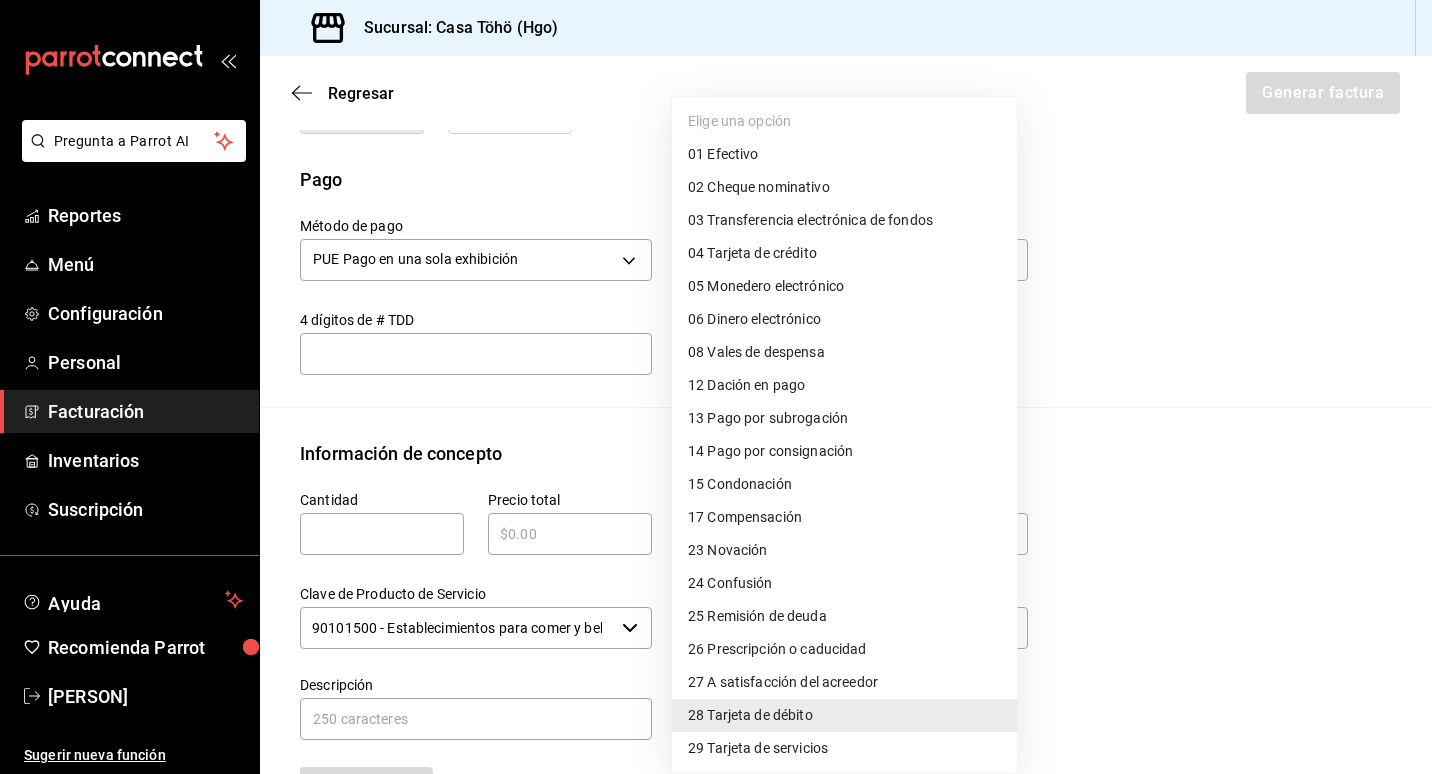 click on "04   Tarjeta de crédito" at bounding box center (844, 253) 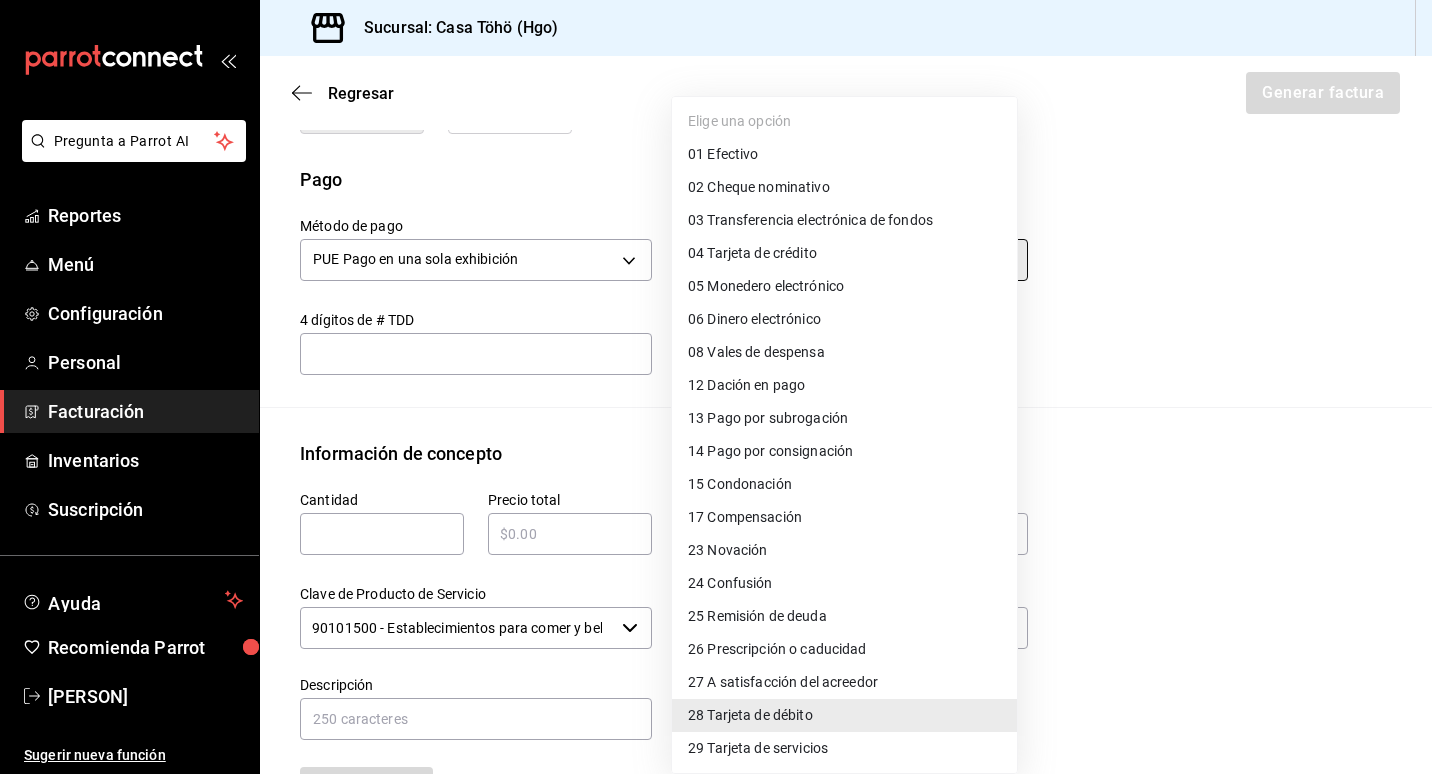 type on "04" 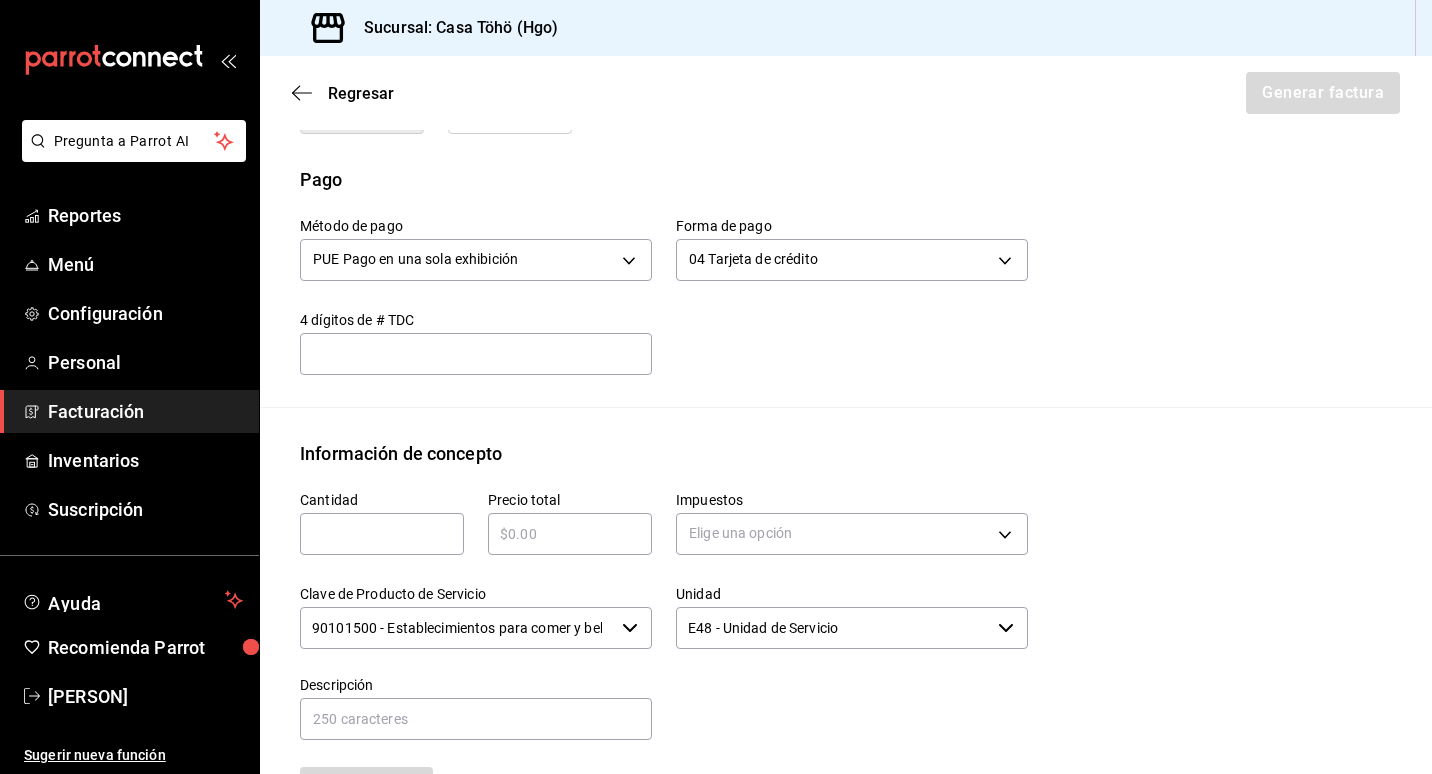 click at bounding box center (382, 534) 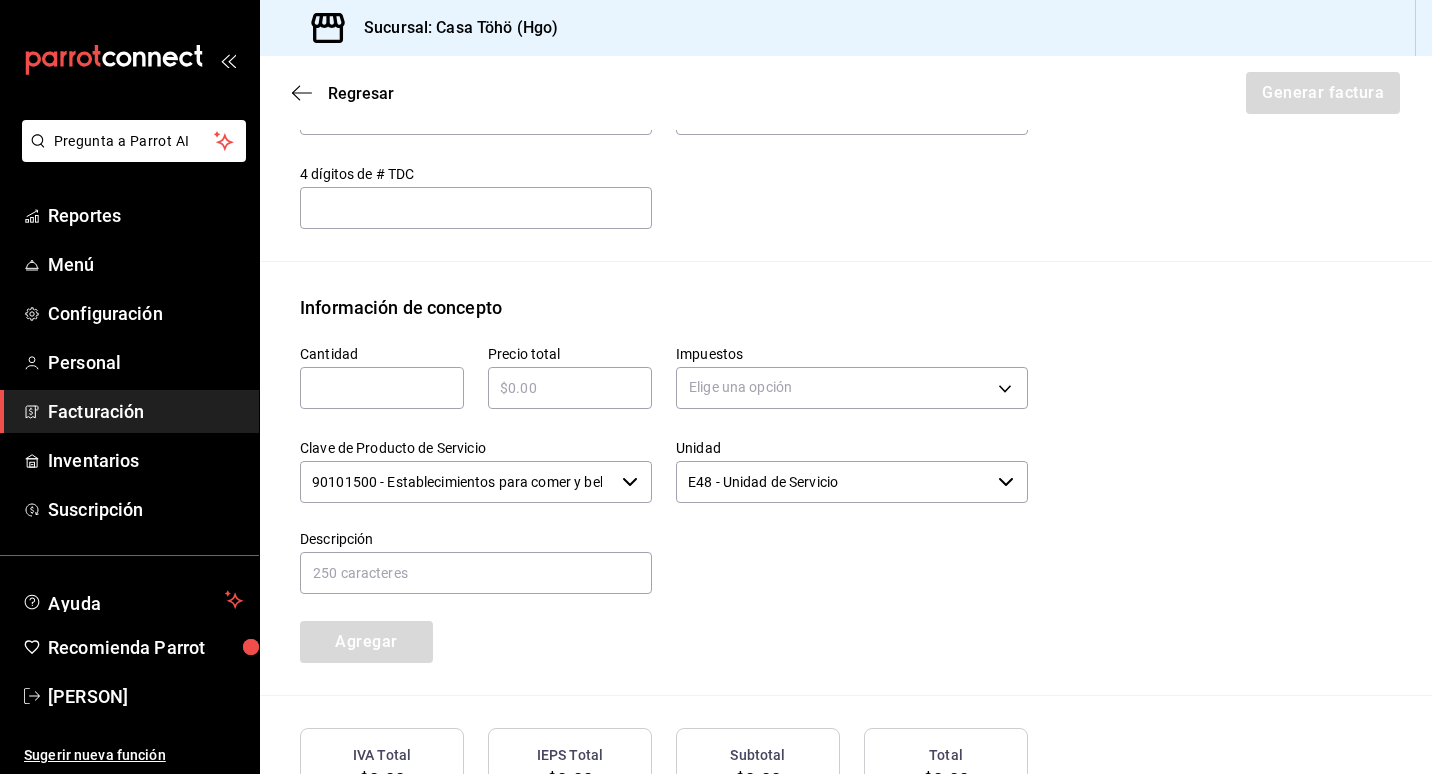 scroll, scrollTop: 778, scrollLeft: 0, axis: vertical 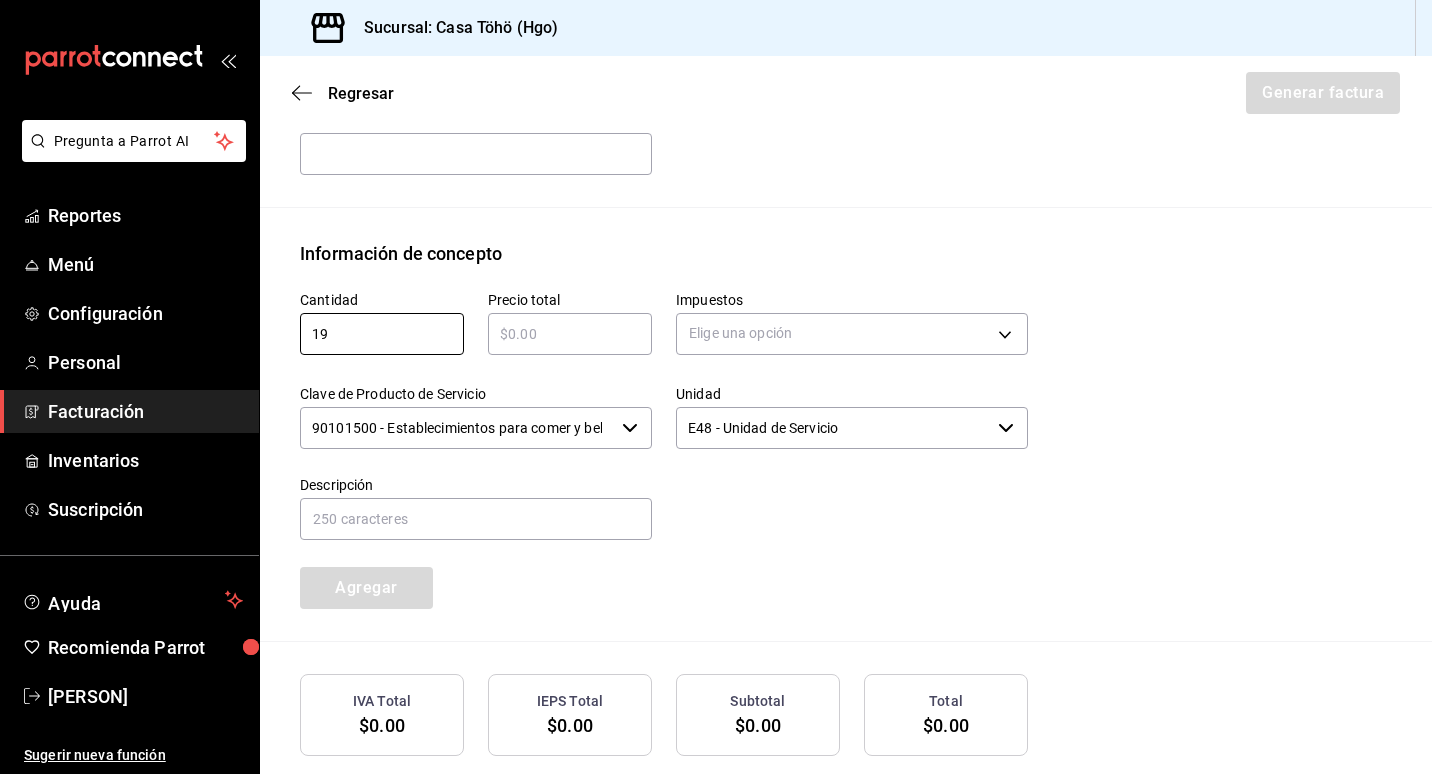 type on "19" 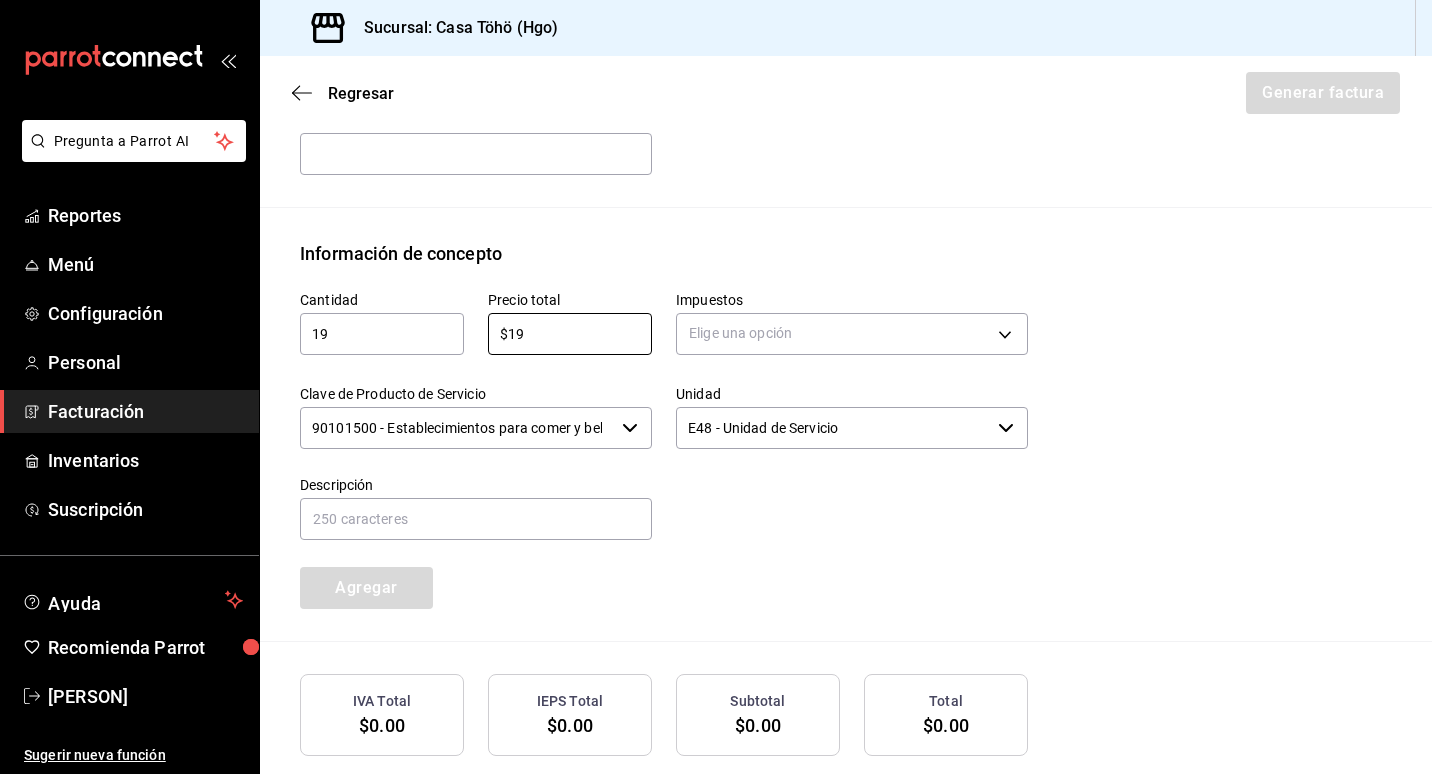 type on "$19" 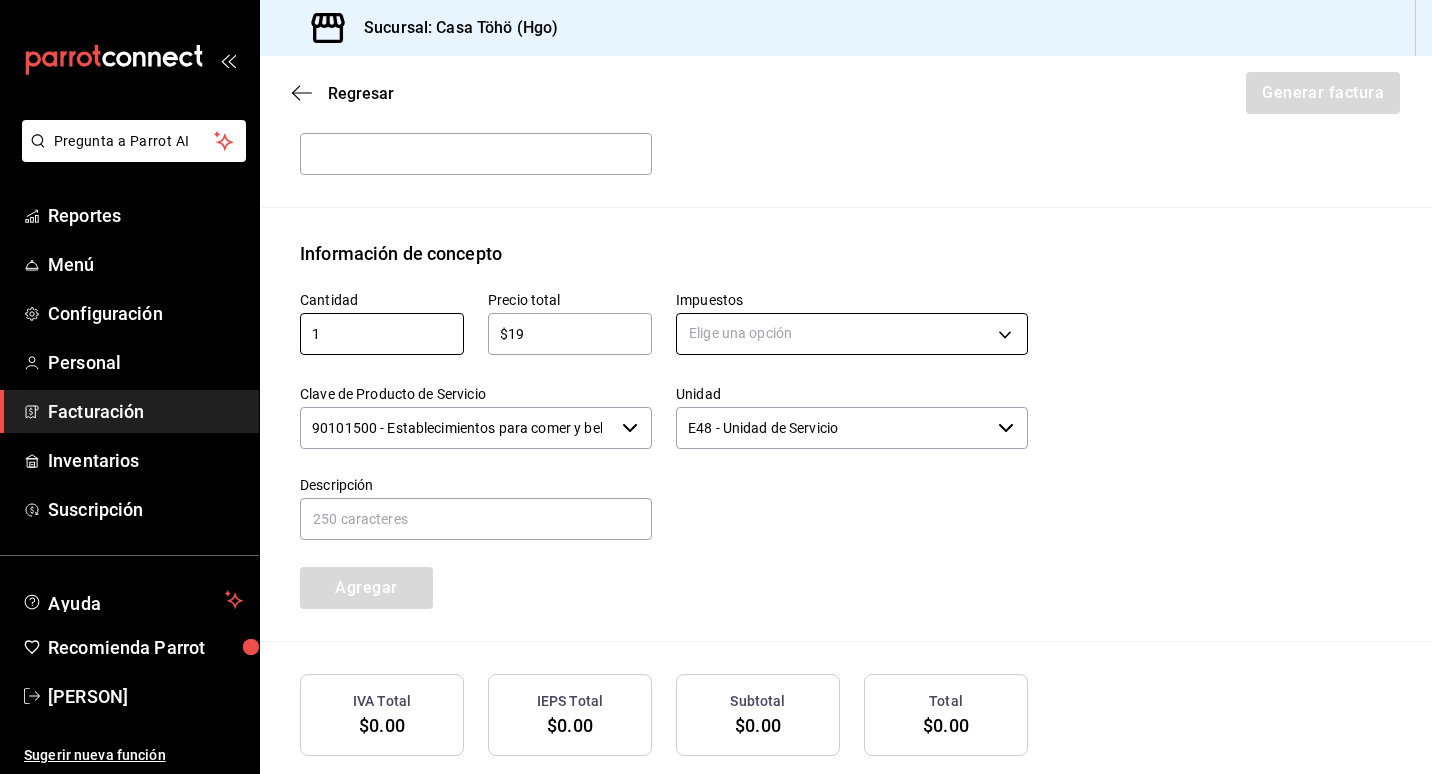type on "1" 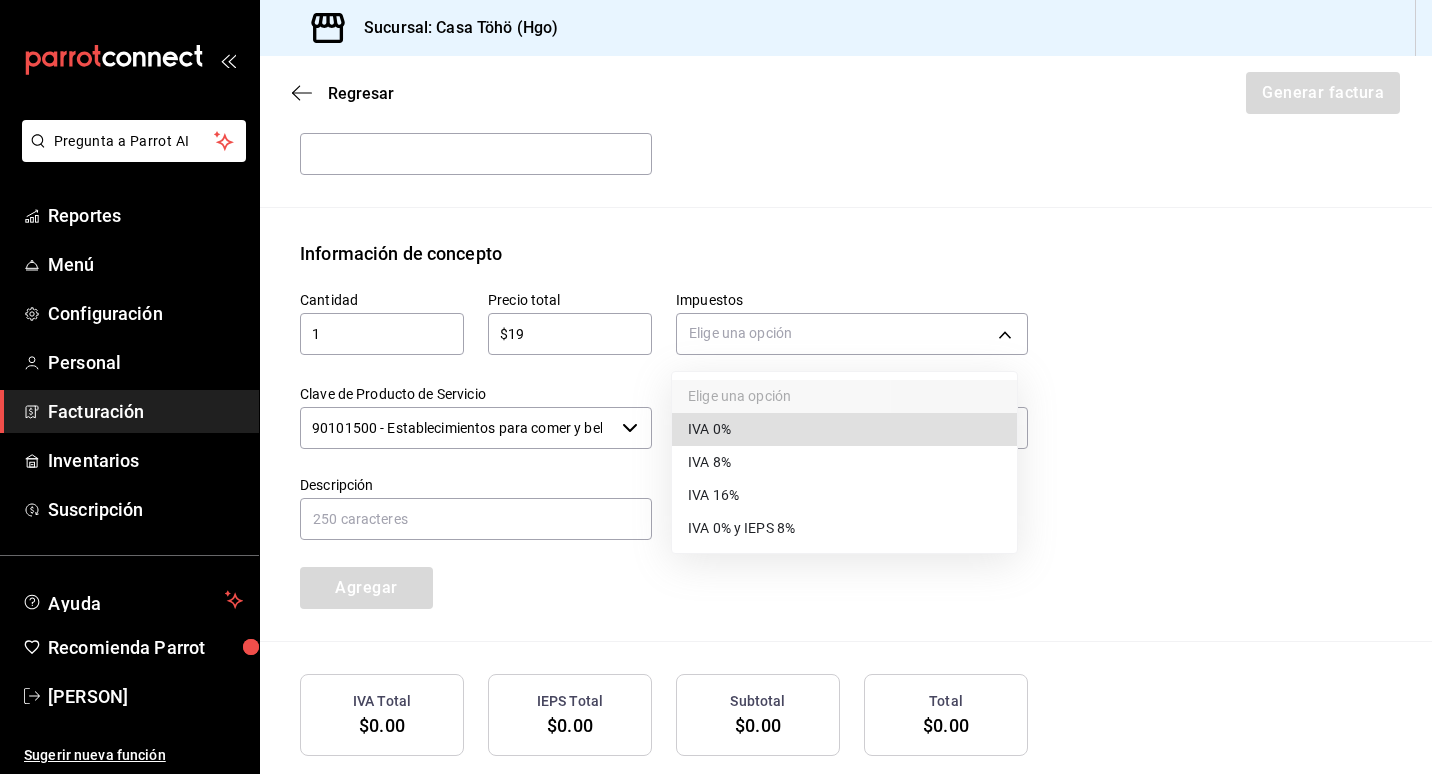 click on "IVA 0%" at bounding box center [844, 429] 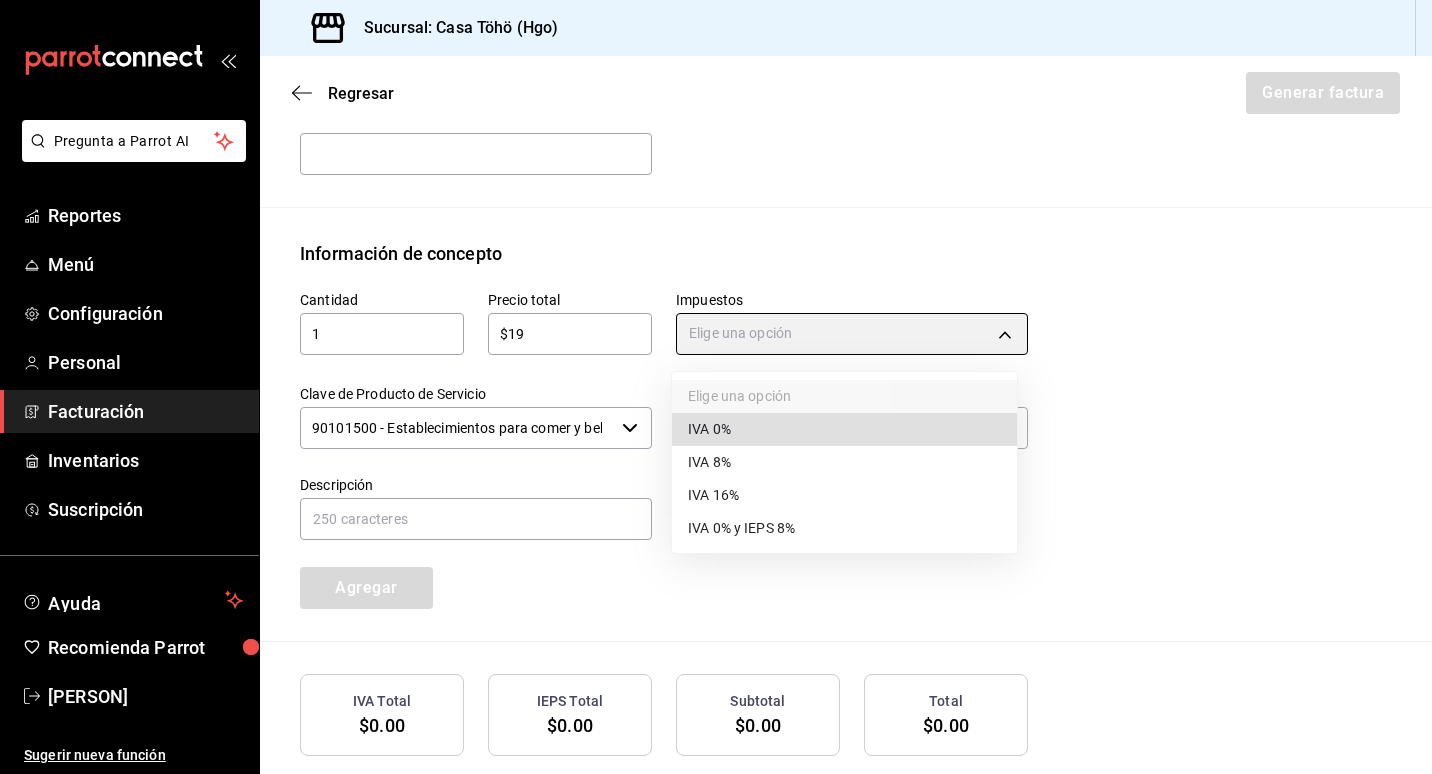 type on "IVA_0" 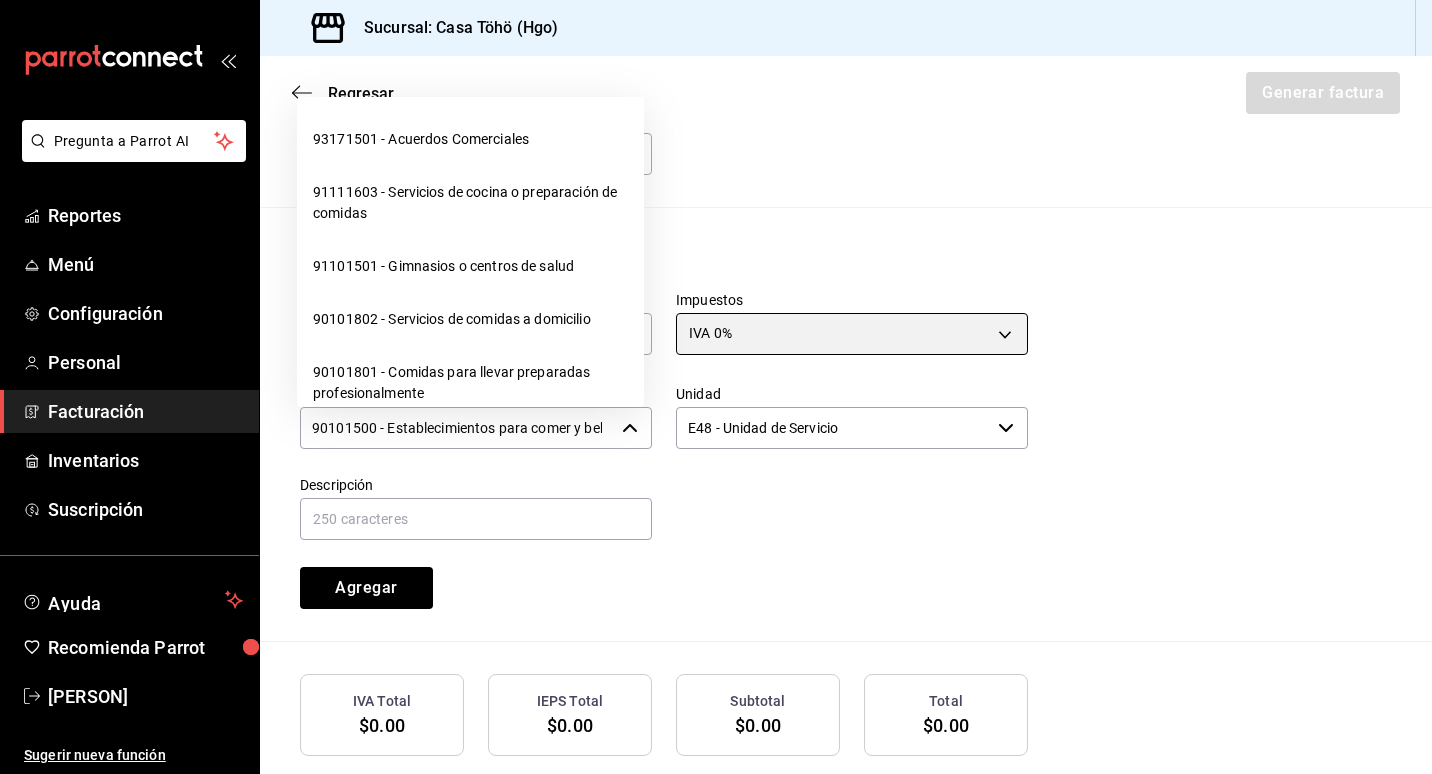 click 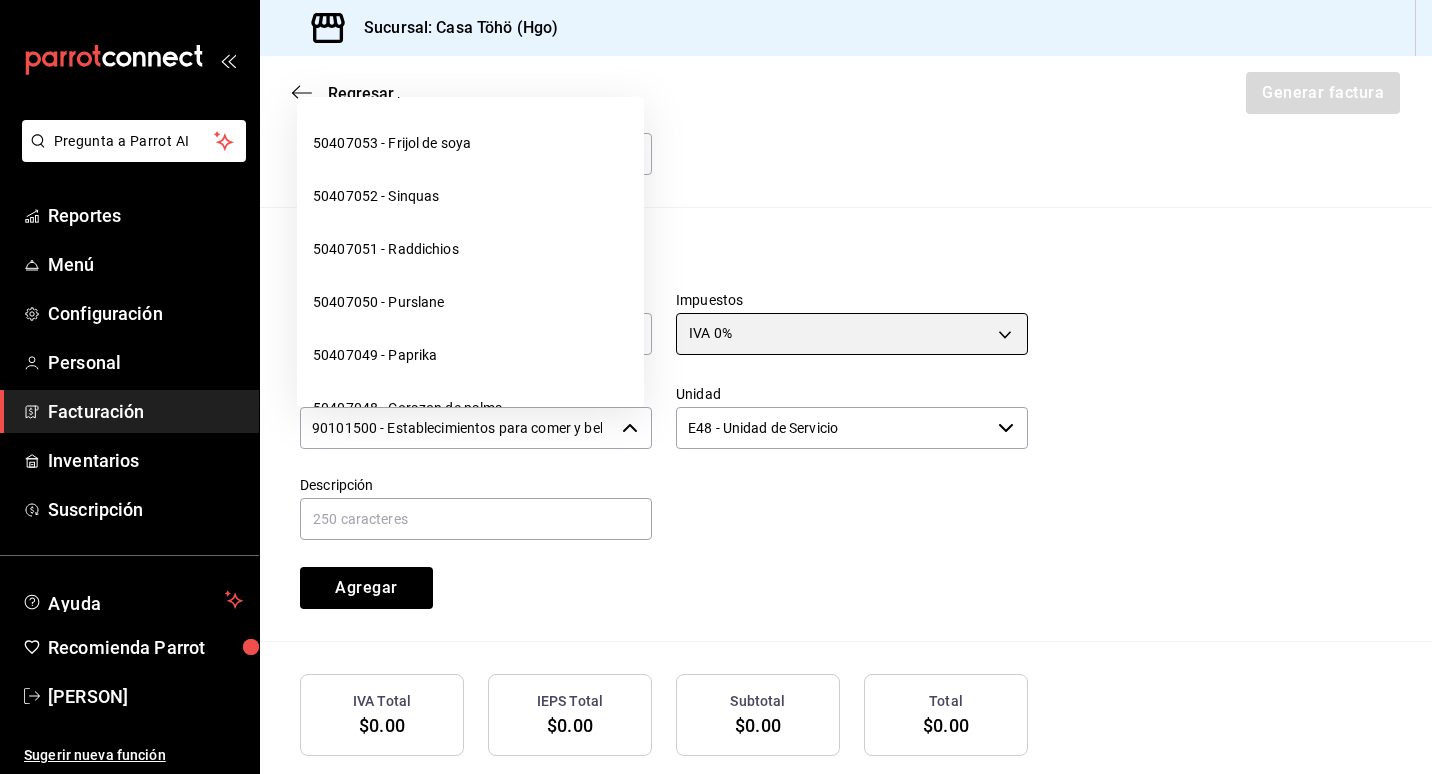 scroll, scrollTop: 4000, scrollLeft: 0, axis: vertical 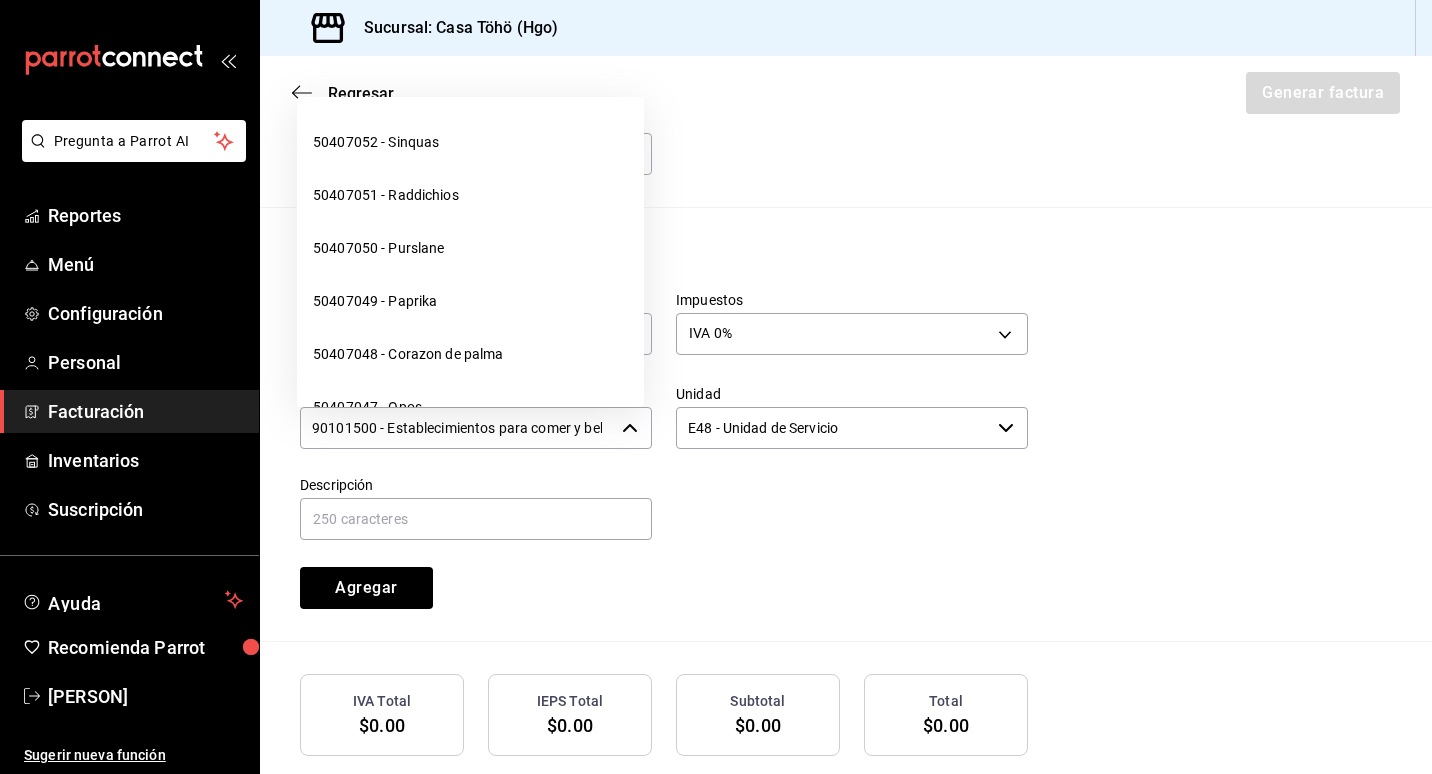 click on "Cantidad 1 ​ Precio total $19 ​ Impuestos IVA 0% IVA_0 Clave de Producto de Servicio 90101500 - Establecimientos para comer y beber ​ Unidad E48 - Unidad de Servicio ​ Descripción Agregar" at bounding box center (846, 454) 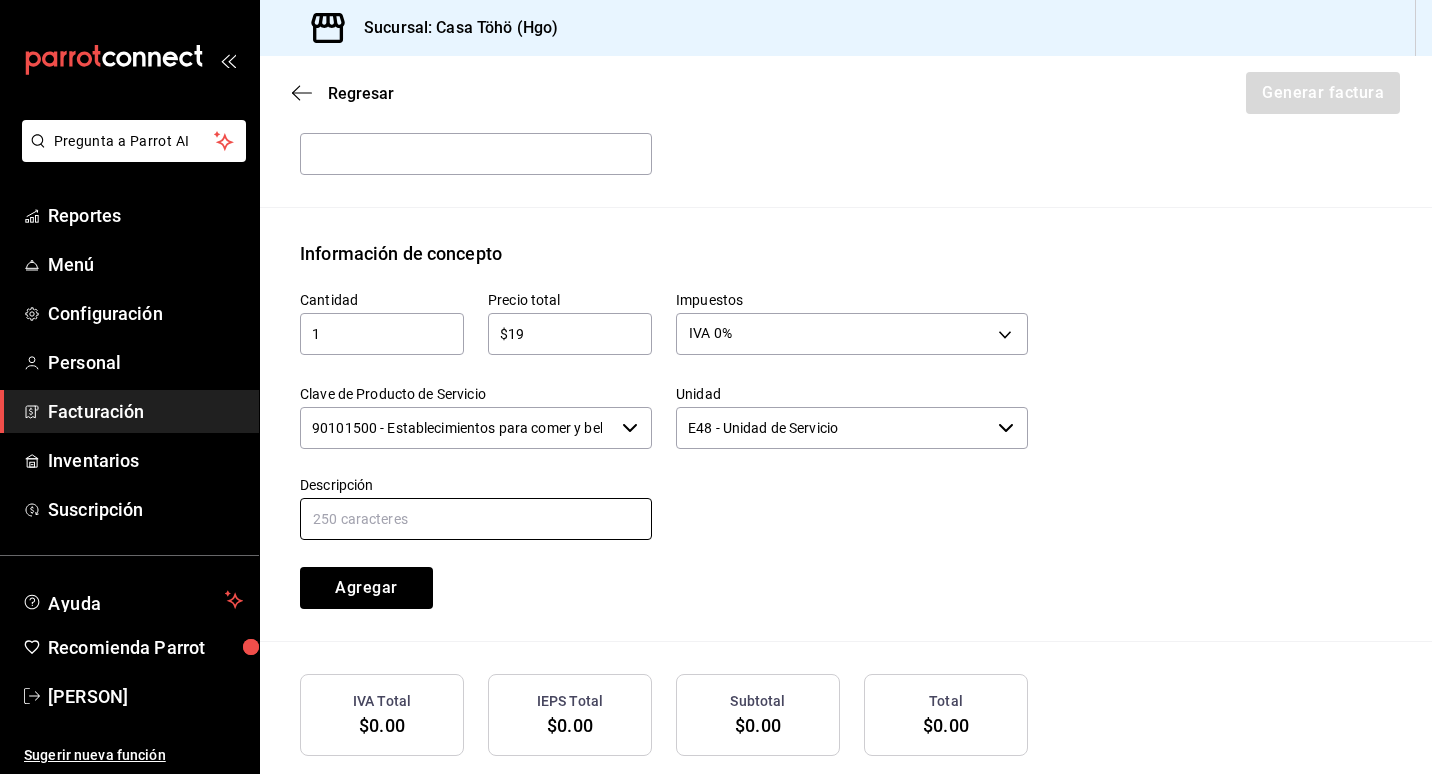 click at bounding box center [476, 519] 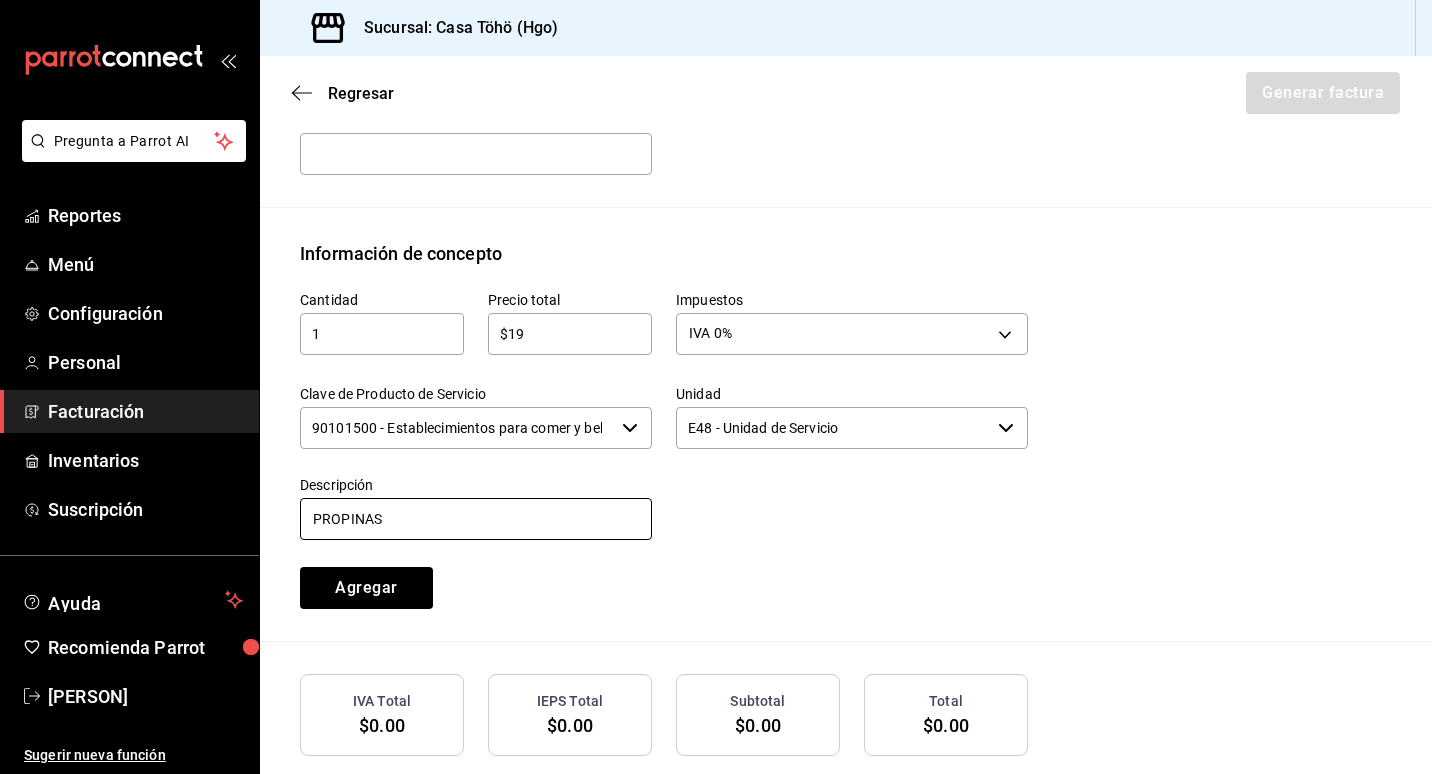 type on "PROPINAS" 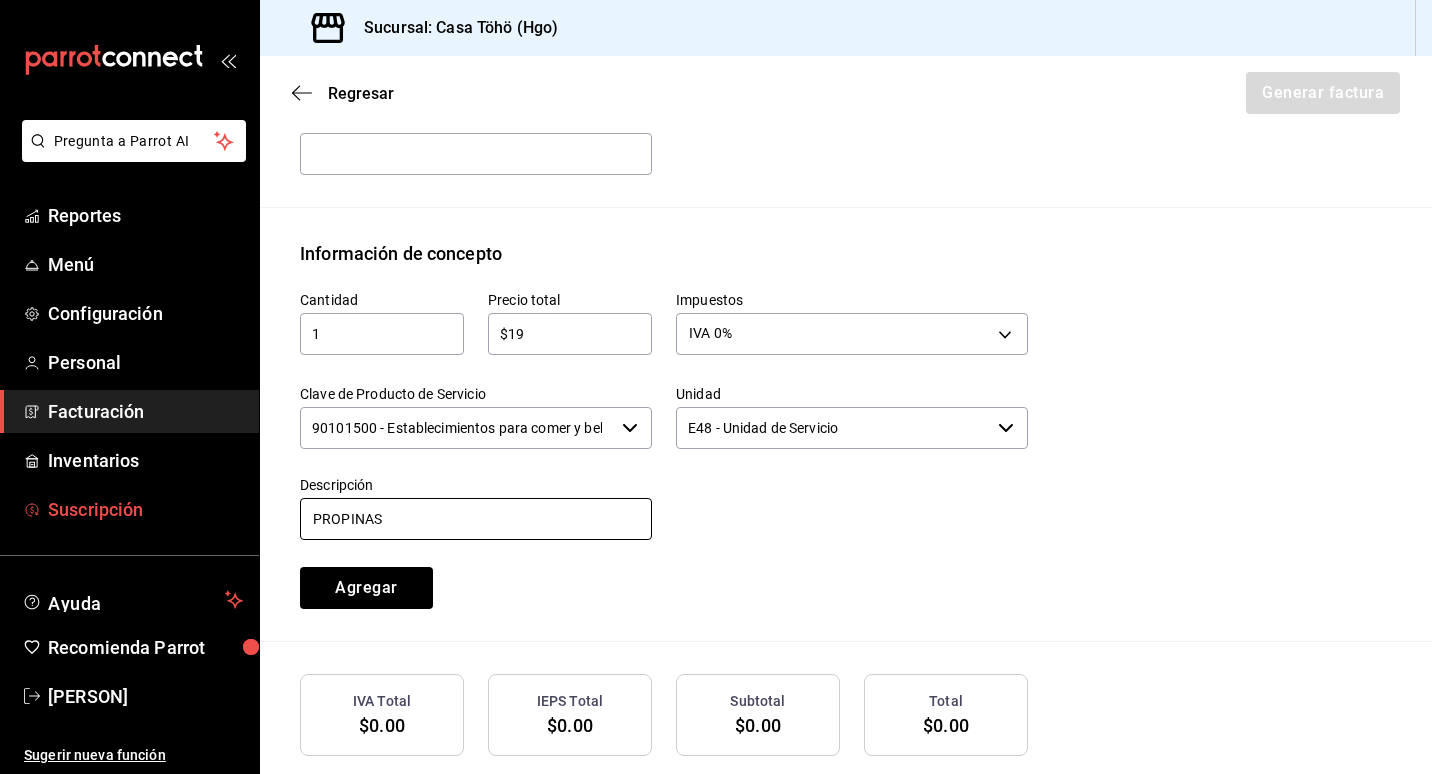 drag, startPoint x: 453, startPoint y: 527, endPoint x: 167, endPoint y: 527, distance: 286 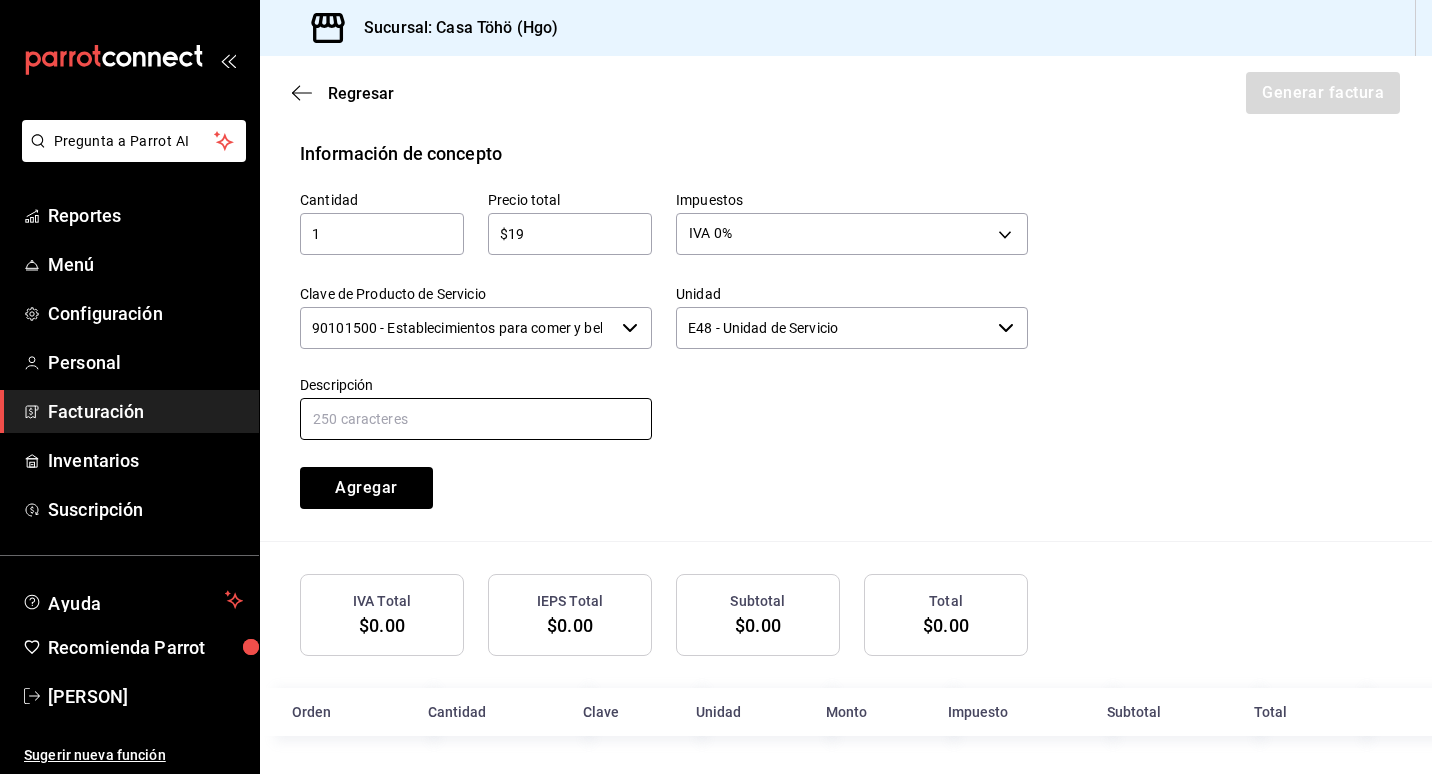 scroll, scrollTop: 881, scrollLeft: 0, axis: vertical 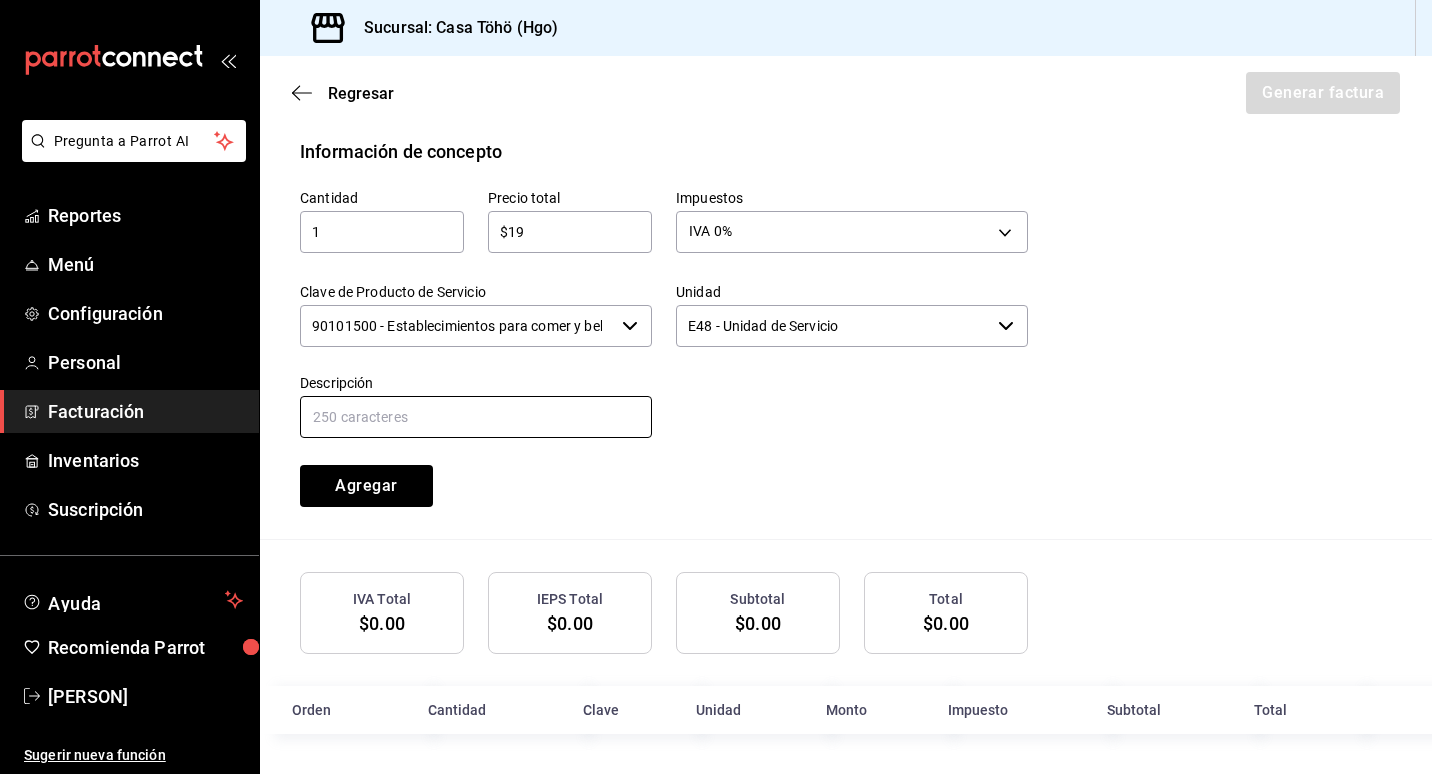 type 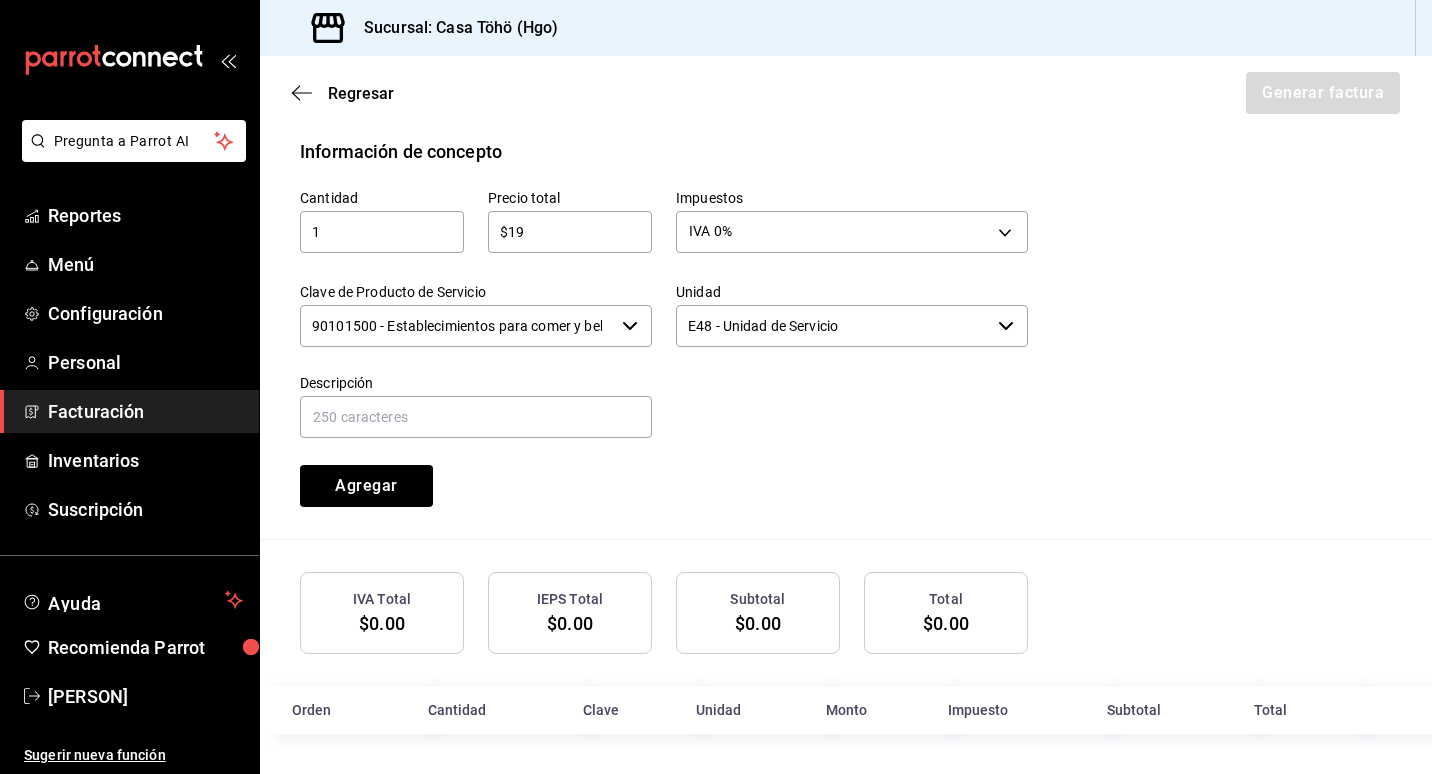 click on "Cantidad 1 ​ Precio total $19 ​ Impuestos IVA 0% IVA_0 Clave de Producto de Servicio 90101500 - Establecimientos para comer y beber ​ Unidad E48 - Unidad de Servicio ​ Descripción Agregar" at bounding box center [846, 352] 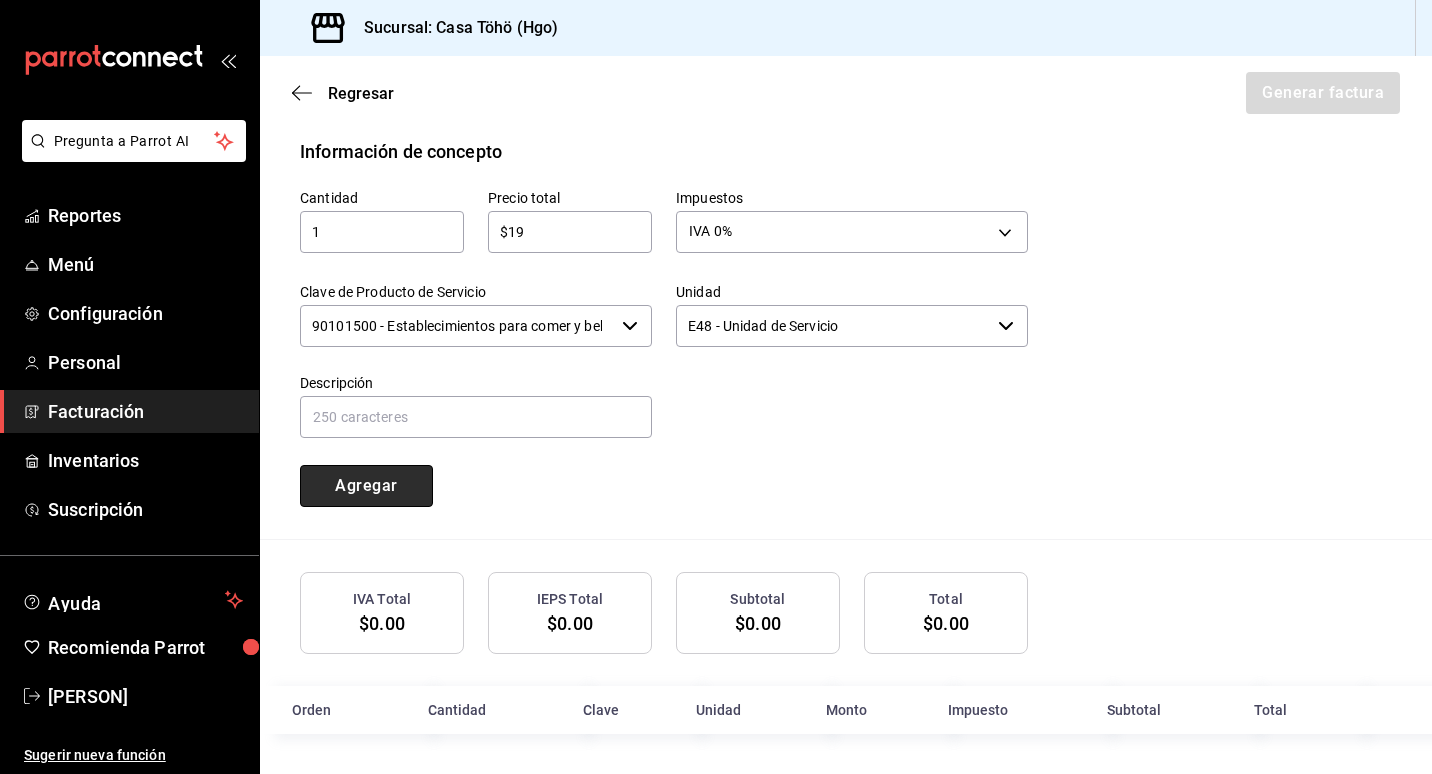 click on "Agregar" at bounding box center [366, 486] 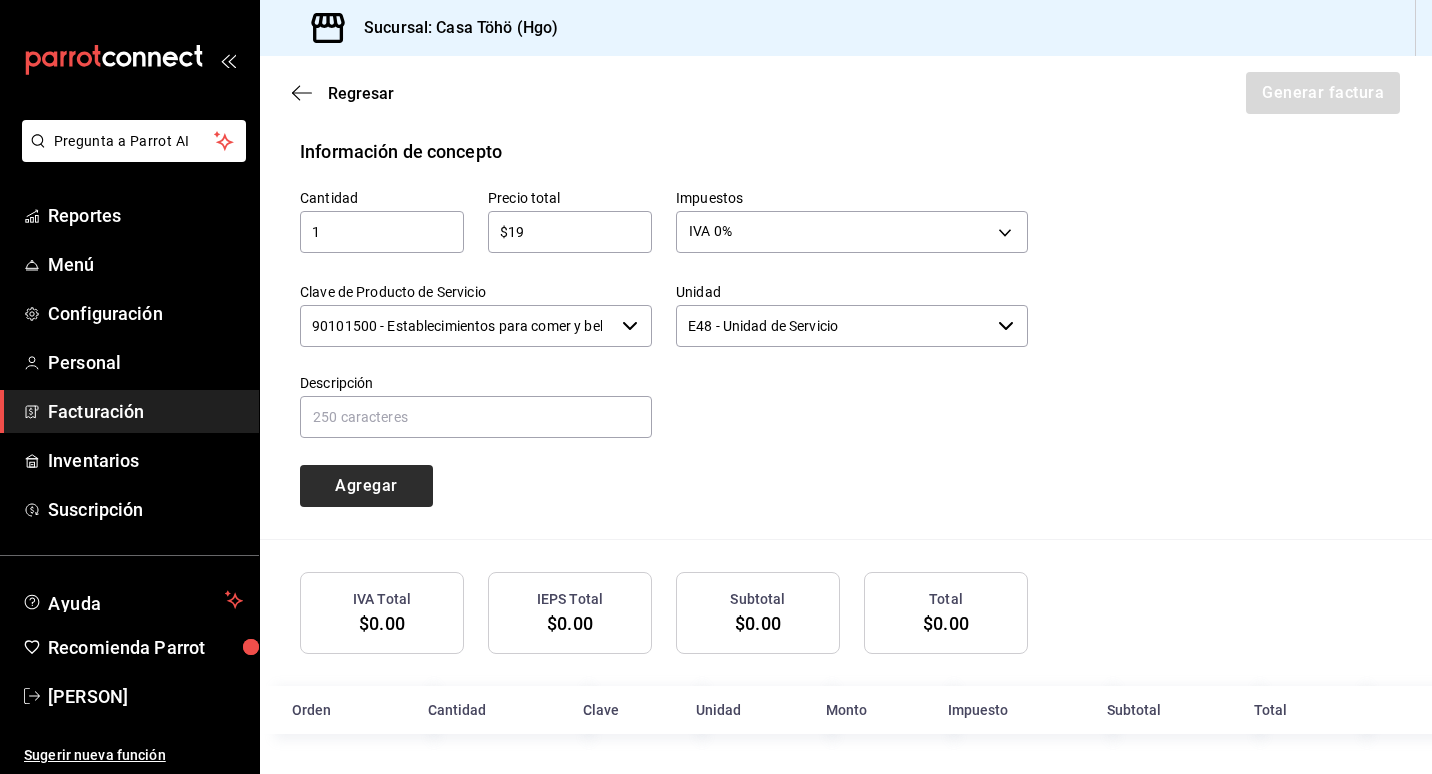 type 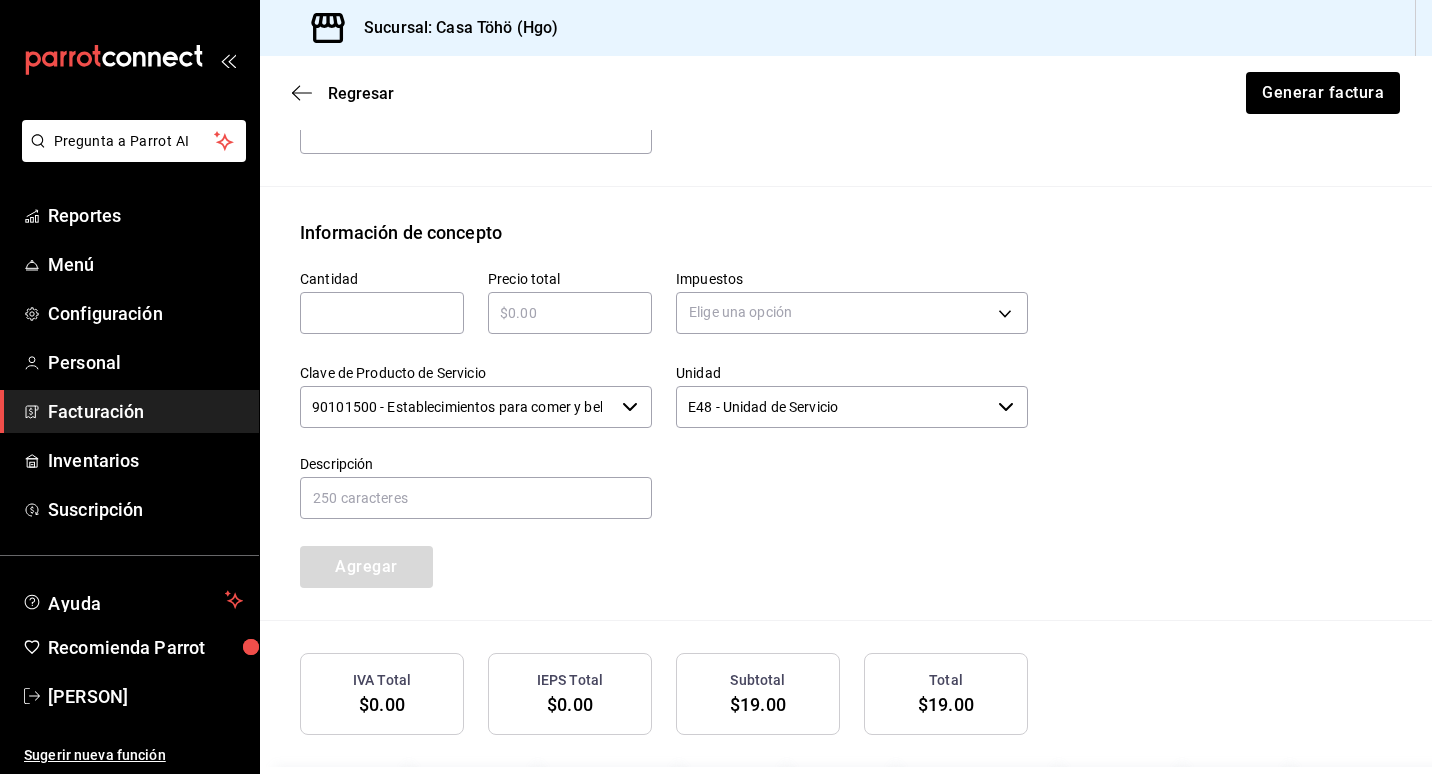 scroll, scrollTop: 800, scrollLeft: 0, axis: vertical 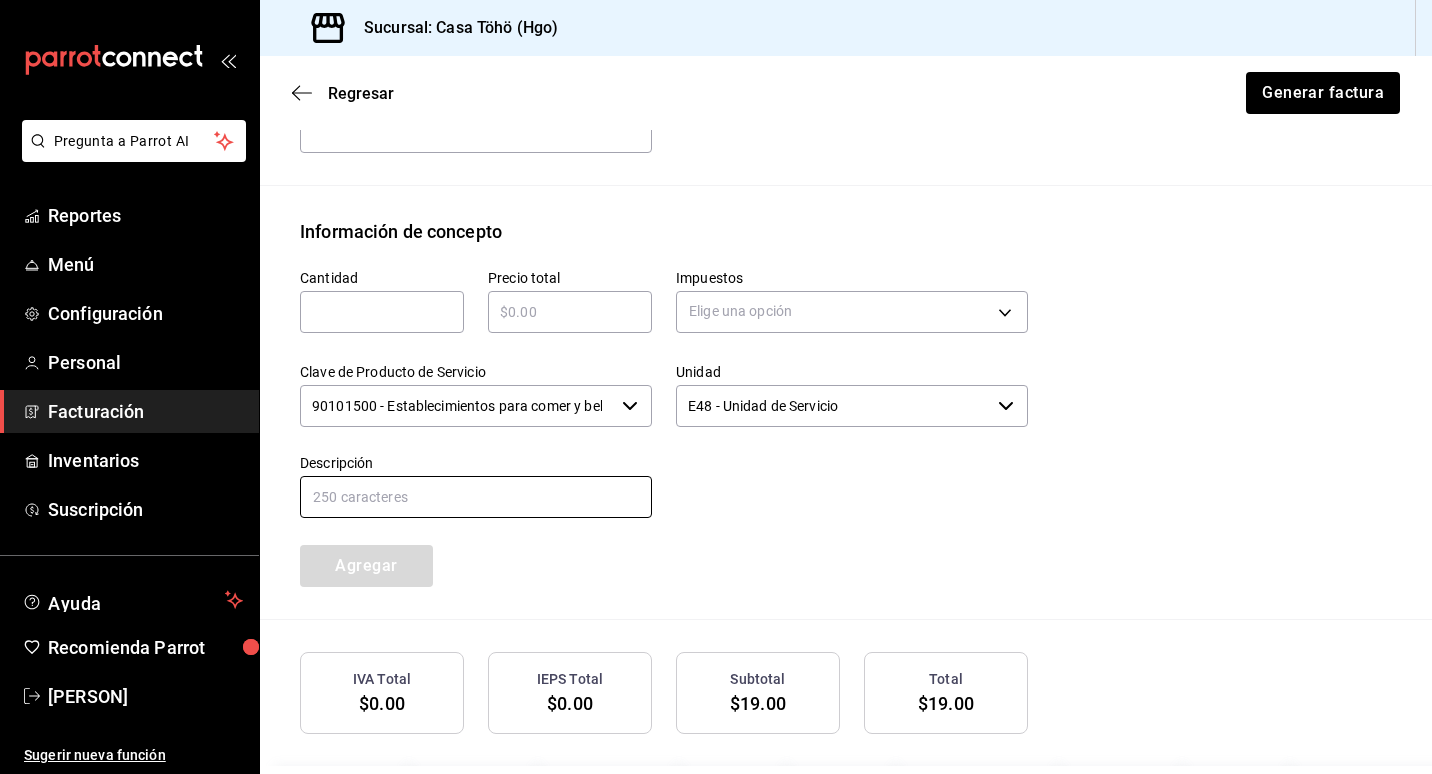 click at bounding box center [476, 497] 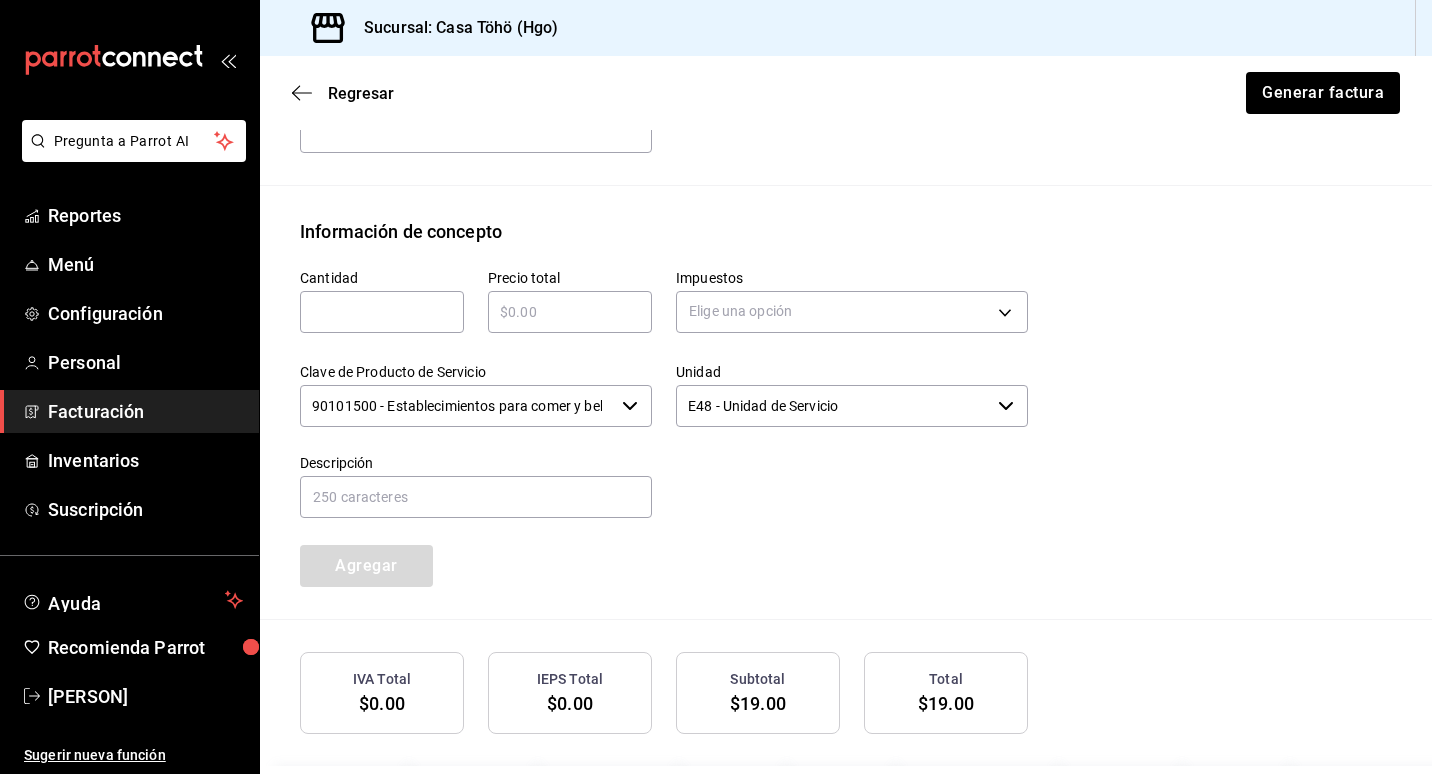 click at bounding box center [840, 475] 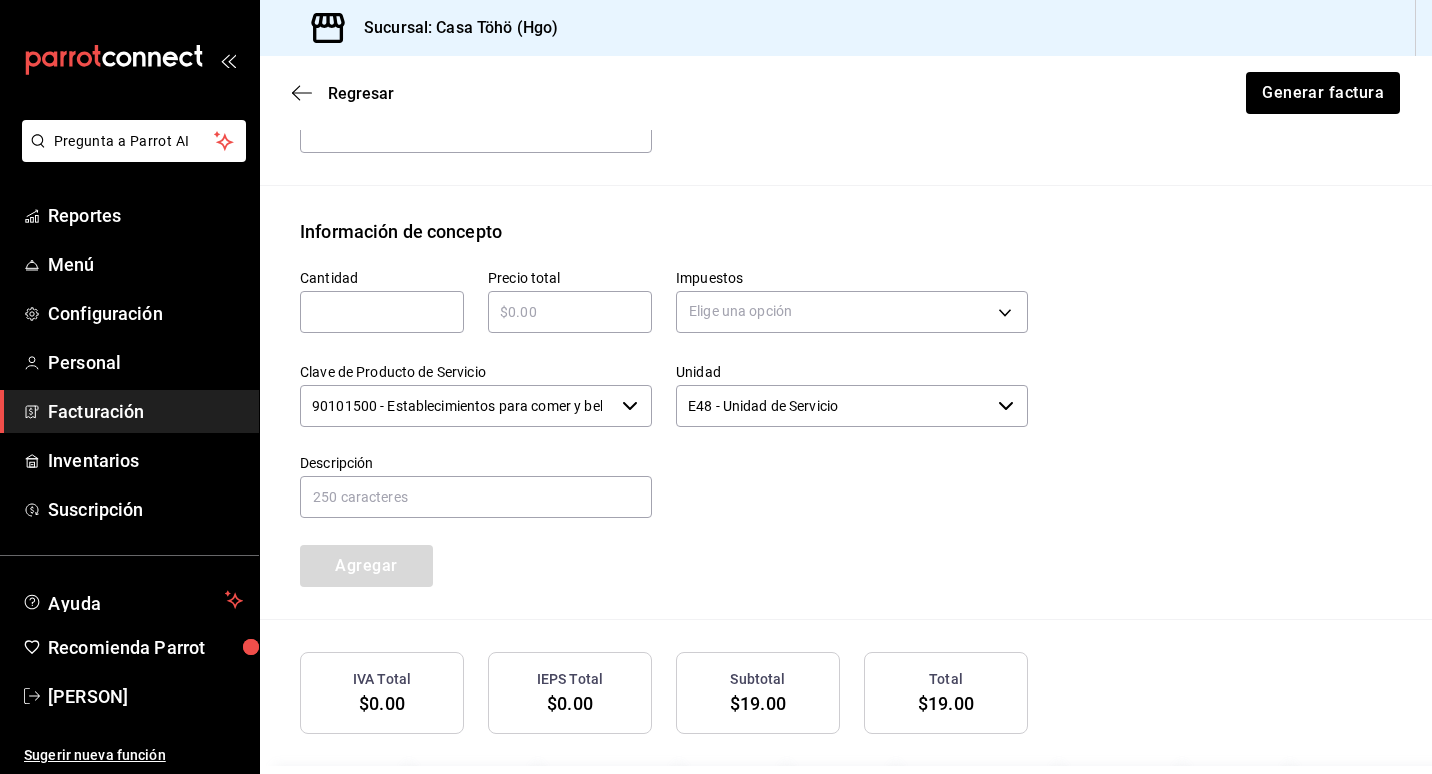 click on "Agregar" at bounding box center (370, 554) 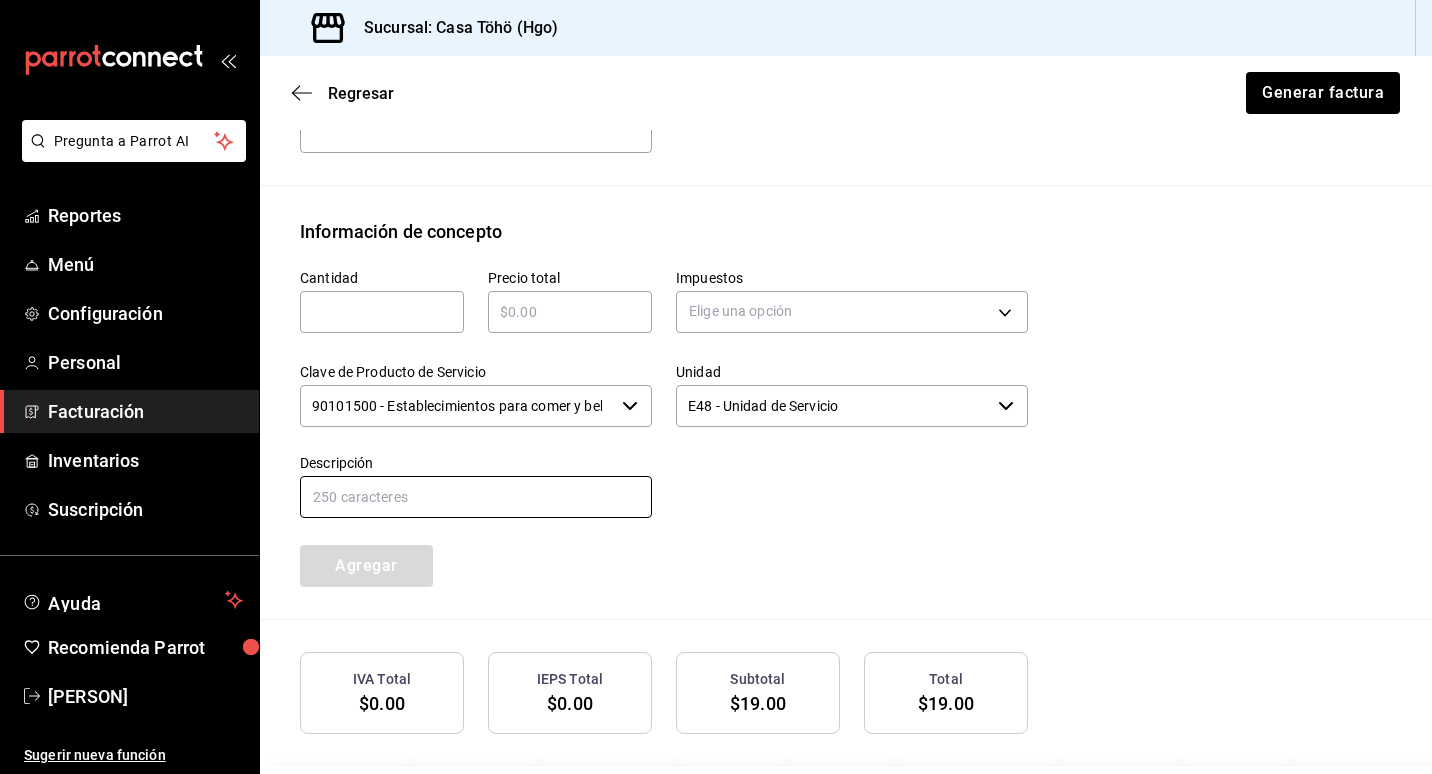 click at bounding box center [476, 497] 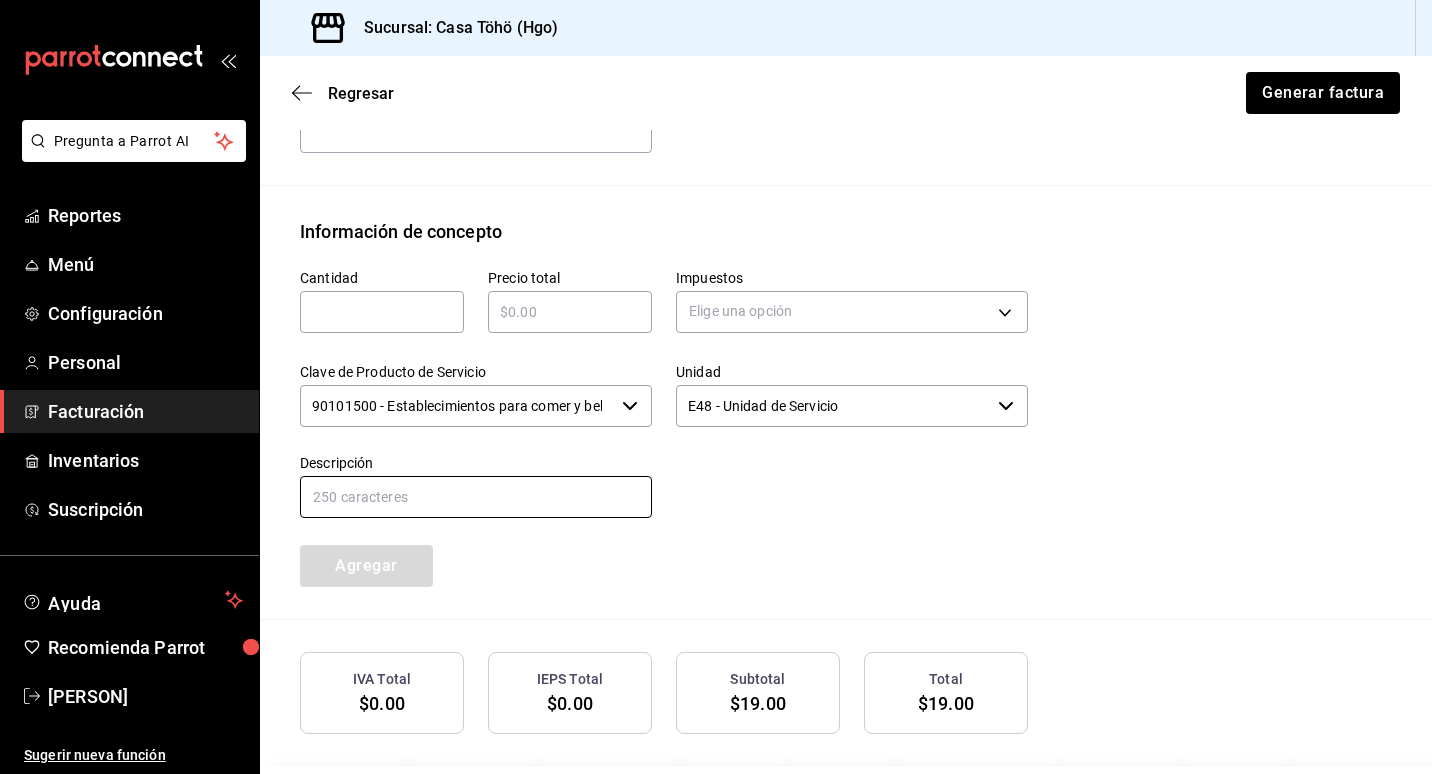 click at bounding box center (476, 497) 